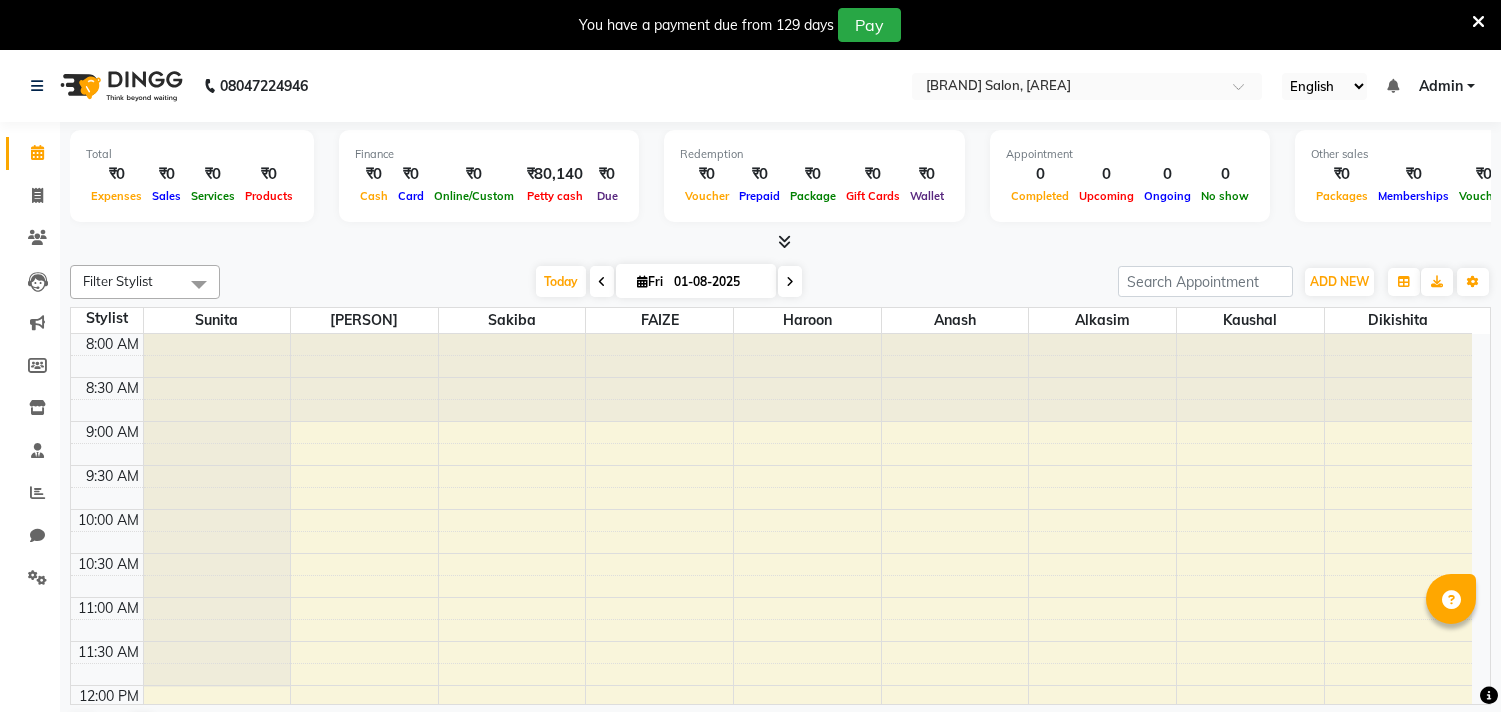scroll, scrollTop: 0, scrollLeft: 0, axis: both 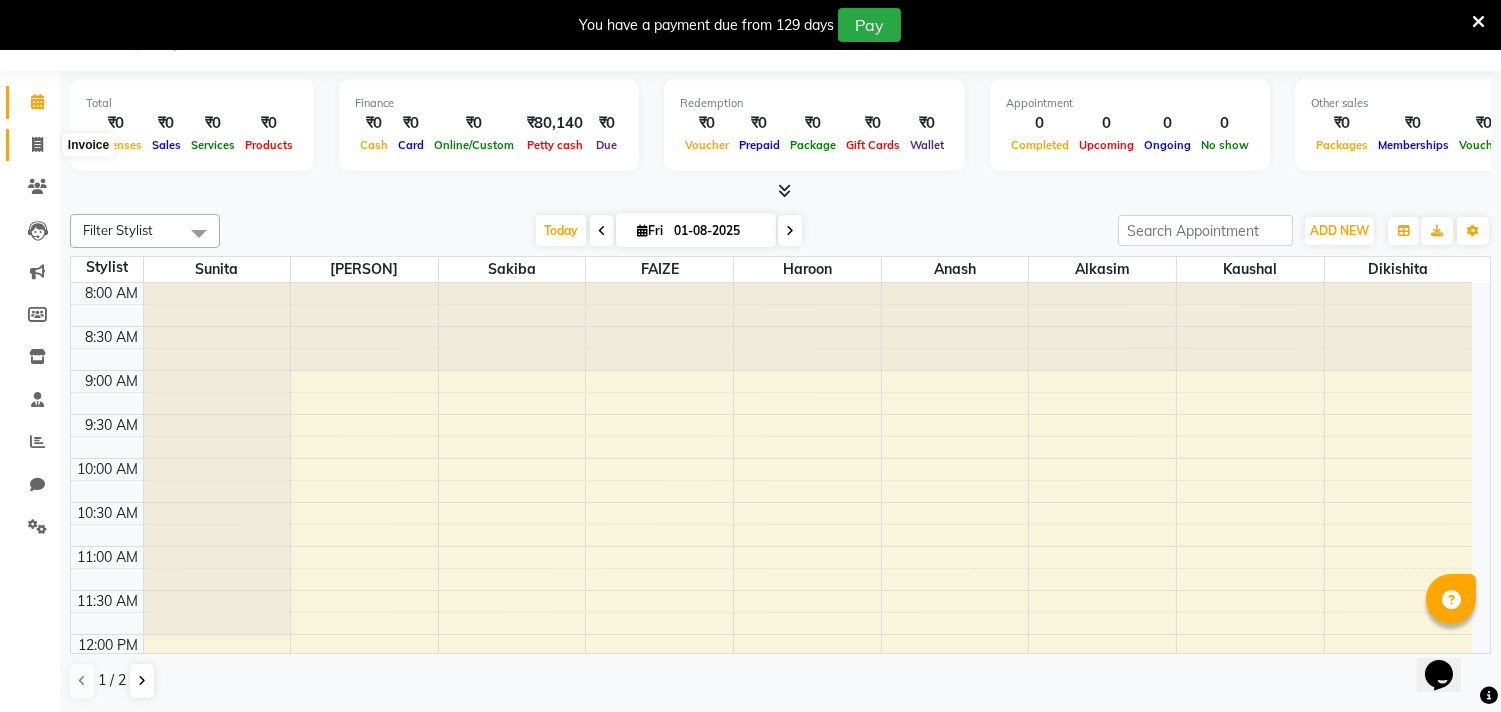 click 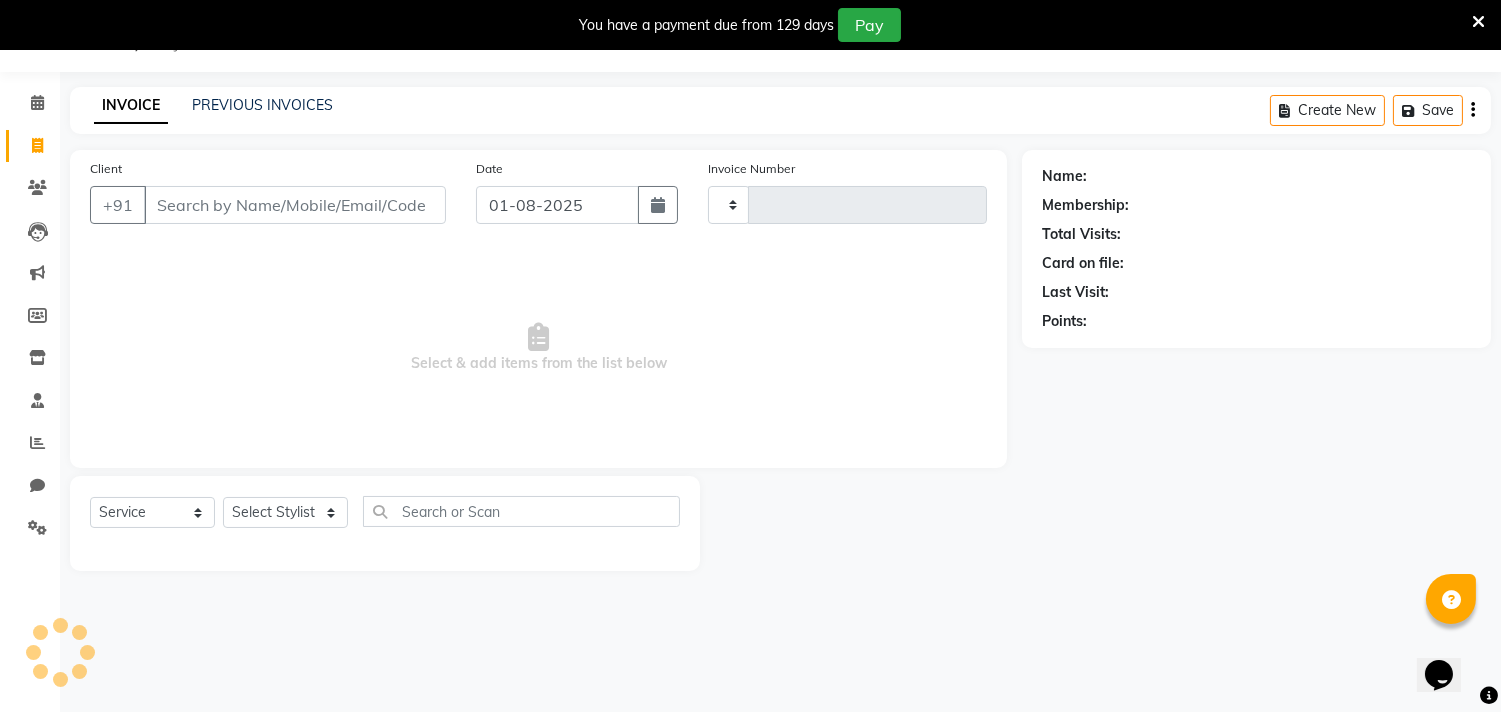 type on "0538" 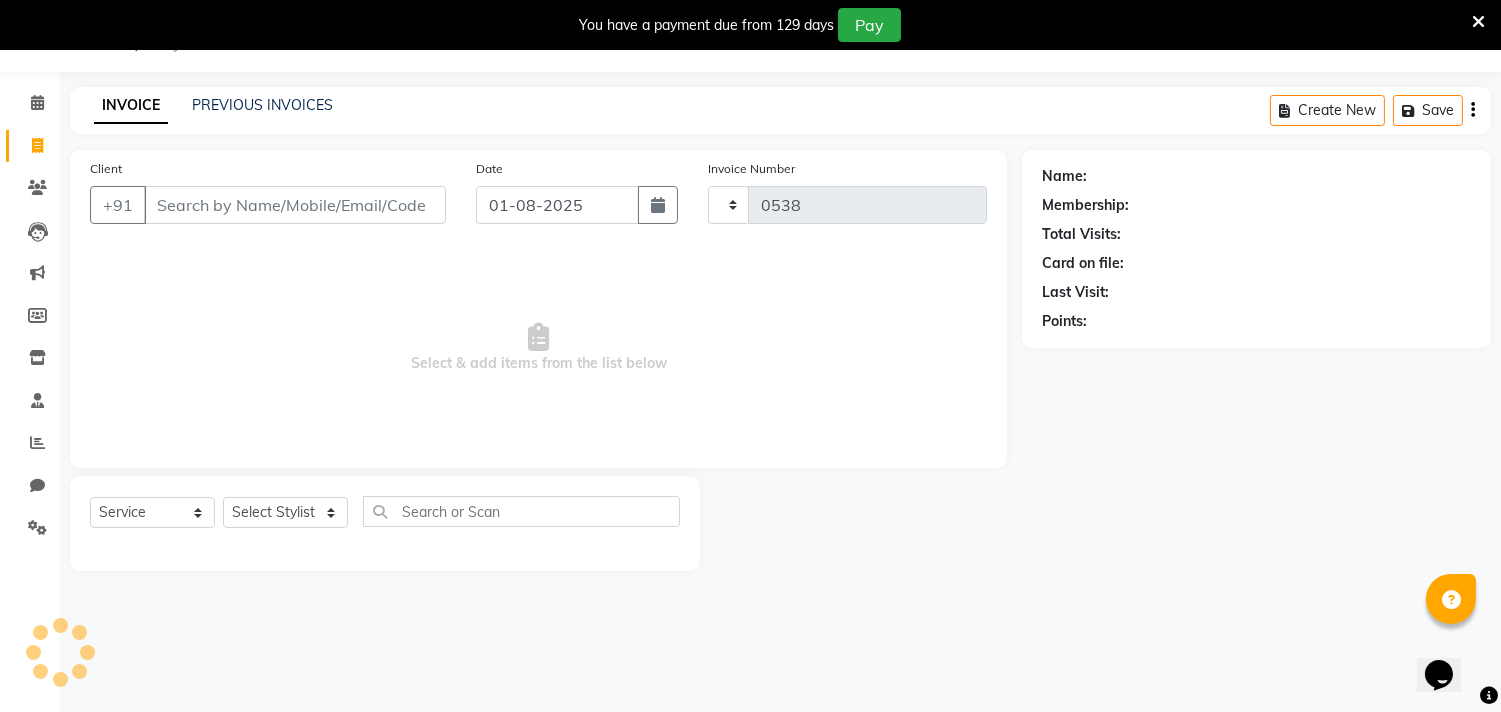 select on "7935" 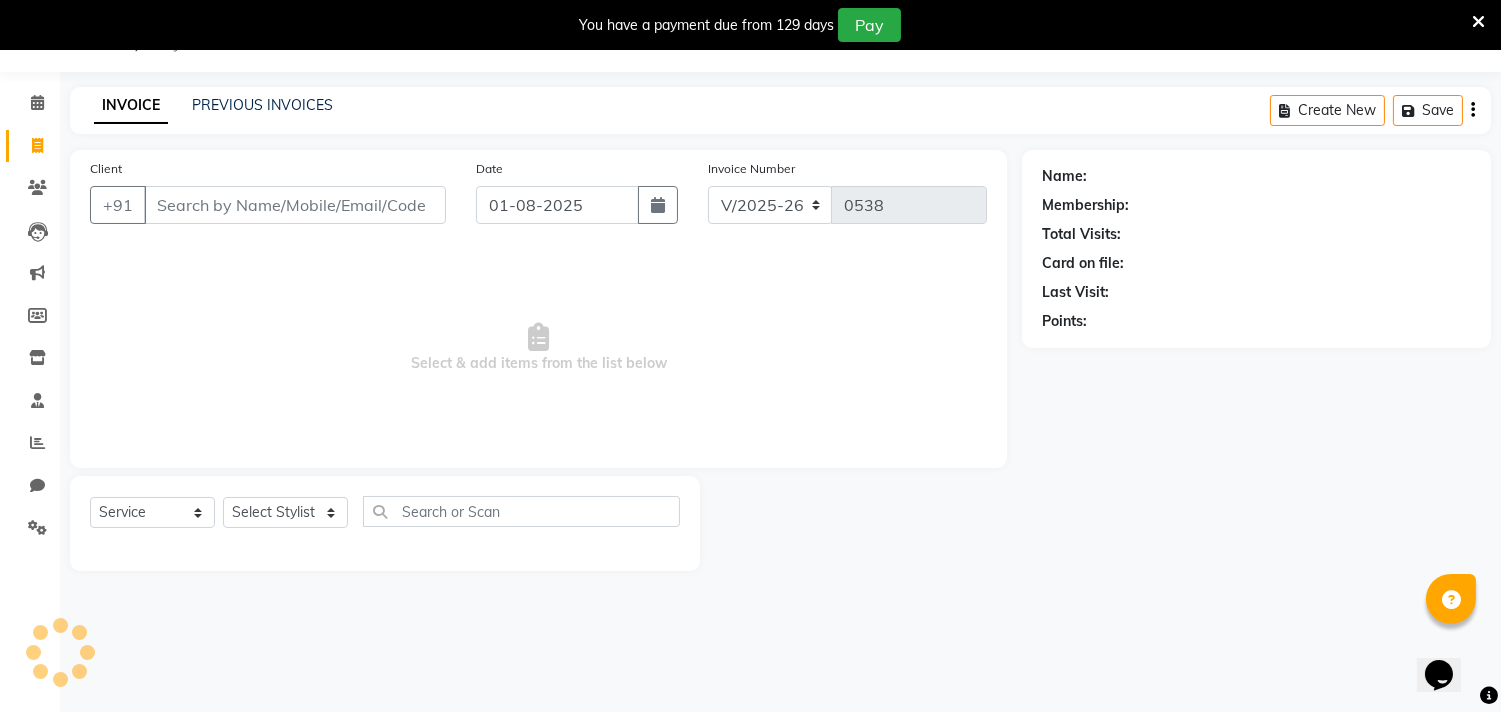 scroll, scrollTop: 50, scrollLeft: 0, axis: vertical 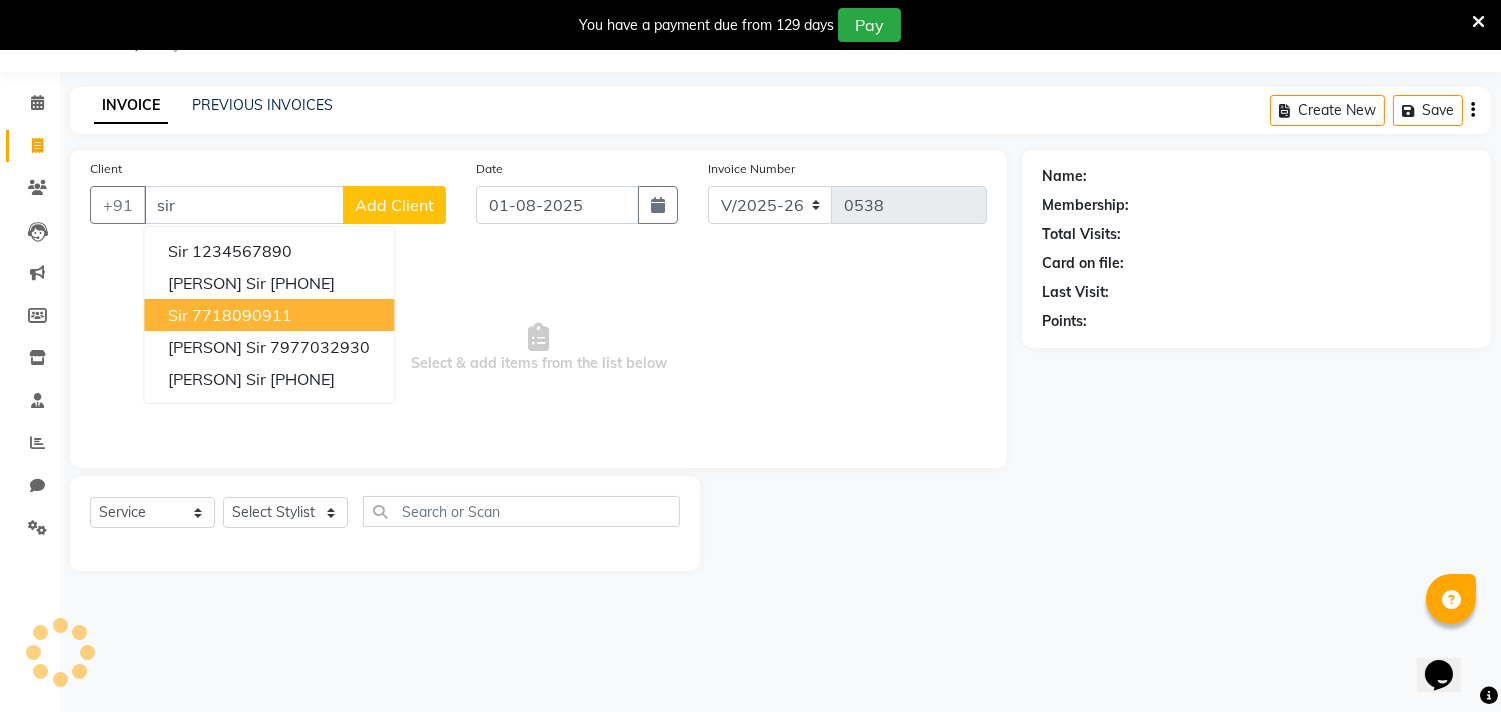 click on "7718090911" at bounding box center (242, 315) 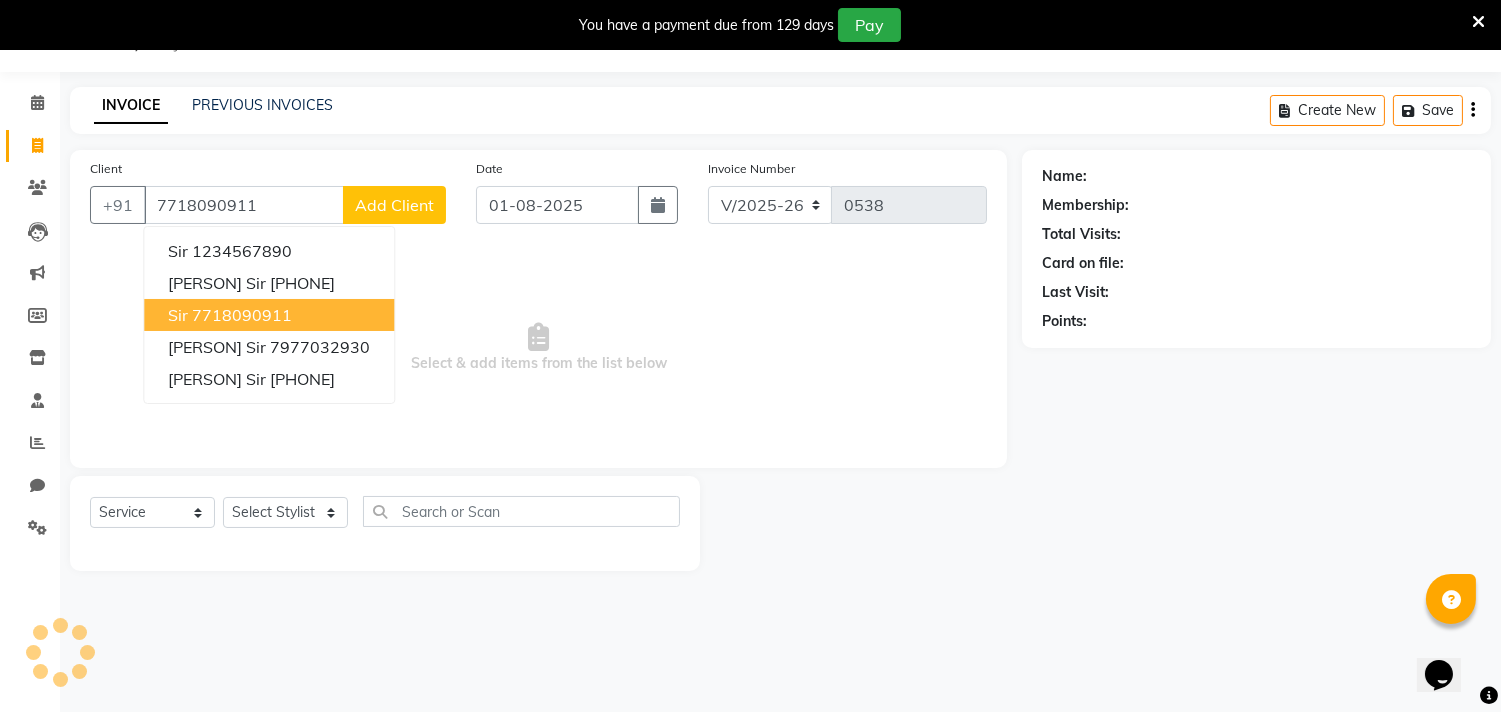 type on "7718090911" 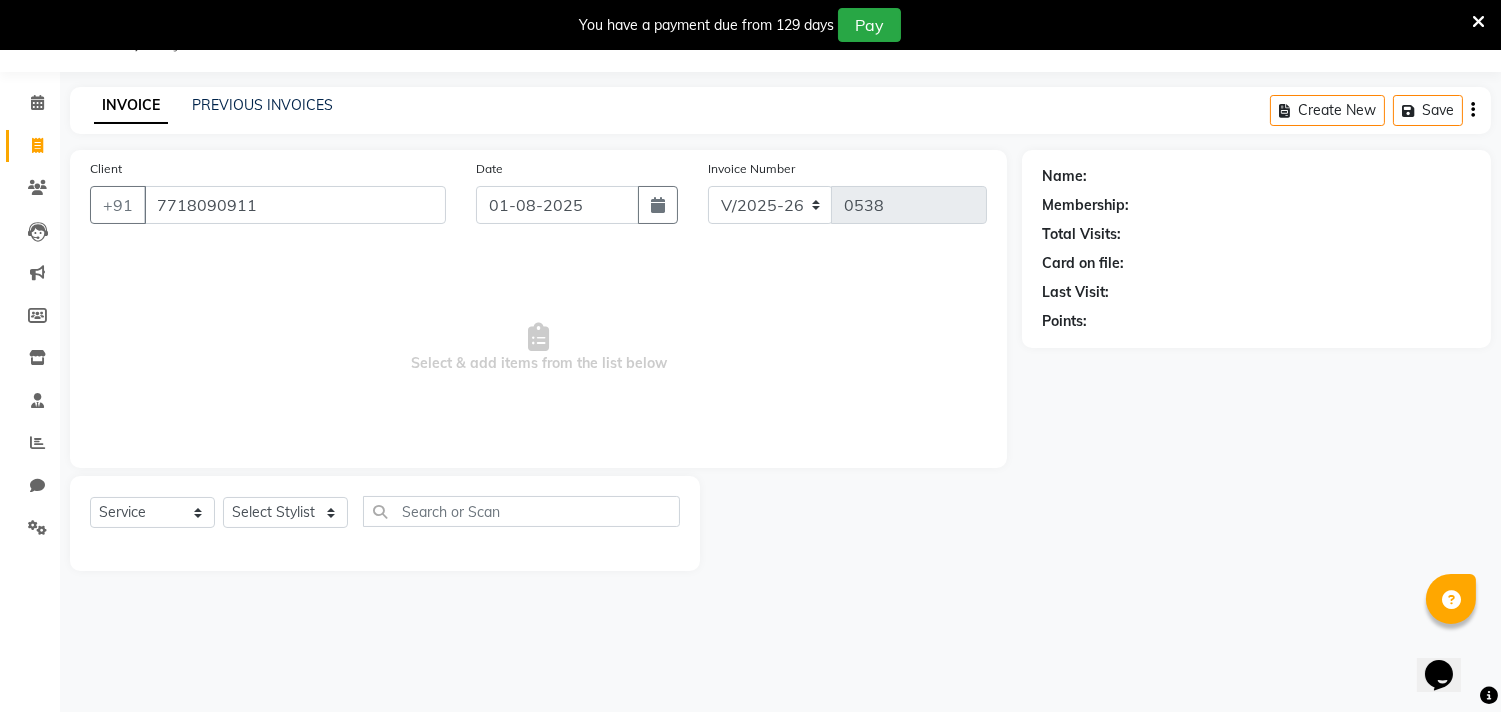 click on "Select & add items from the list below" at bounding box center (538, 348) 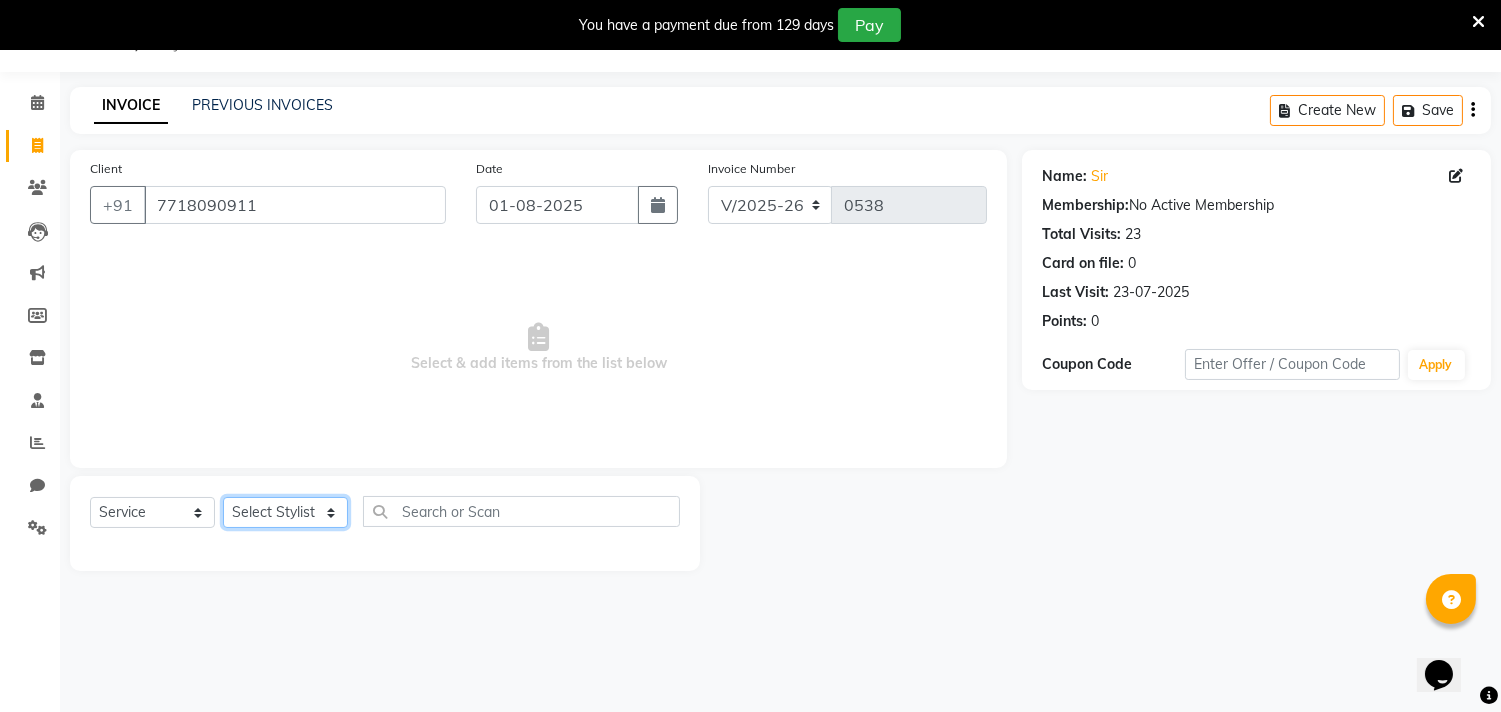 click on "Select Stylist [PERSON] [PERSON] [PERSON] [PERSON] [PERSON]                                                                                                                                                  [PERSON] [PERSON] [PERSON] [PERSON]                                                                                                                                                                 [PERSON] [PERSON] [PERSON] [PERSON]" 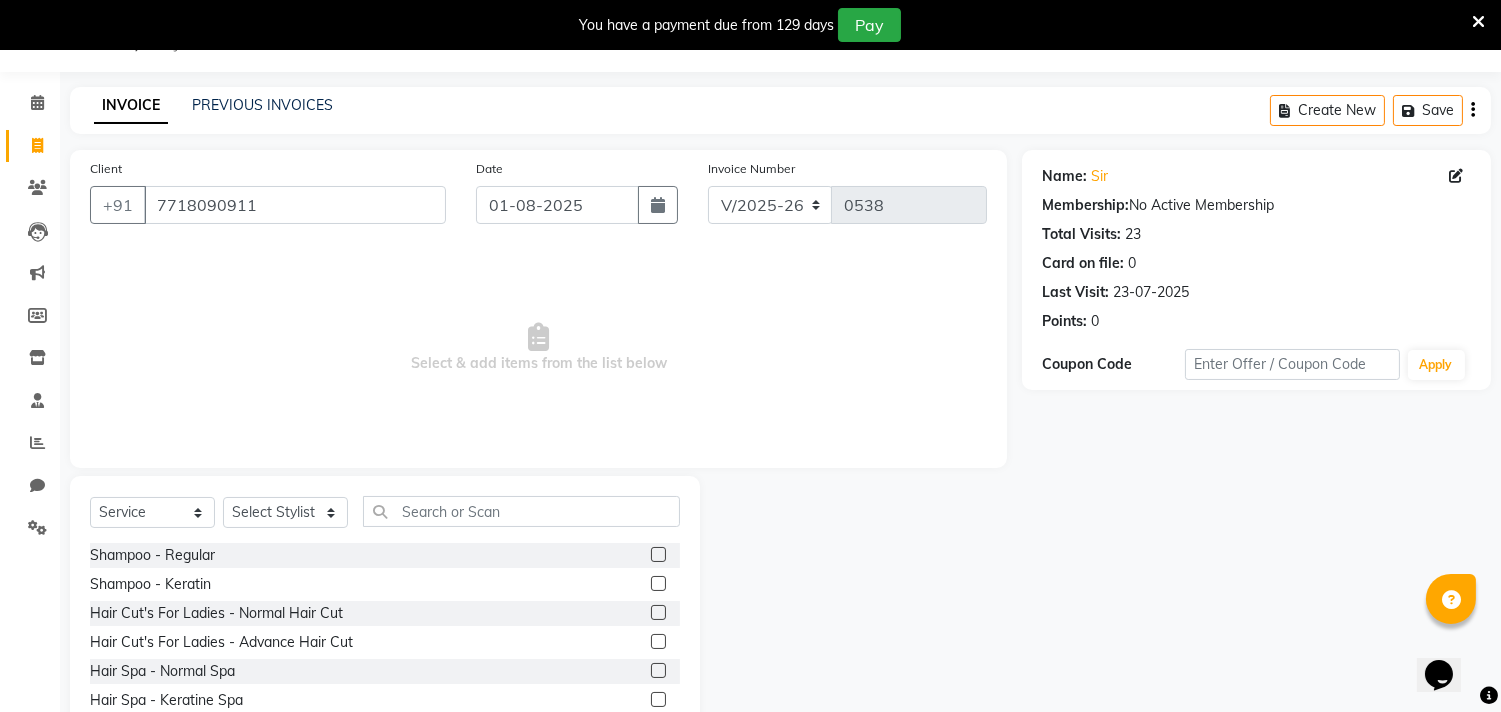 click on "Select  Service  Product  Membership  Package Voucher Prepaid Gift Card  Select Stylist [PERSON] [PERSON] [PERSON] [PERSON] [PERSON]                                                                                                                                                  [PERSON] [PERSON] [PERSON] [PERSON]                                                                                                                                                                 [PERSON] [PERSON] [PERSON] [PERSON] Shampoo - Regular  Shampoo - Keratin  Hair Cut's For Ladies - Normal Hair Cut  Hair Cut's For Ladies - Advance Hair Cut  Hair Spa - Normal Spa  Hair Spa - Keratine Spa  Hair Spa - Dandruff Spa  Hair Spa - Schwarzkopf Spa with Treatment  BLOW DRY (STYLING) - In turn Blow Dry  BLOW DRY (STYLING) - Out Turn Blow Dry  BLOW DRY (STYLING) - Straight Blow Dry  BLOW DRY (STYLING) - Ironing  BLOW DRY (STYLING) - Tong's  Hair Colour (For Ladies) - Root Touch Up  Hair Colour (For Ladies) - Global (black)  Hair Colour (For Ladies) - Global Fashion Shade" 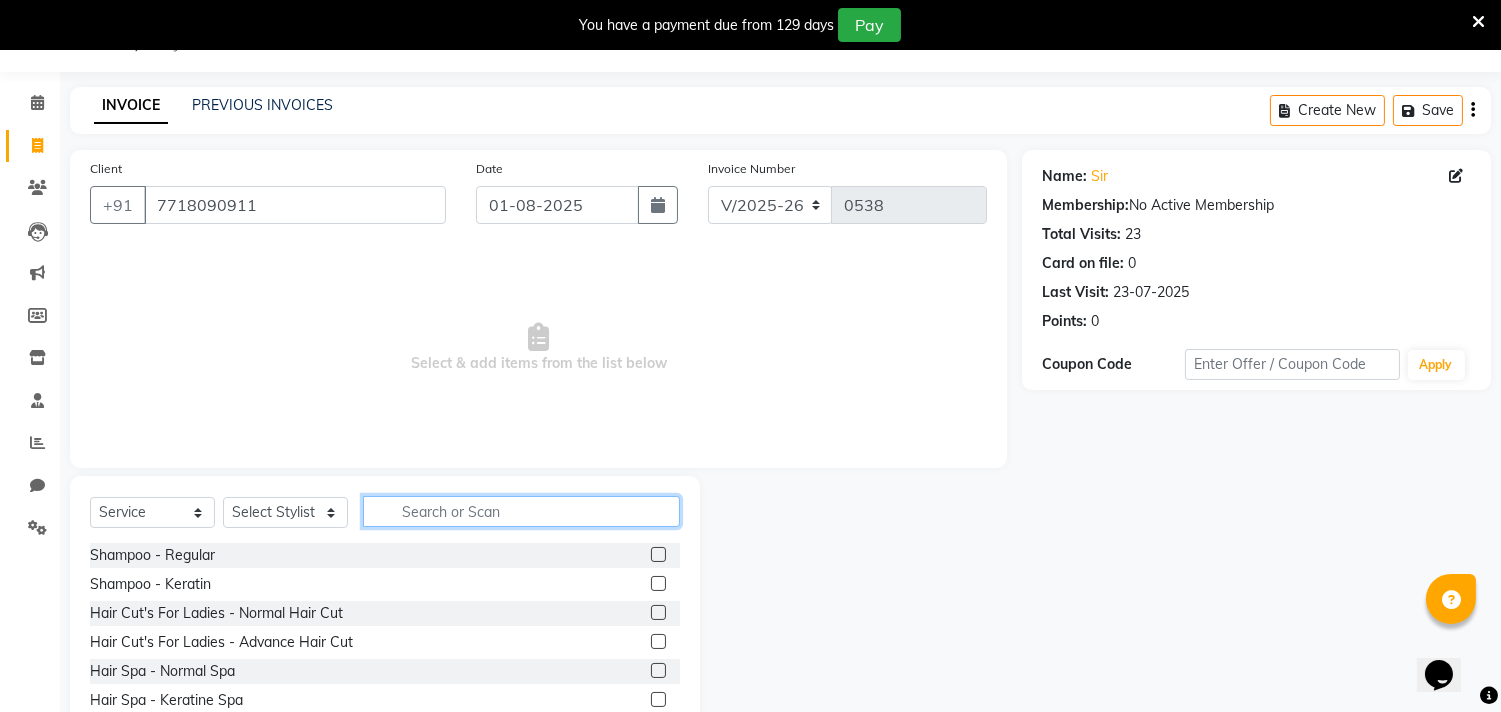 click 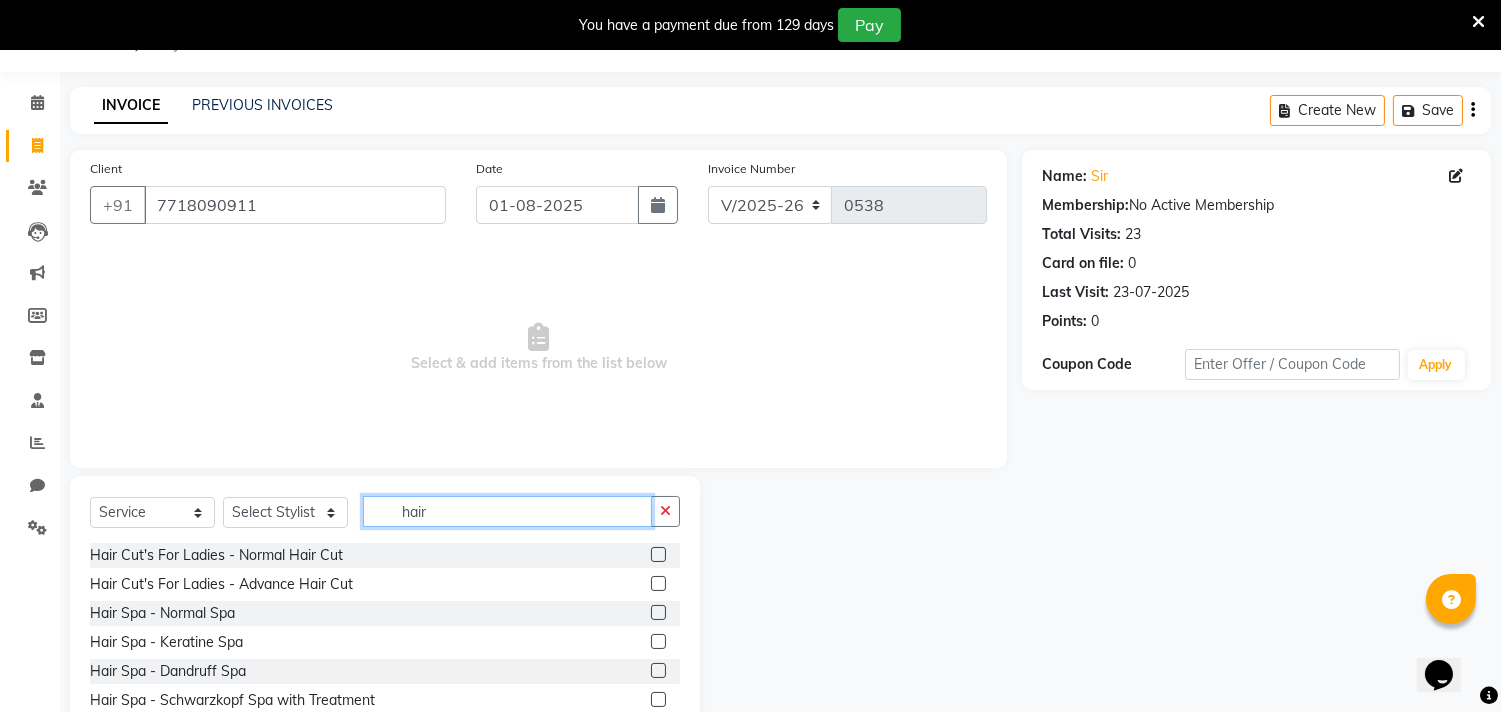 click on "hair" 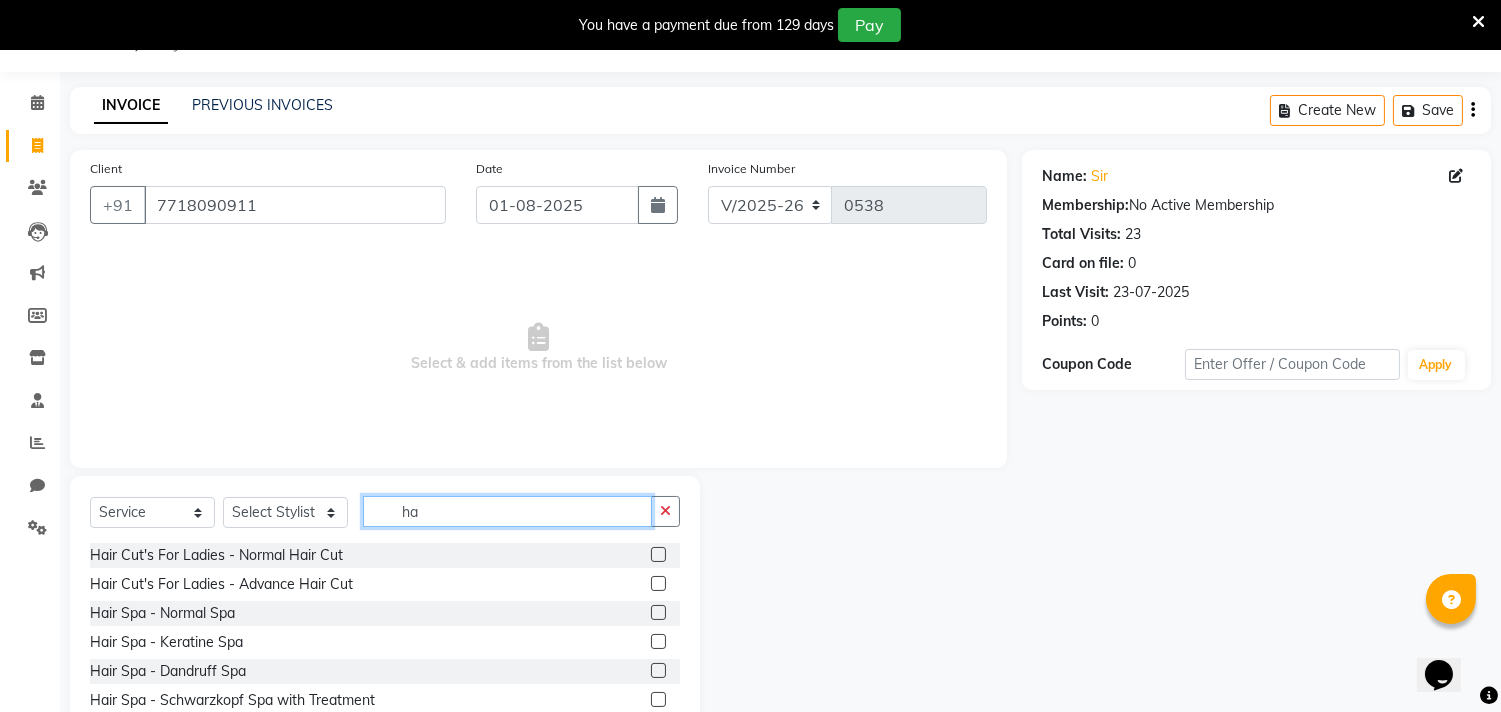 type on "h" 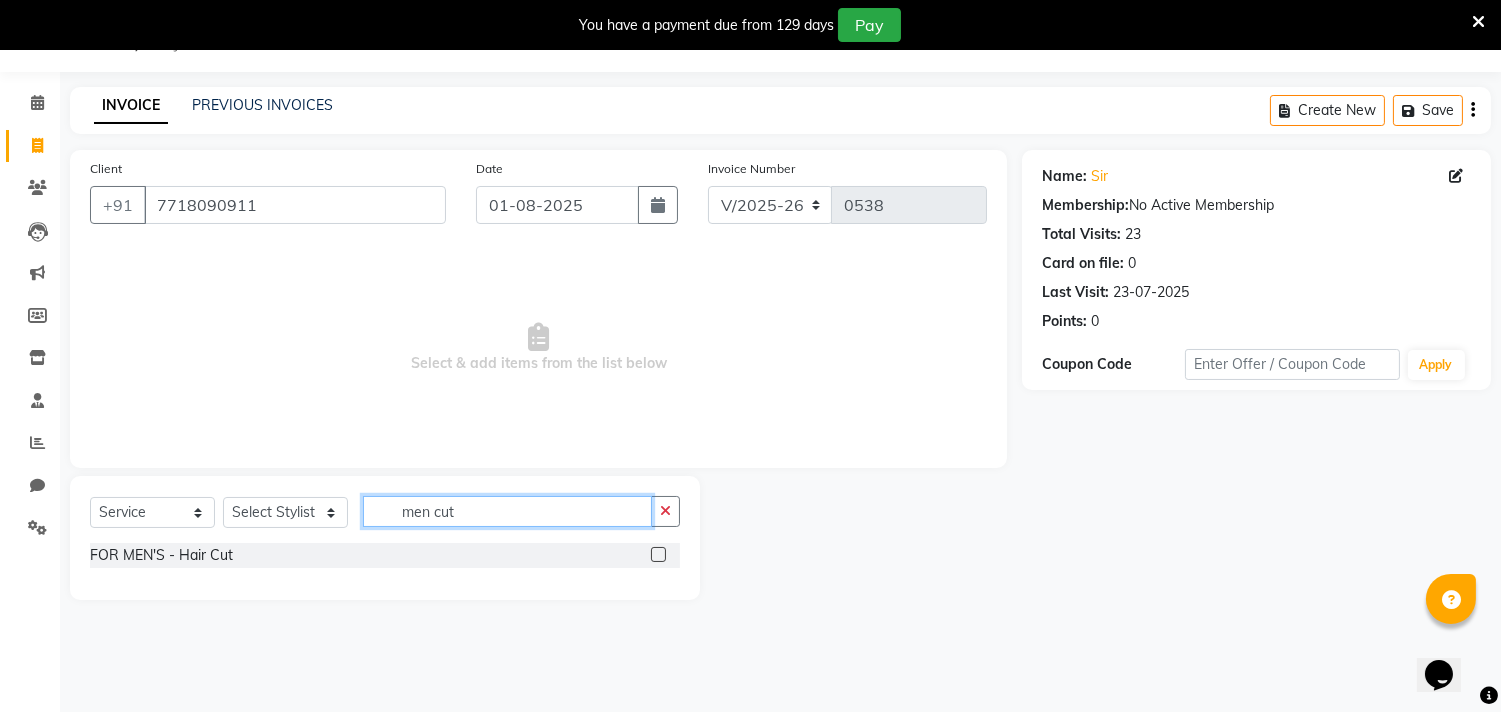 type on "men cut" 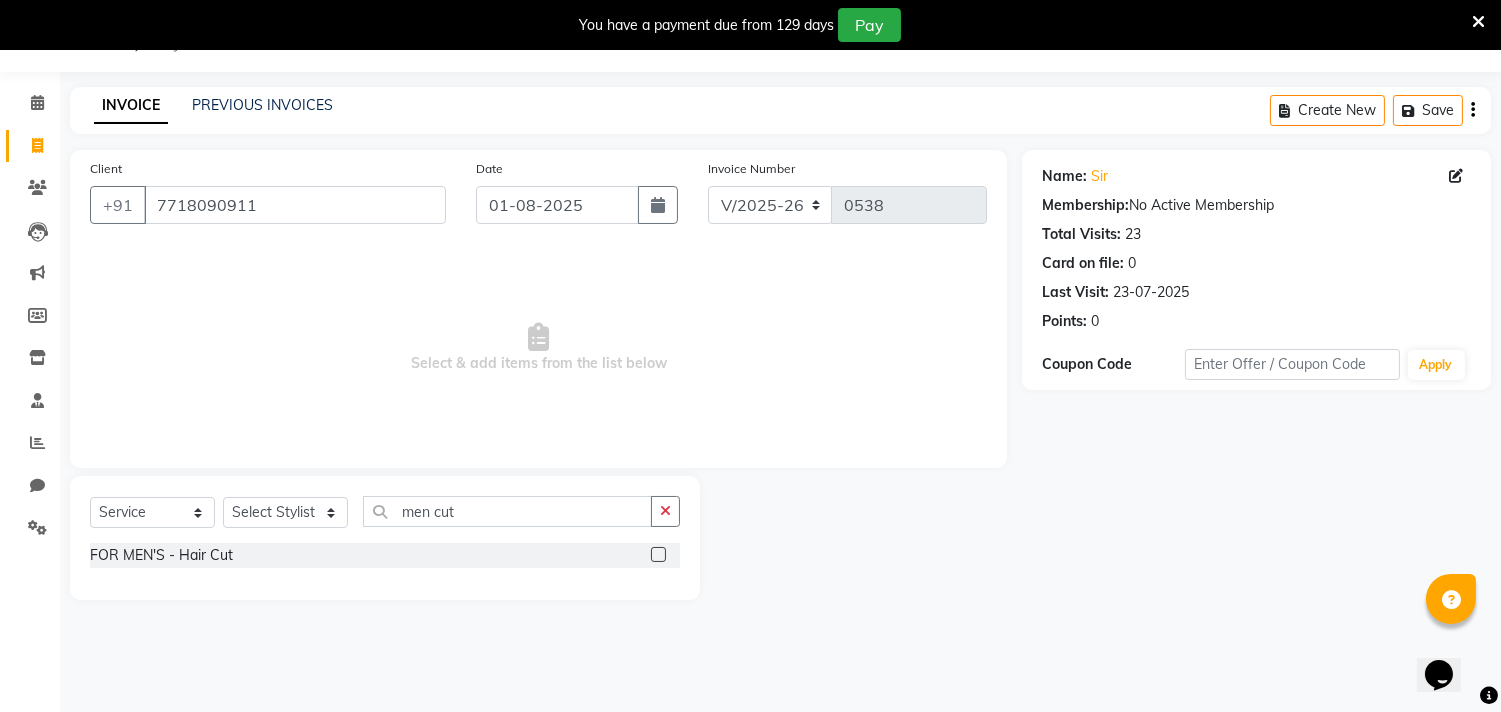click 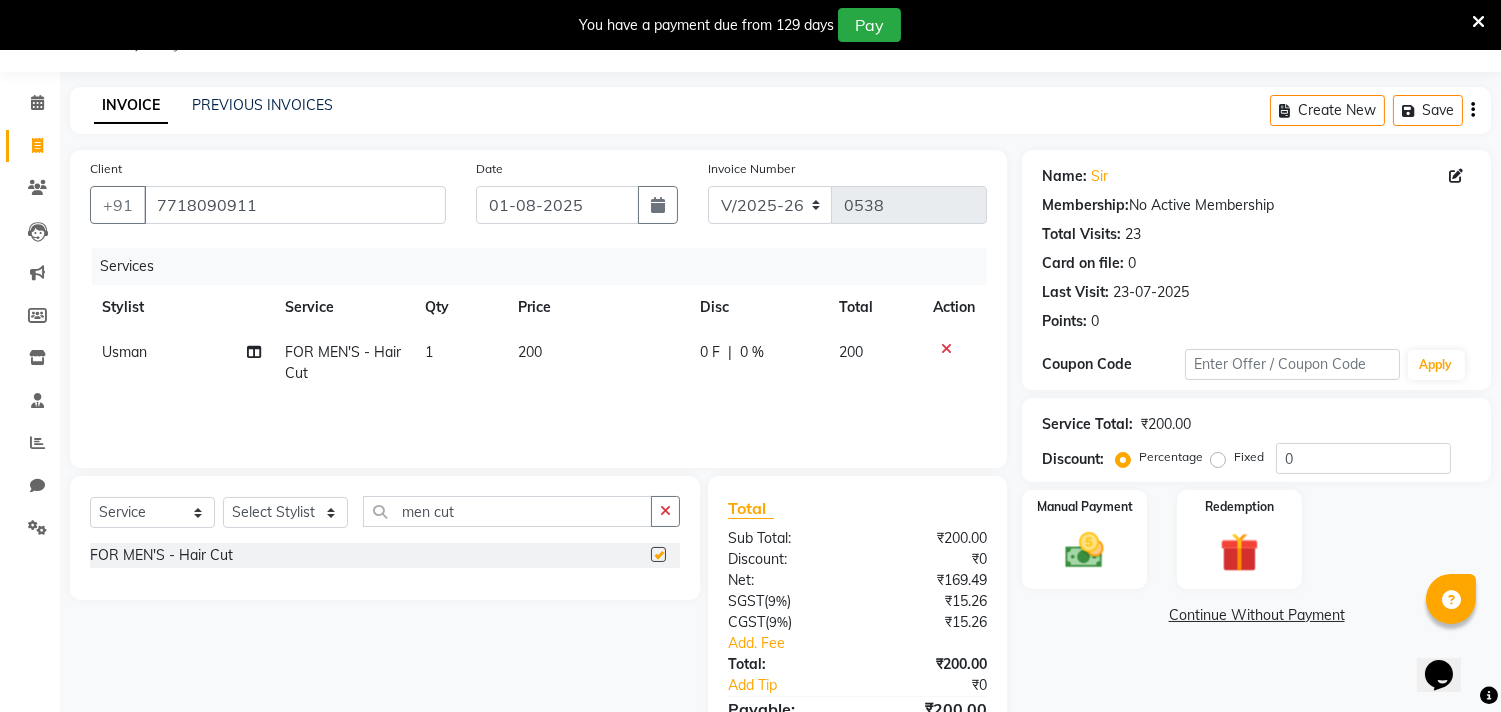 checkbox on "false" 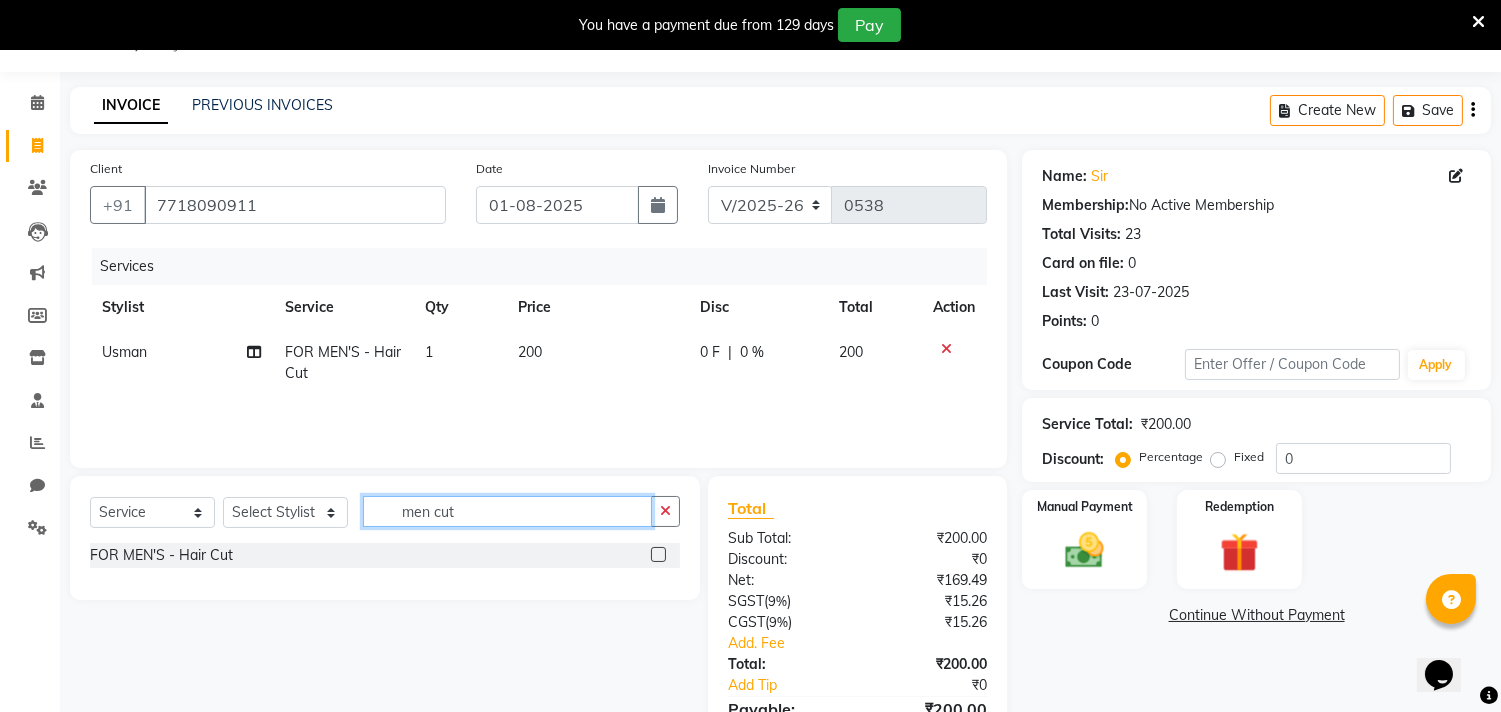 click on "men cut" 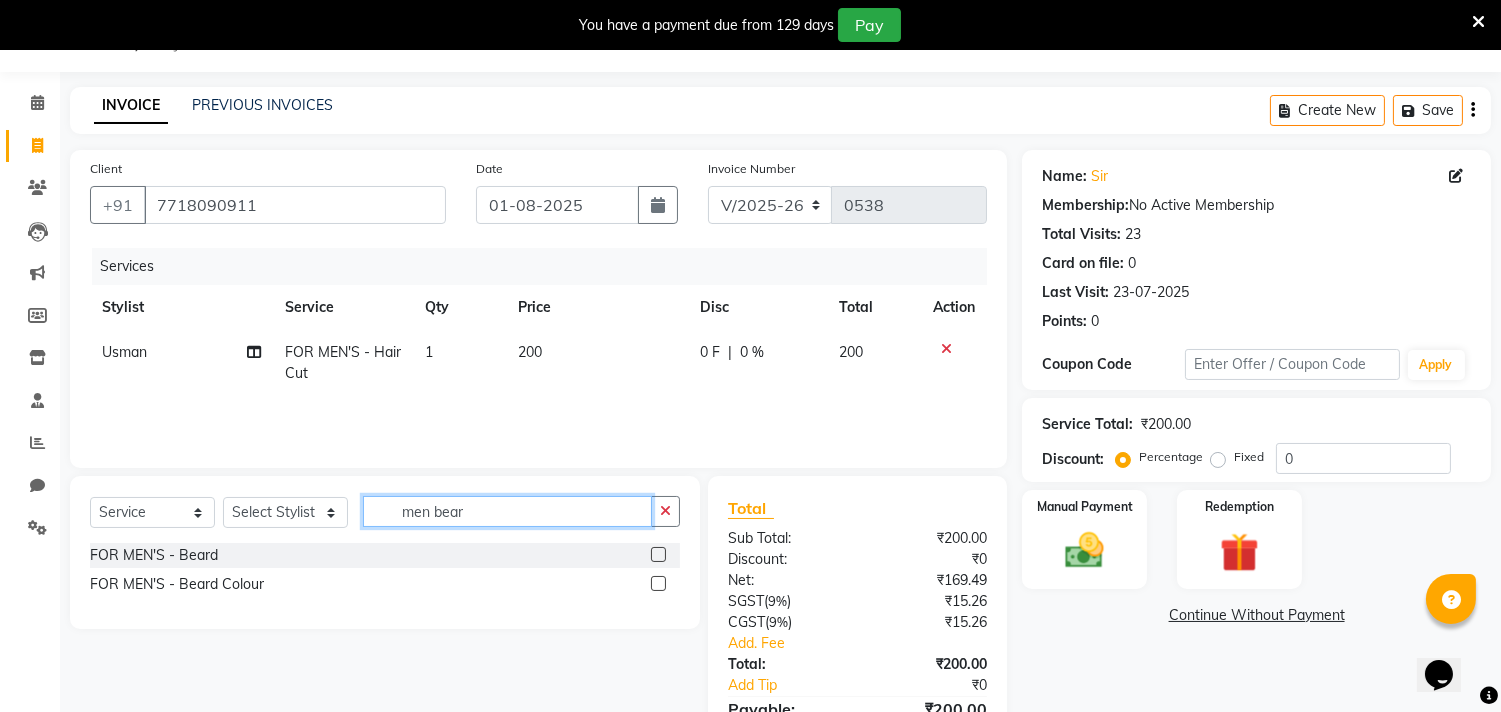 type on "men bear" 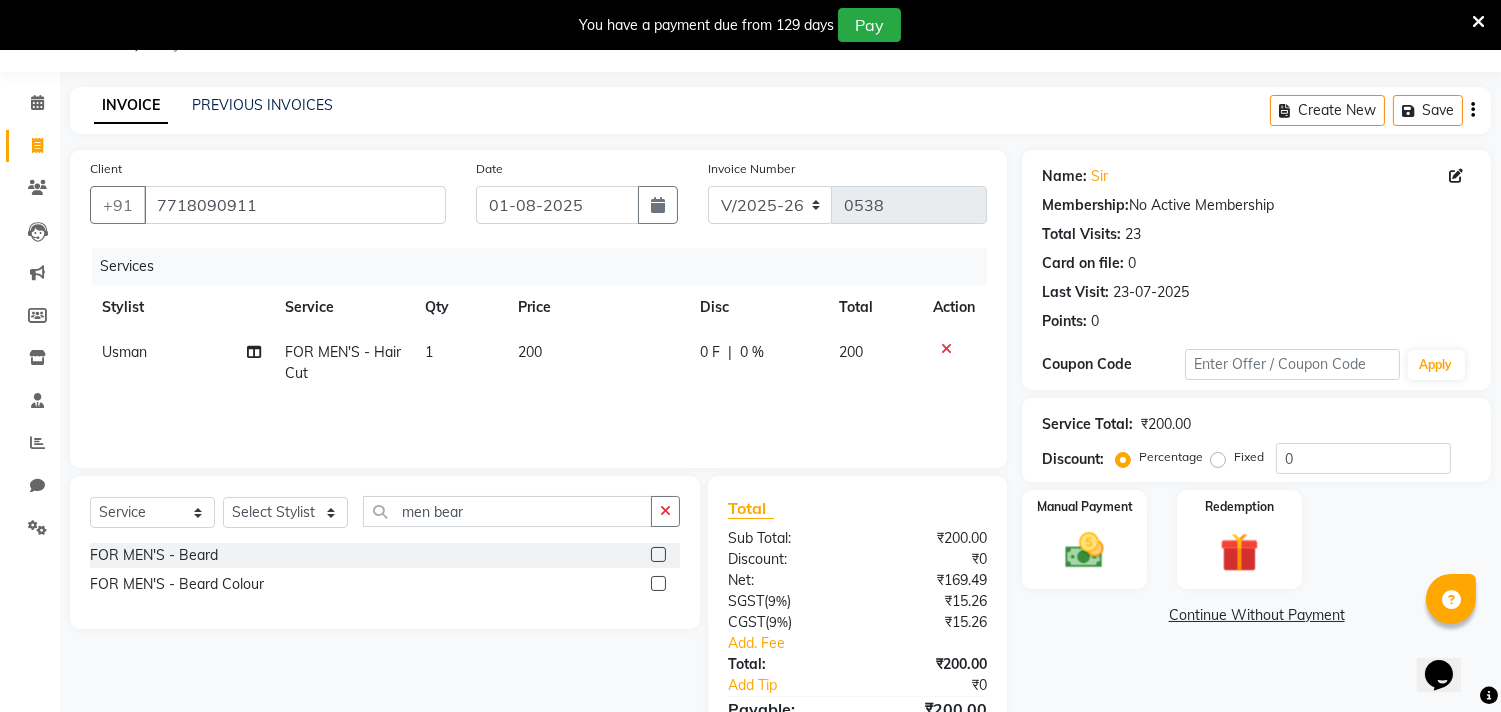 click 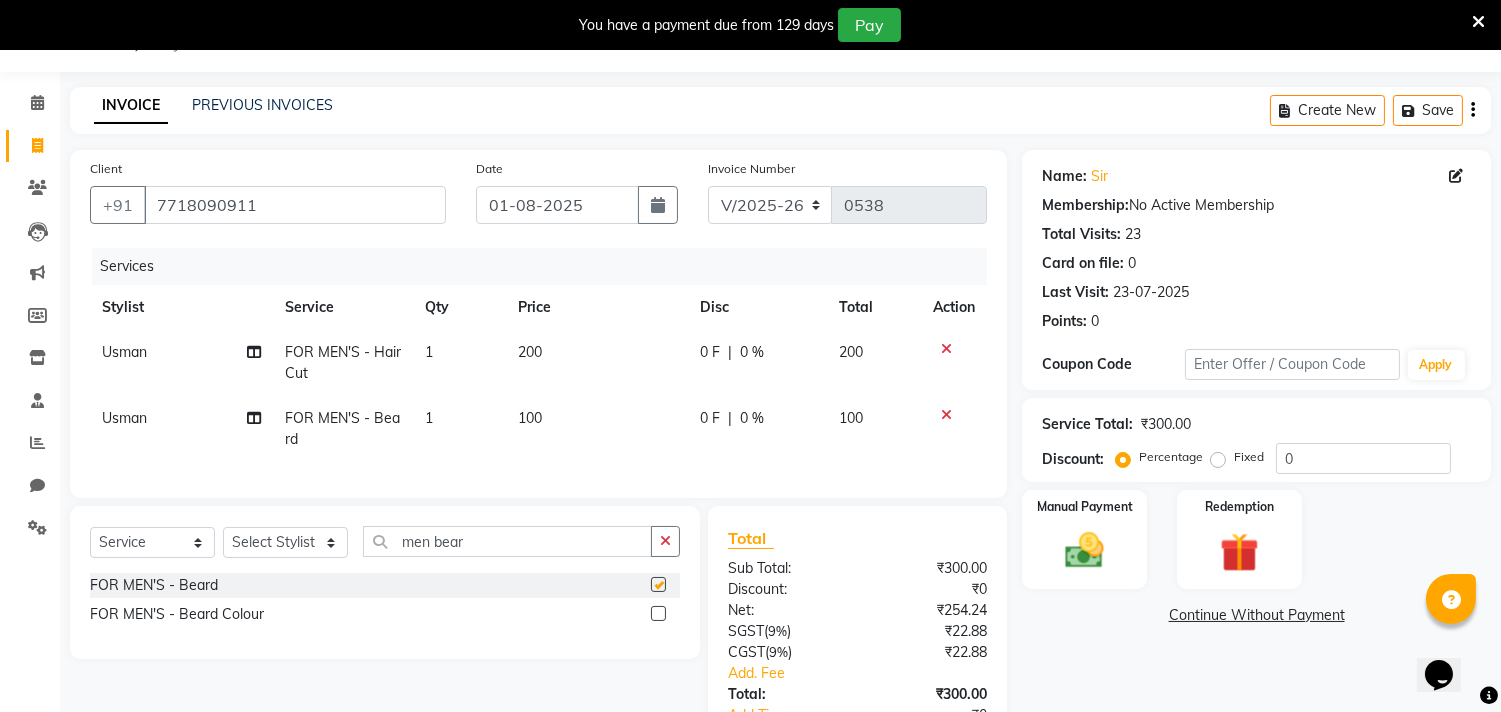 checkbox on "false" 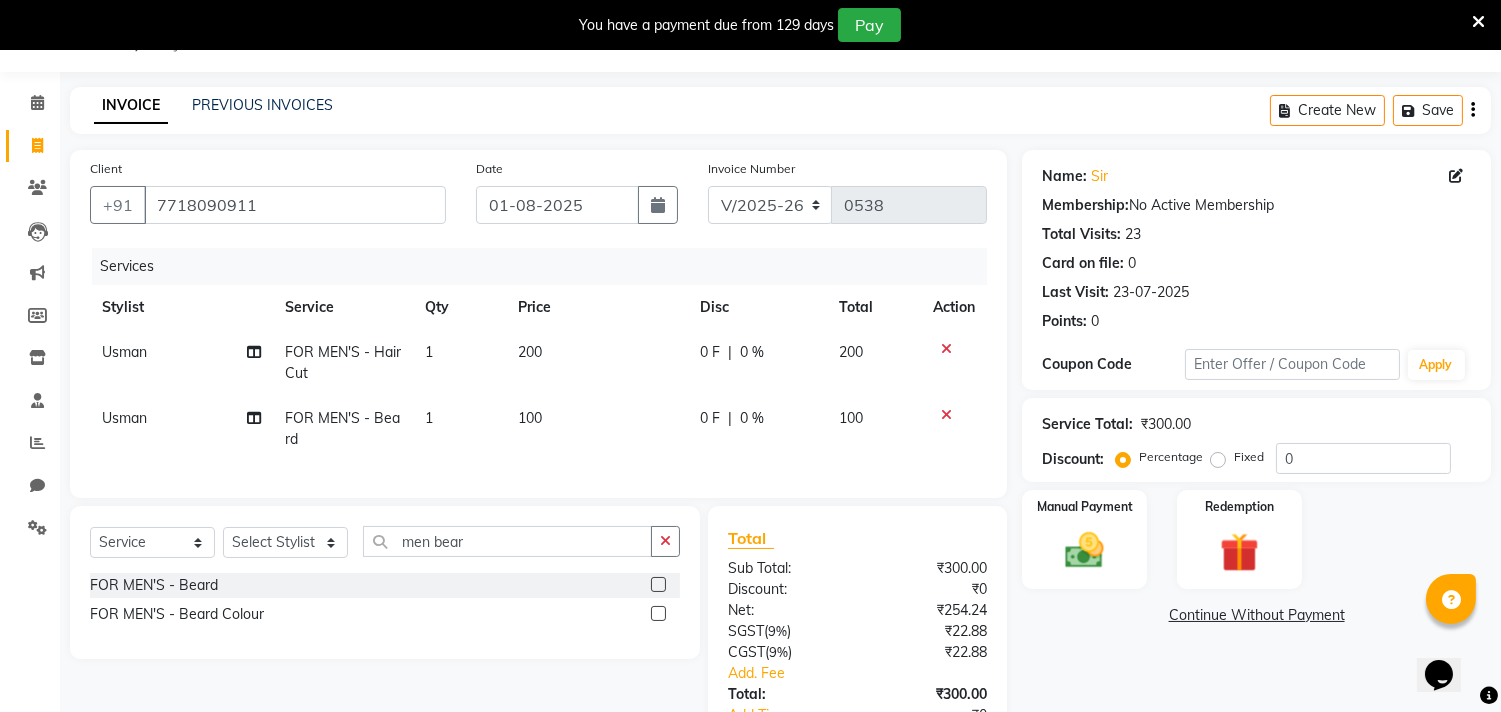 click 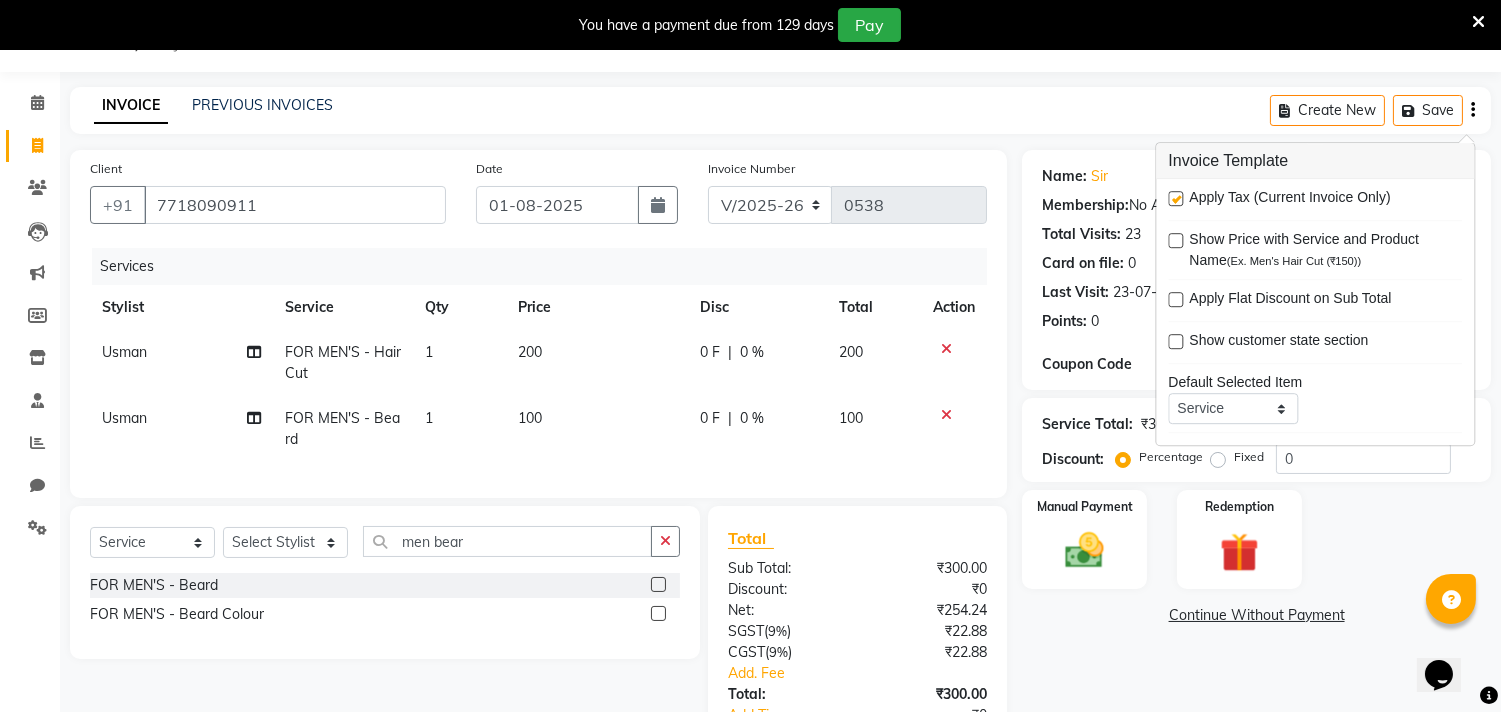 click at bounding box center (1175, 198) 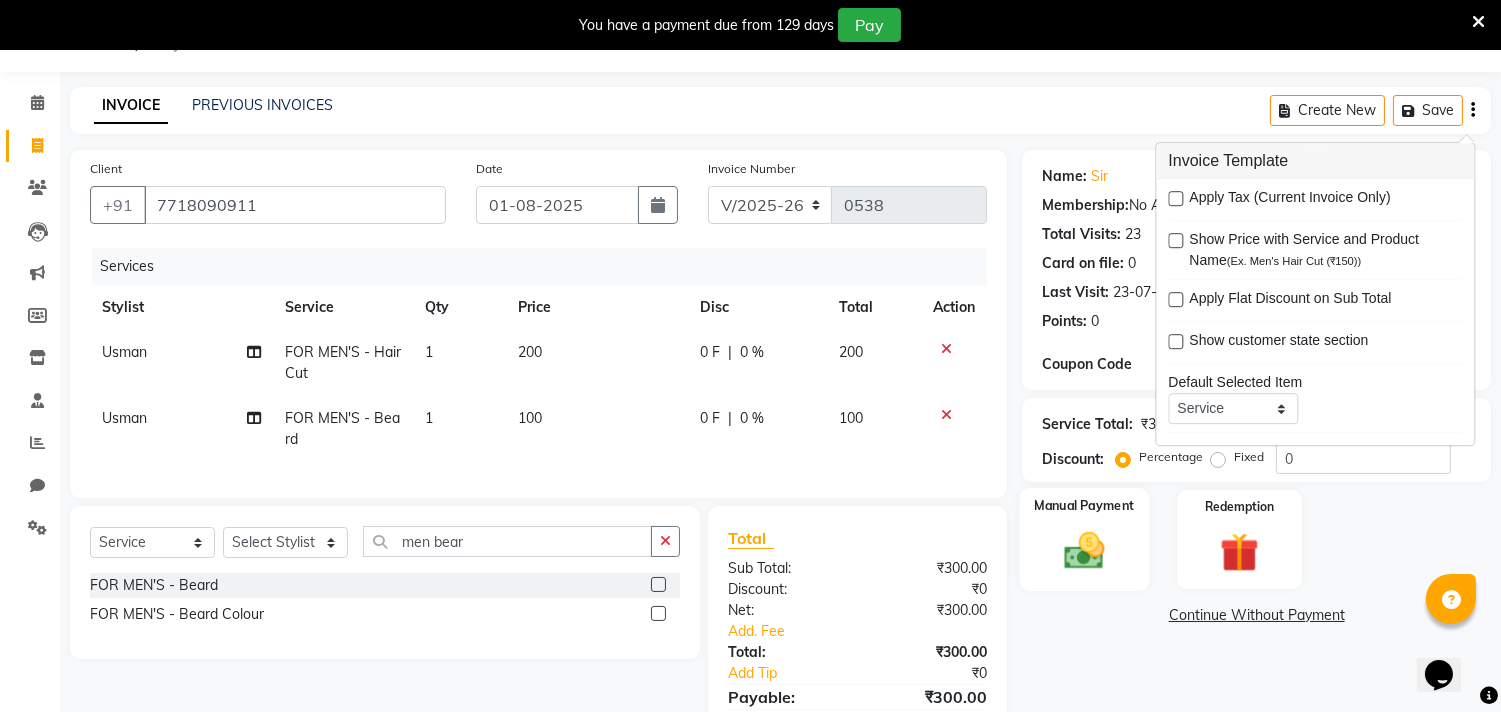 click 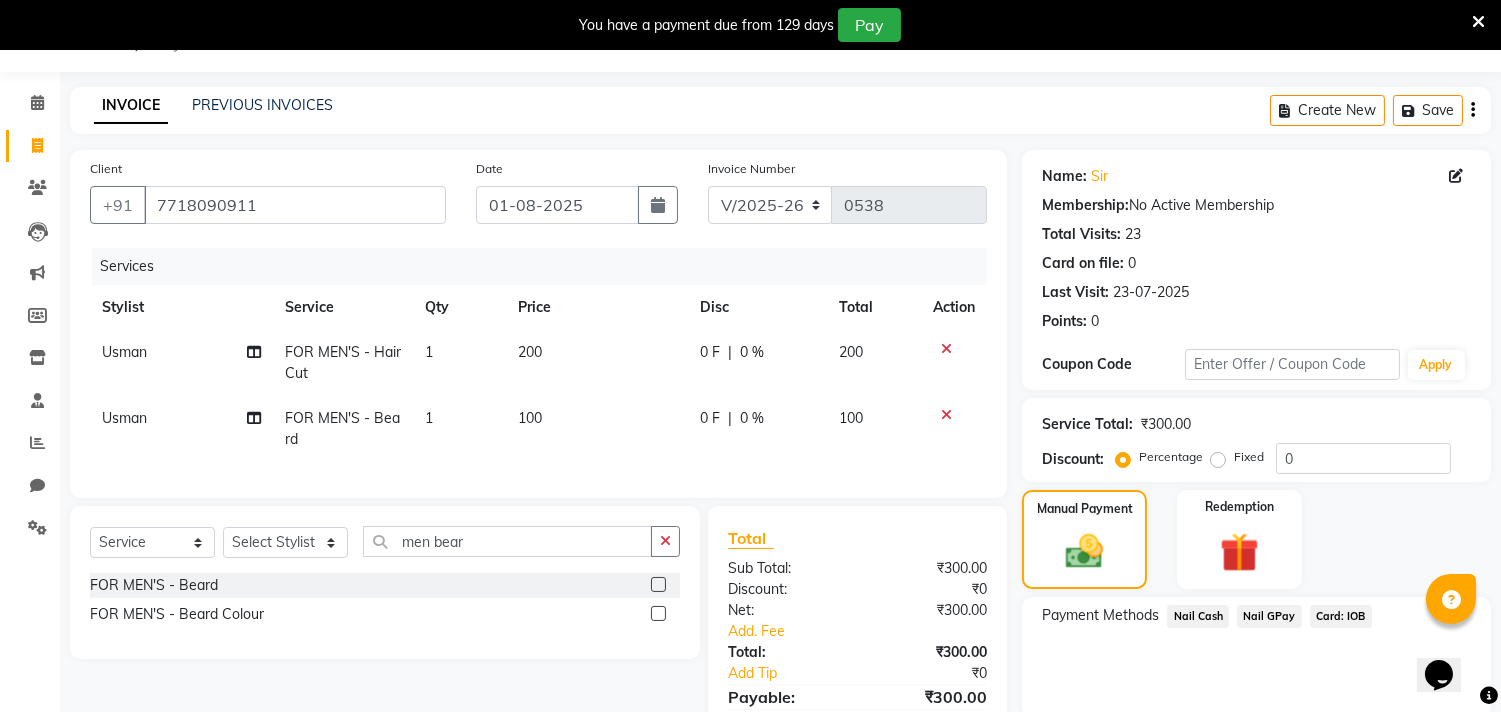 click on "Nail Cash" 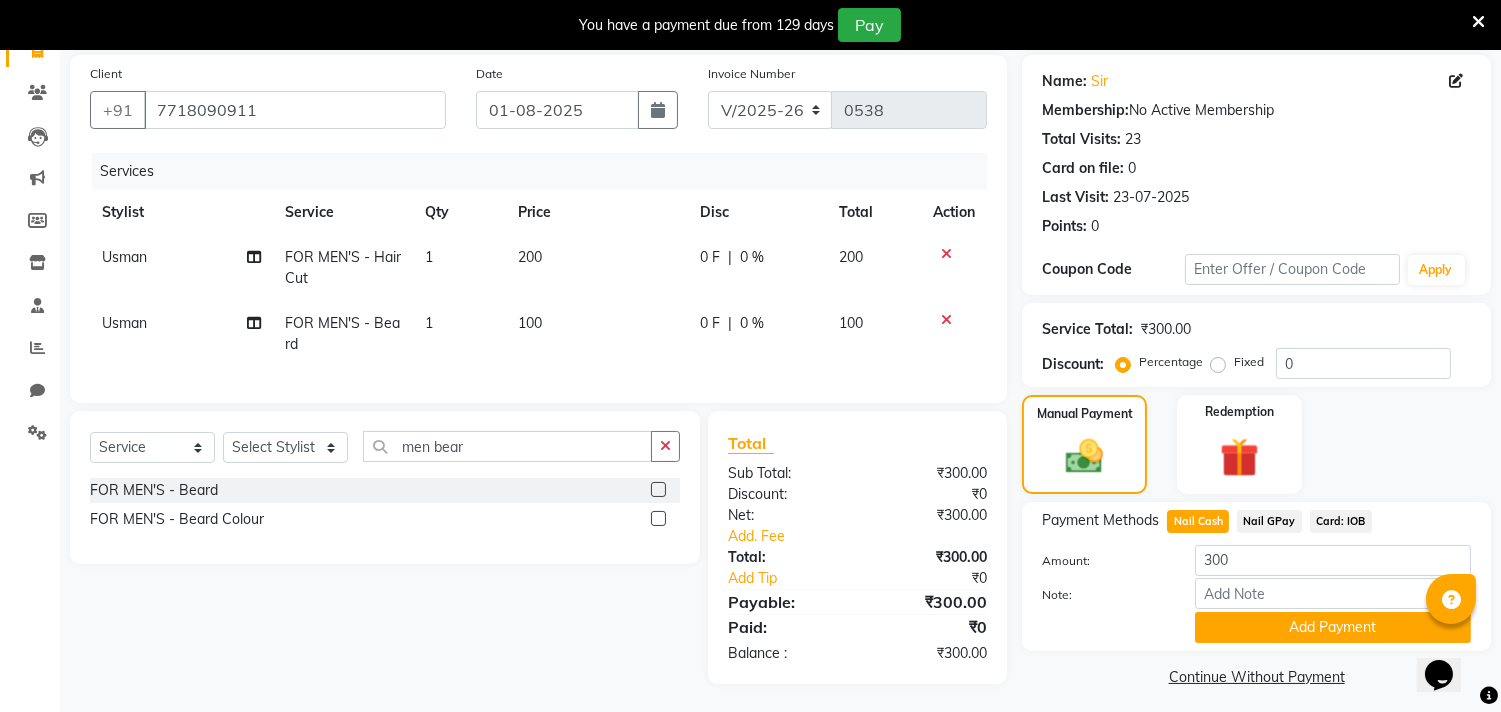 scroll, scrollTop: 163, scrollLeft: 0, axis: vertical 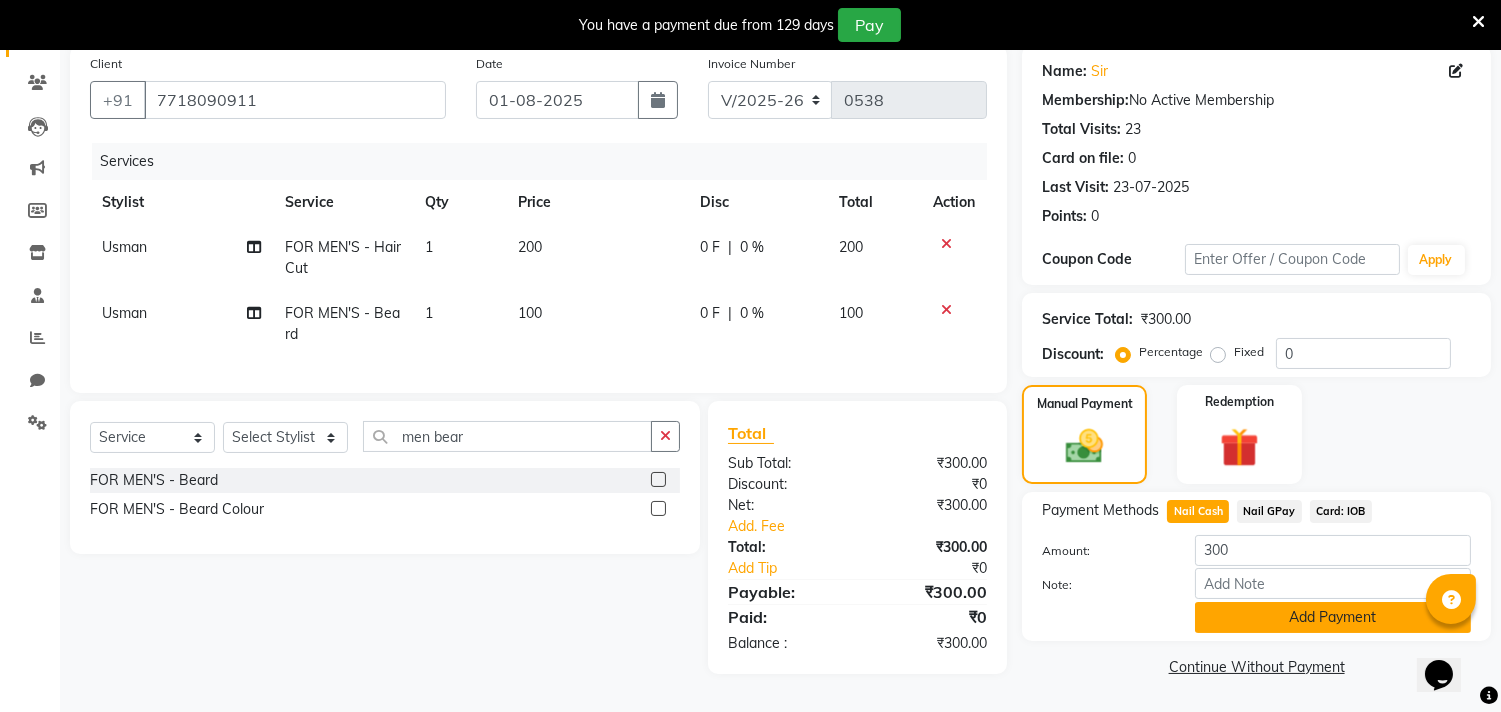click on "Add Payment" 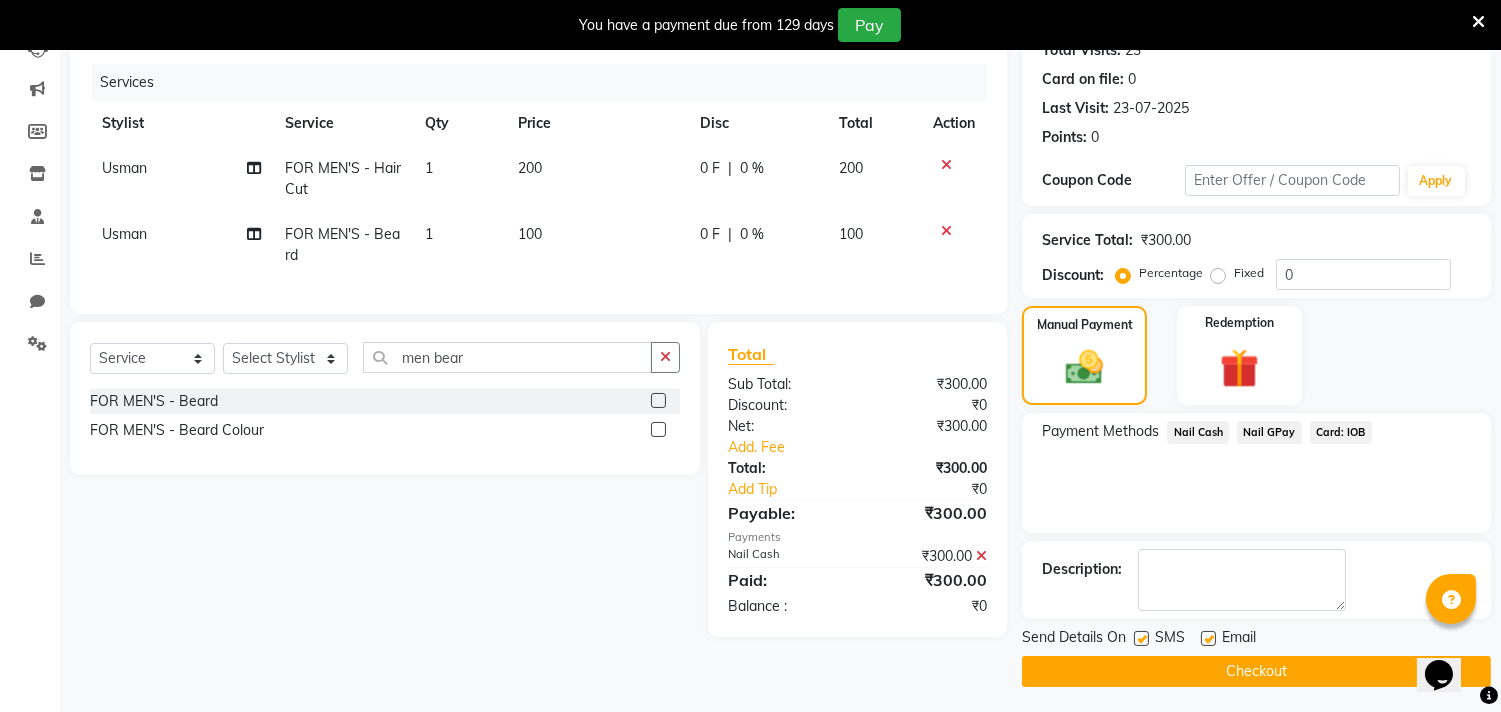 scroll, scrollTop: 237, scrollLeft: 0, axis: vertical 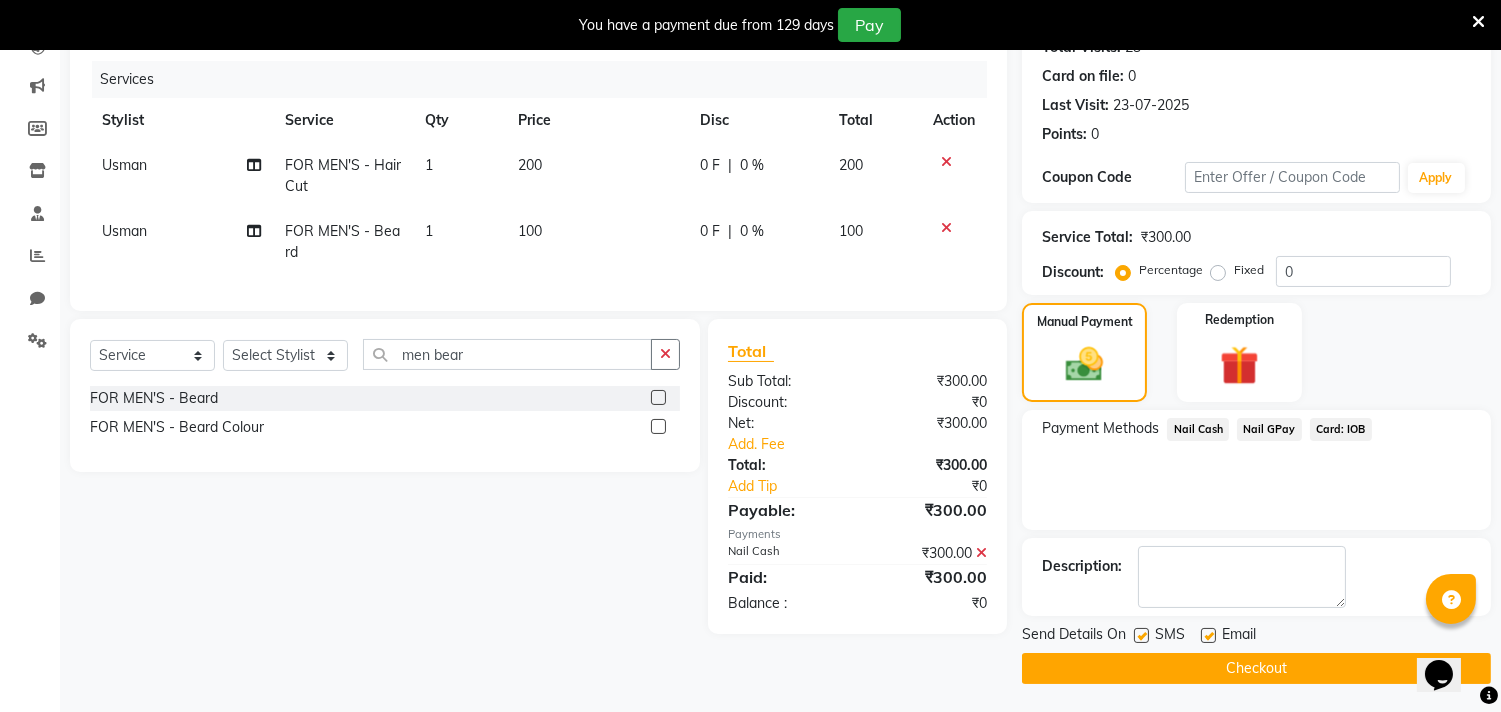 click on "Checkout" 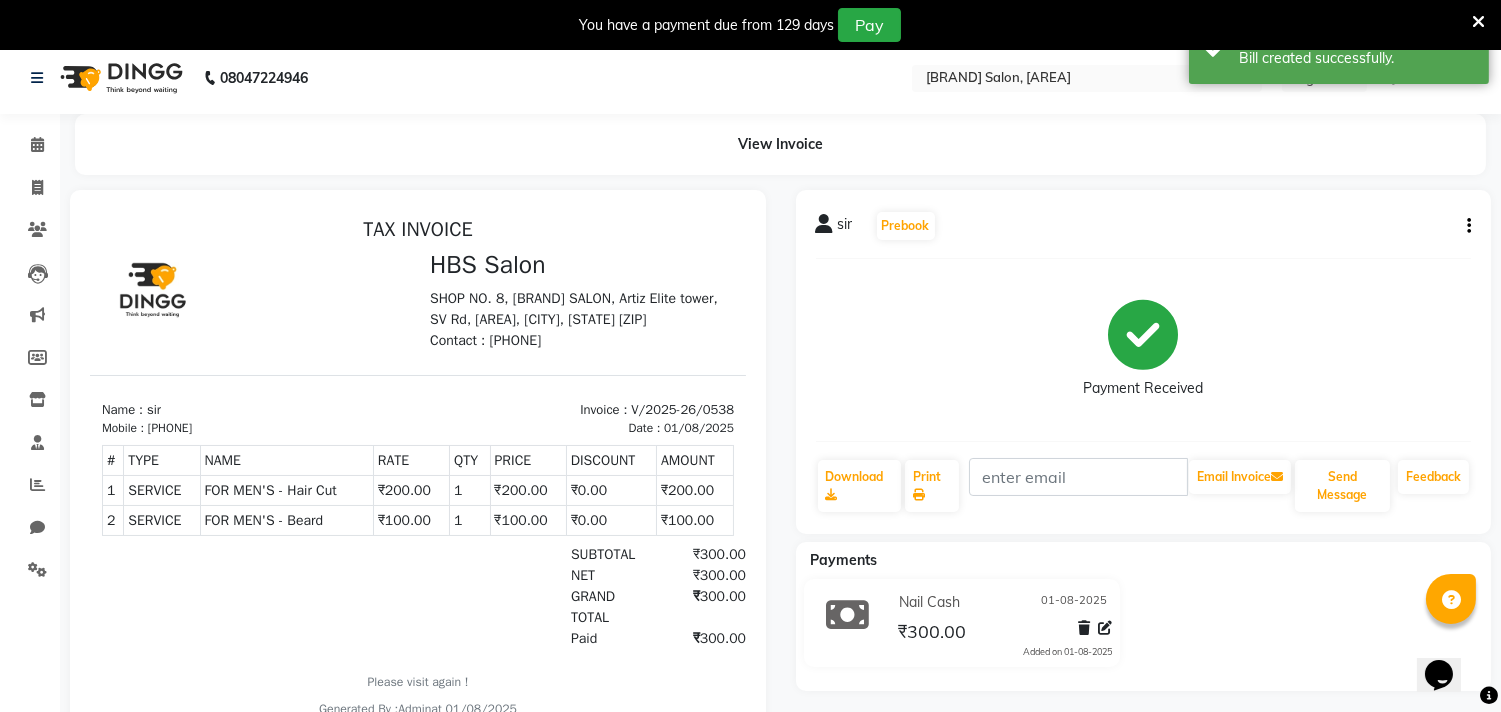 scroll, scrollTop: 0, scrollLeft: 0, axis: both 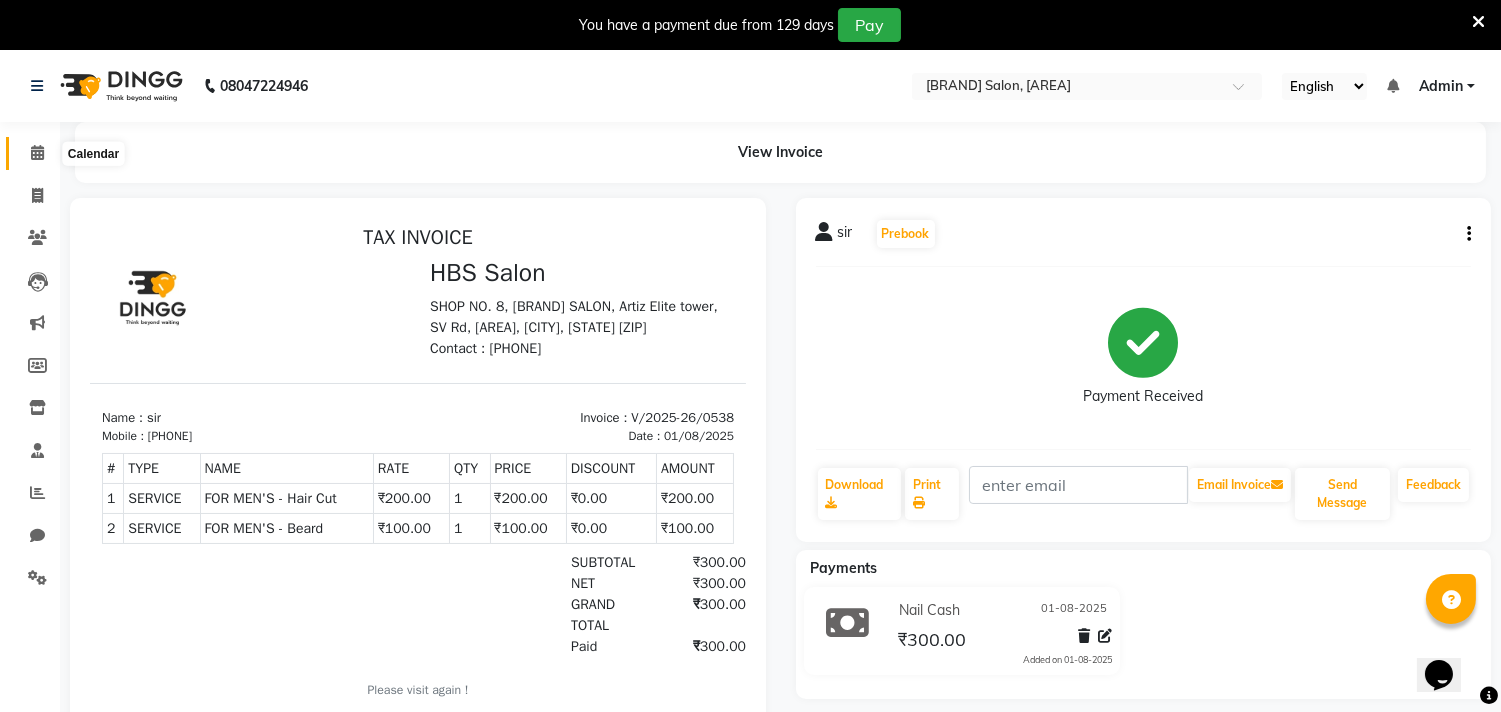 click 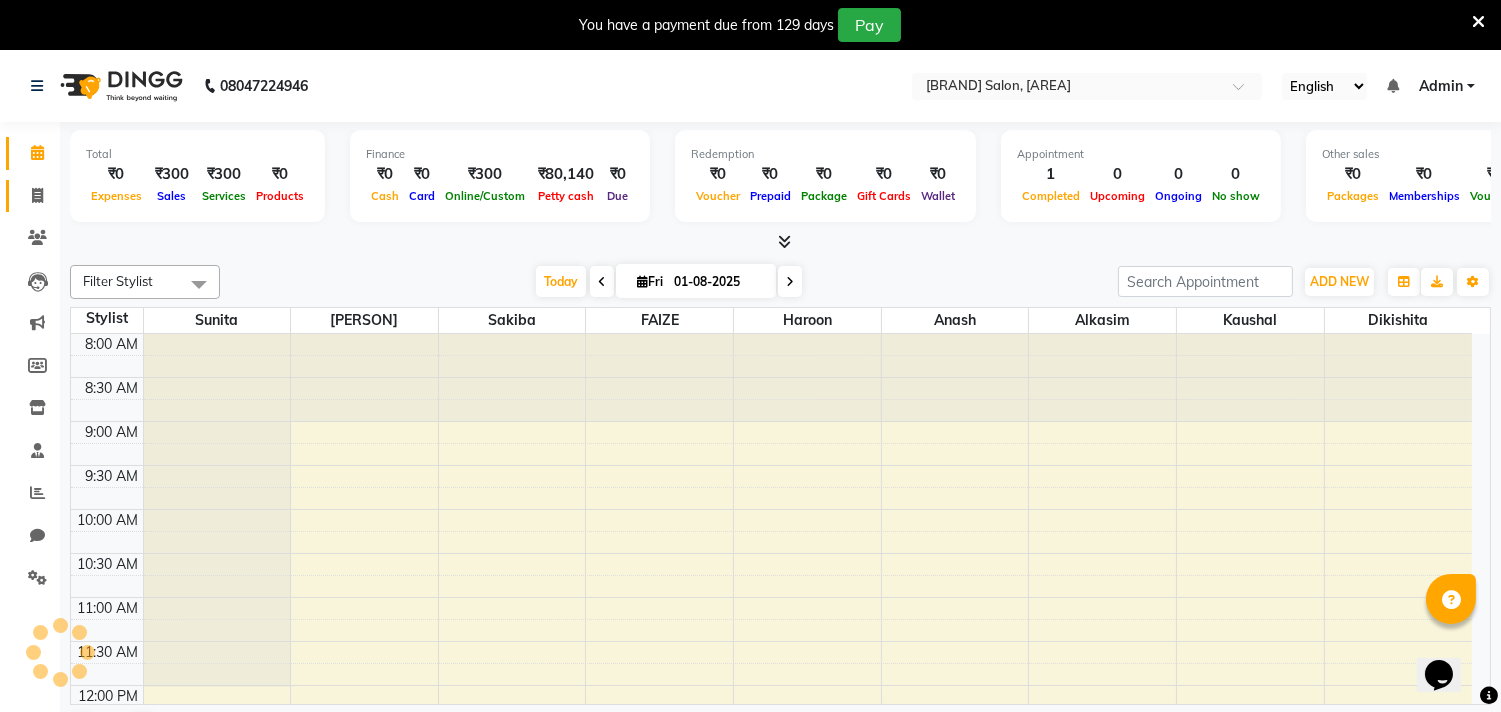 click 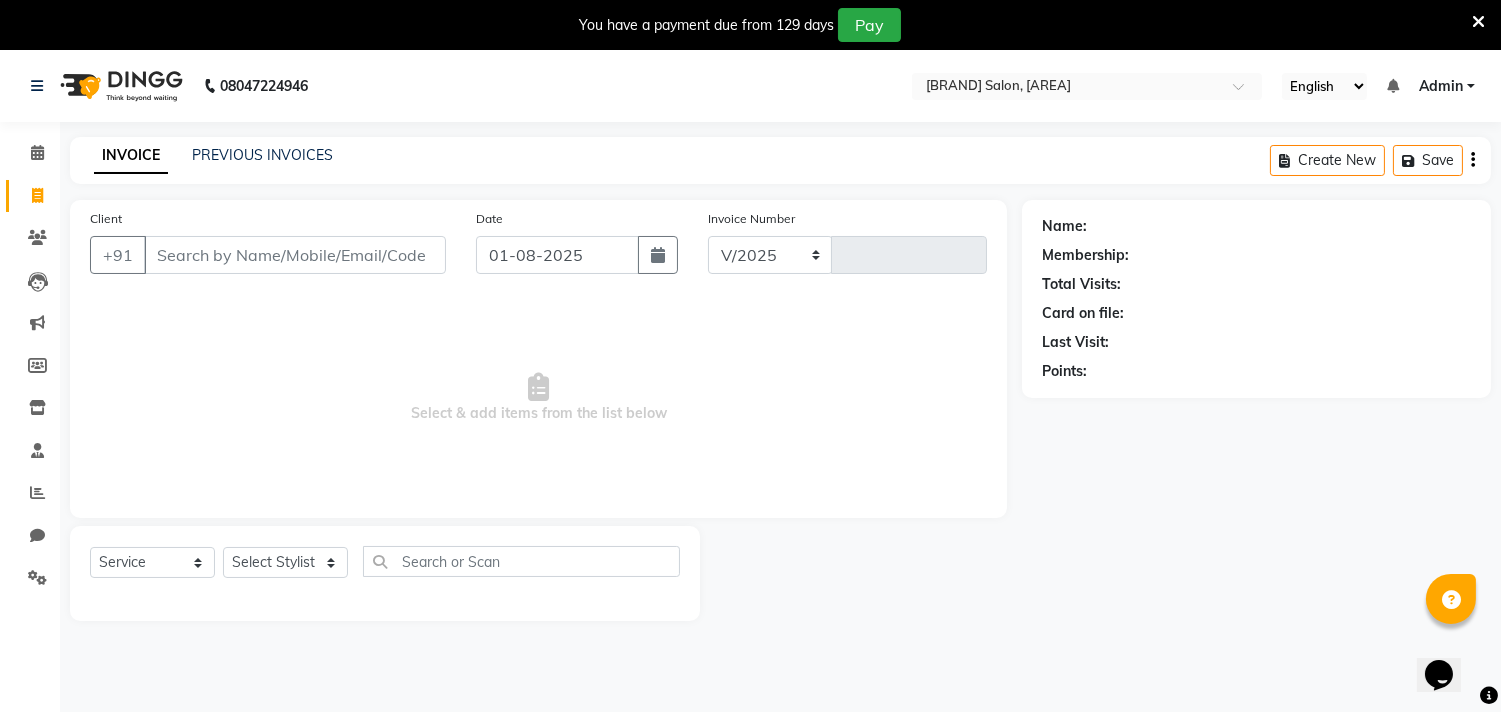 select on "7935" 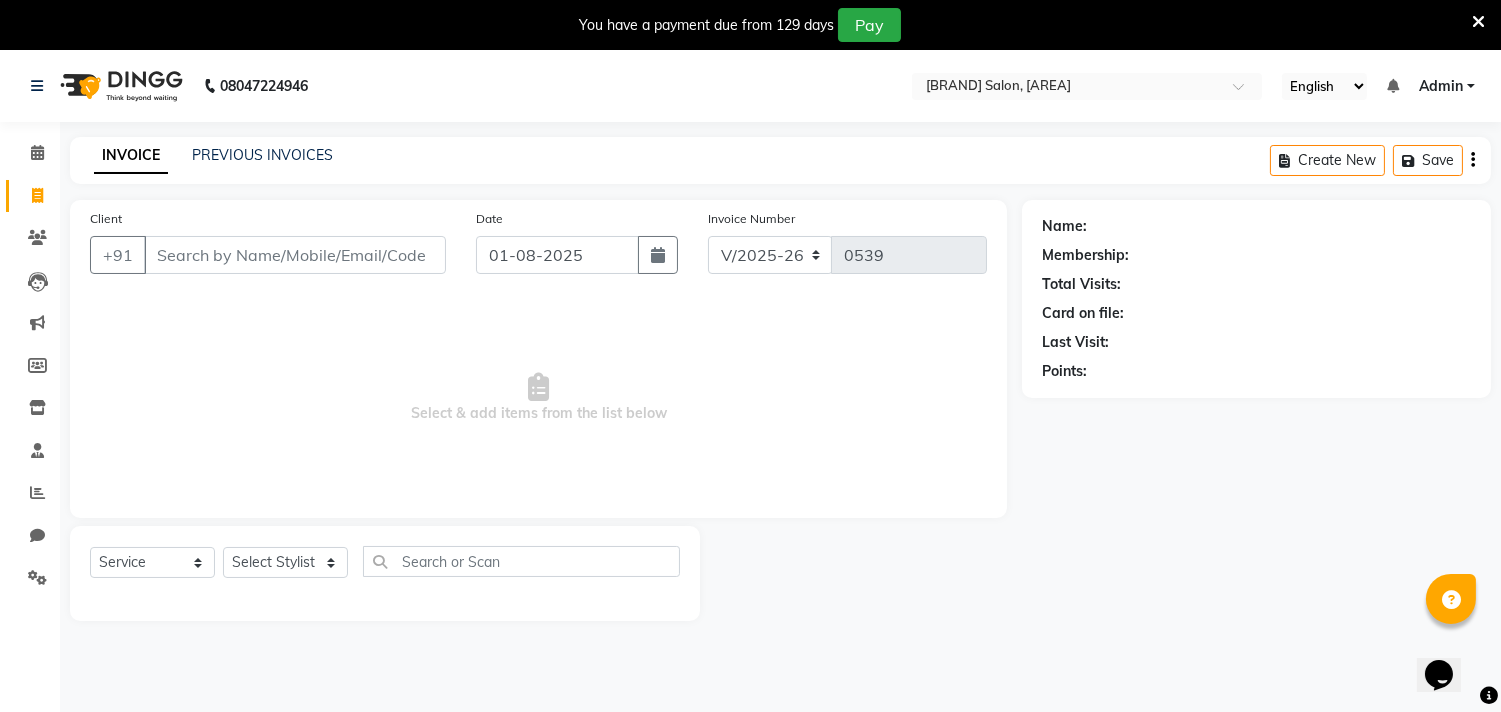 click on "Client" at bounding box center [295, 255] 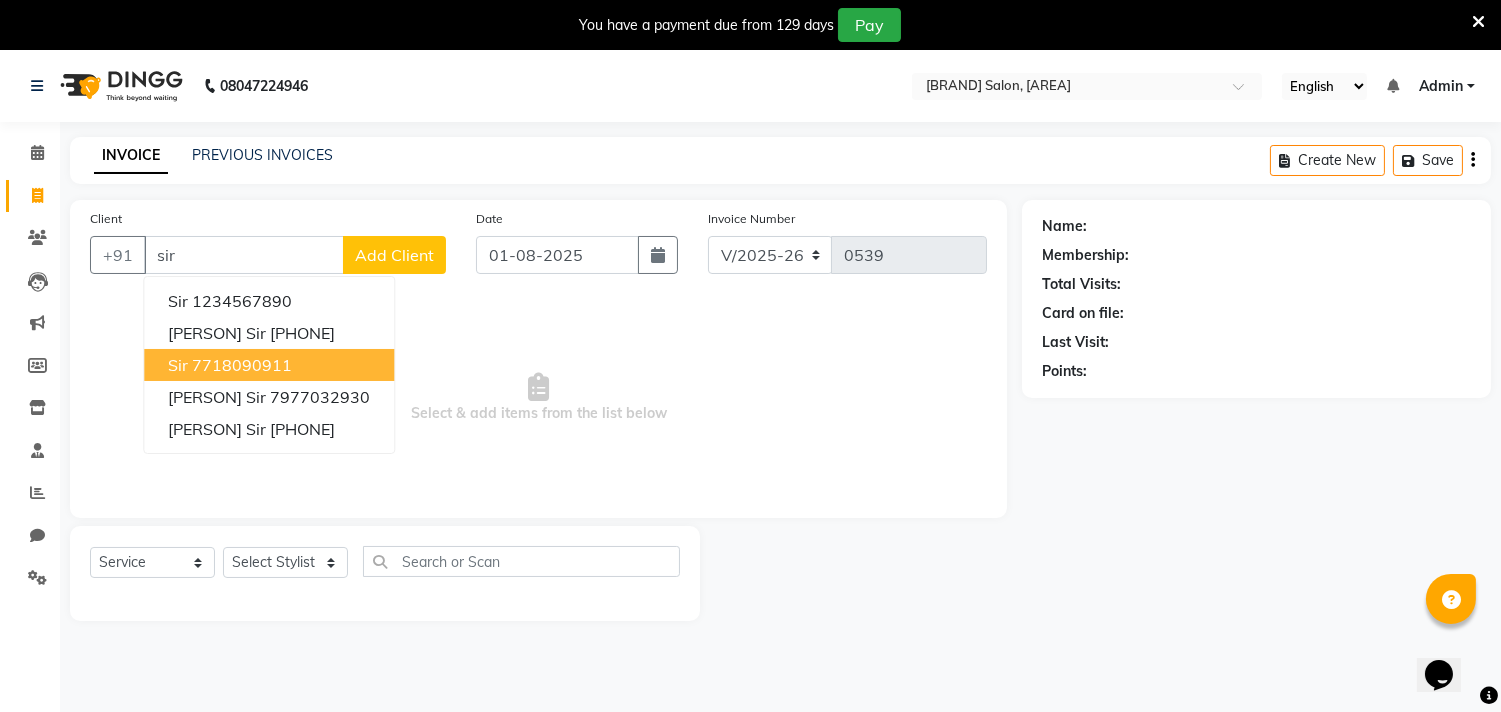 click on "7718090911" at bounding box center [242, 365] 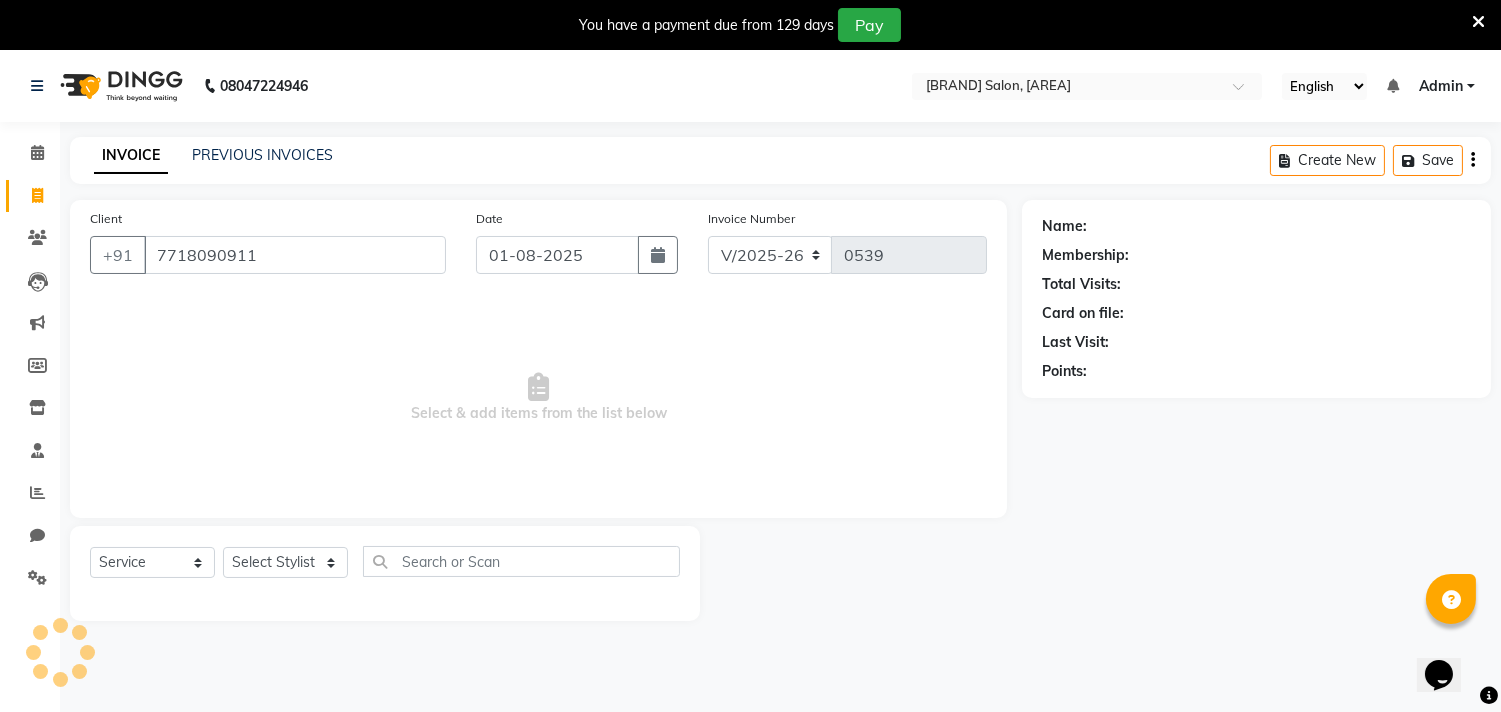 type on "7718090911" 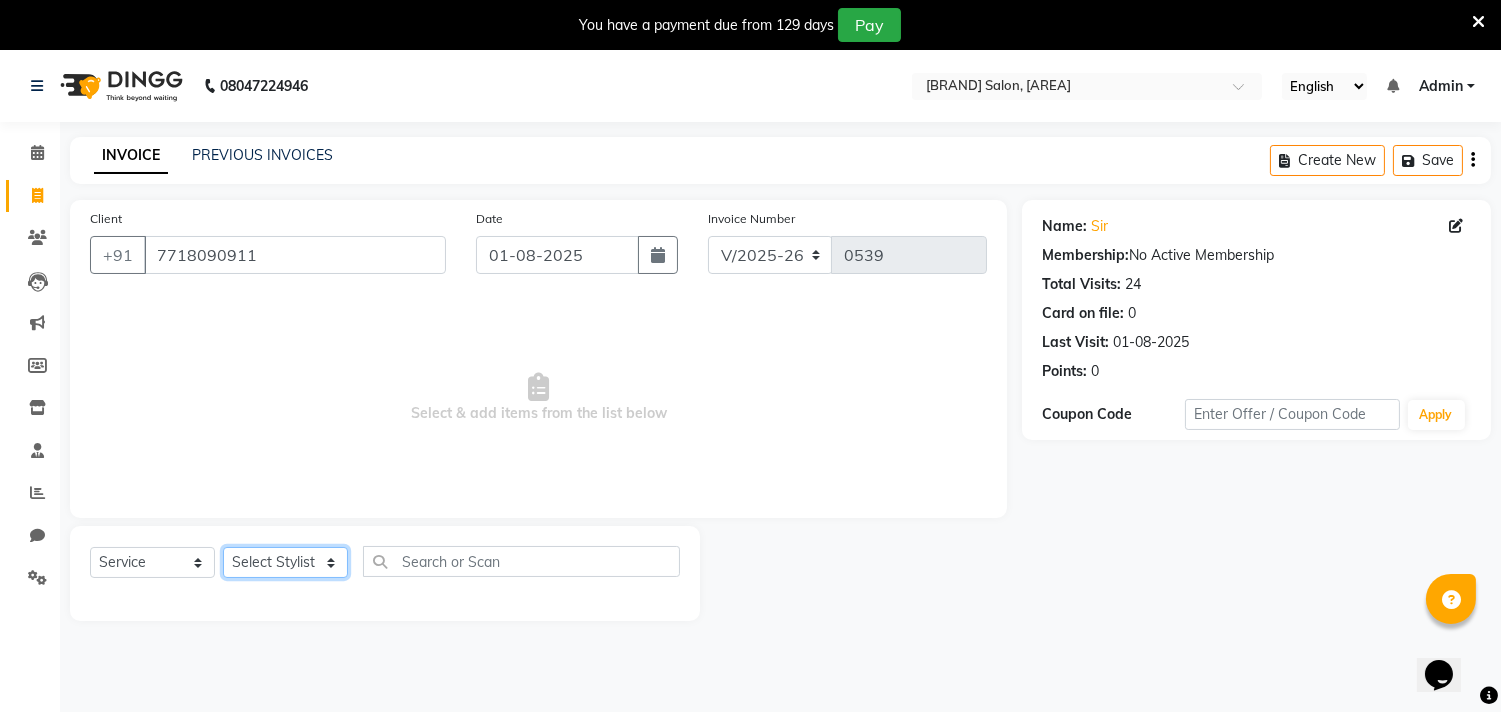 click on "Select Stylist [PERSON] [PERSON] [PERSON] [PERSON] [PERSON]                                                                                                                                                  [PERSON] [PERSON] [PERSON] [PERSON]                                                                                                                                                                 [PERSON] [PERSON] [PERSON] [PERSON]" 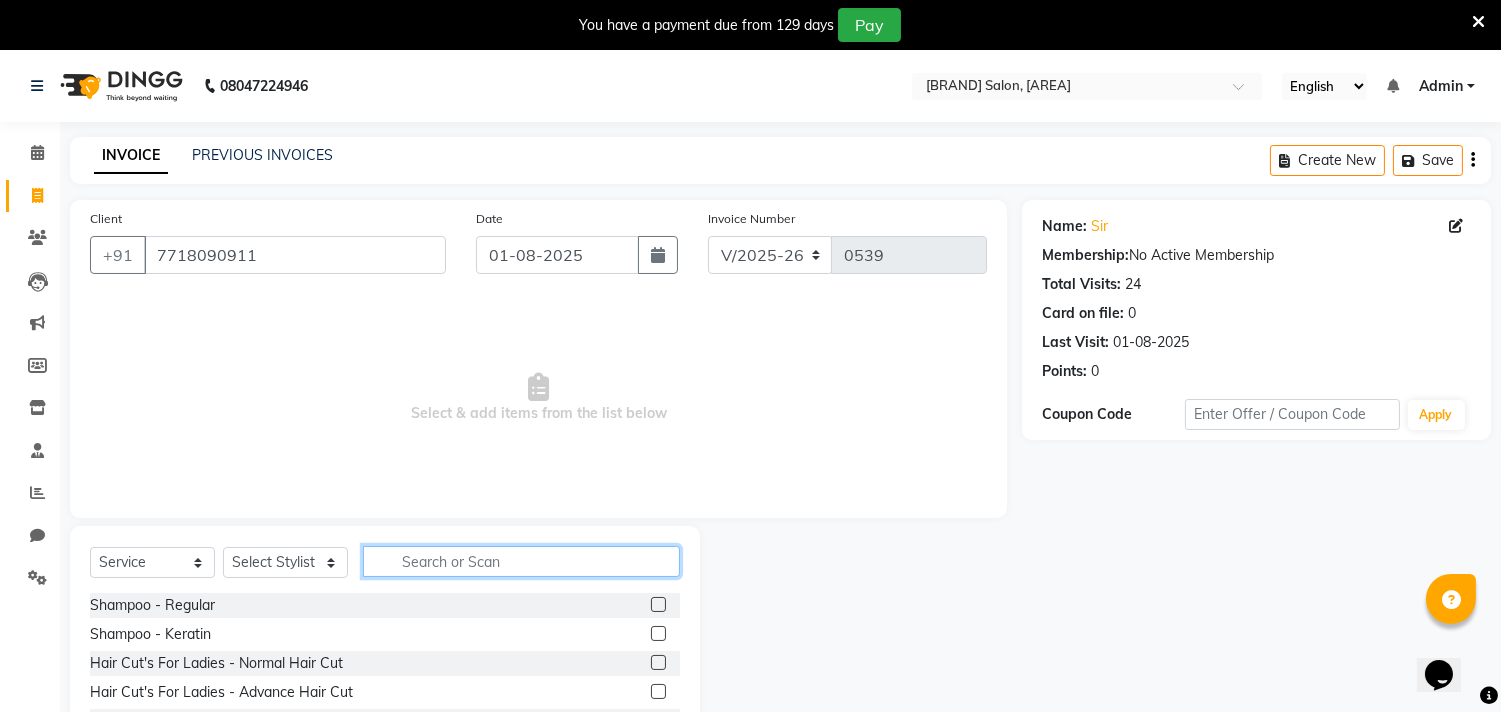 click 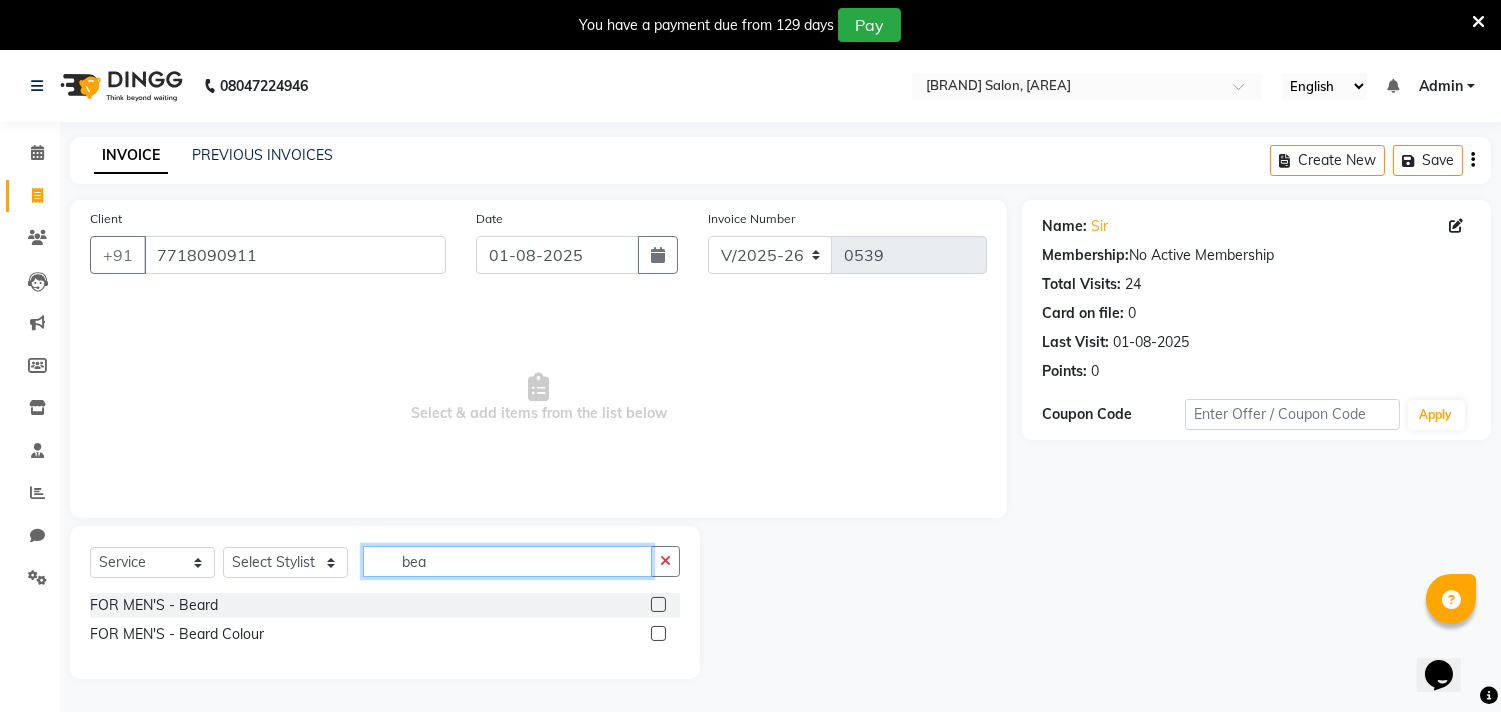 type on "bea" 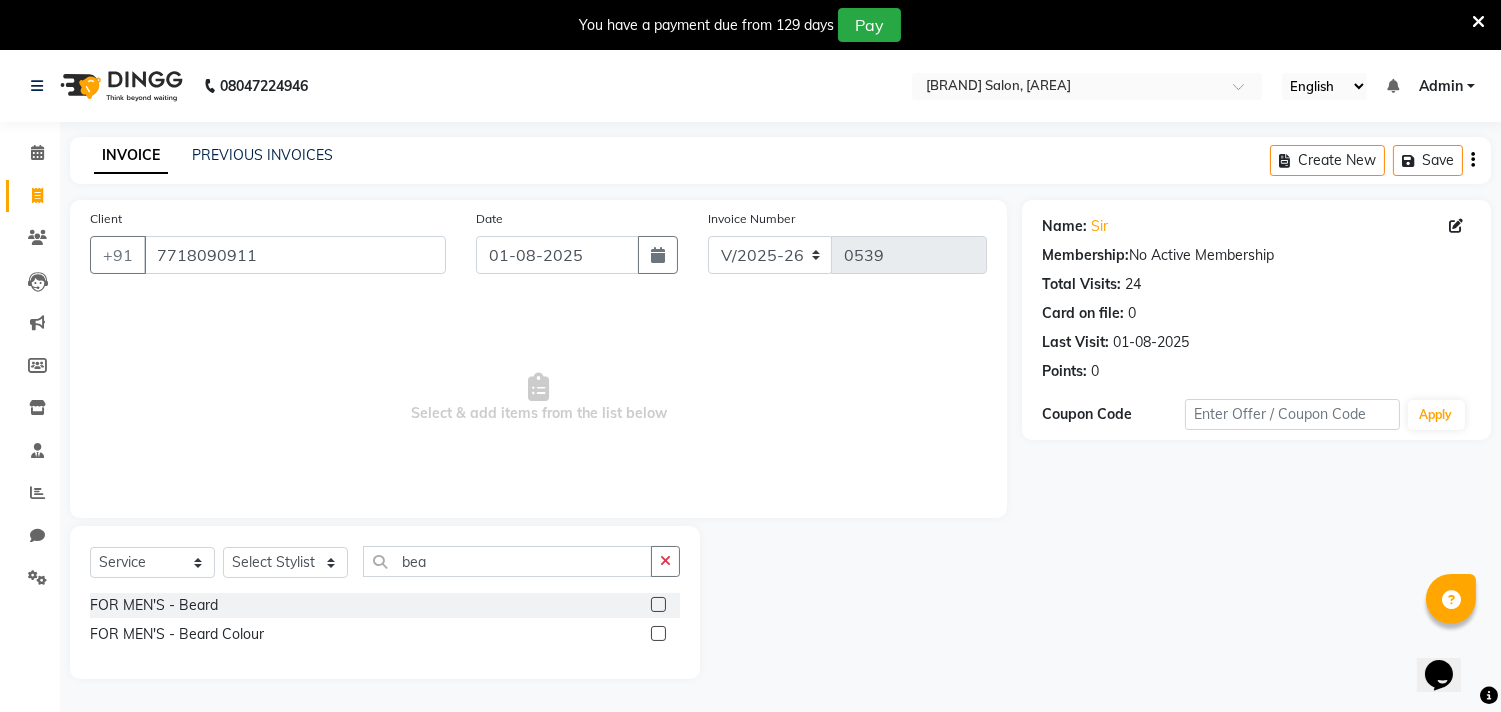 click 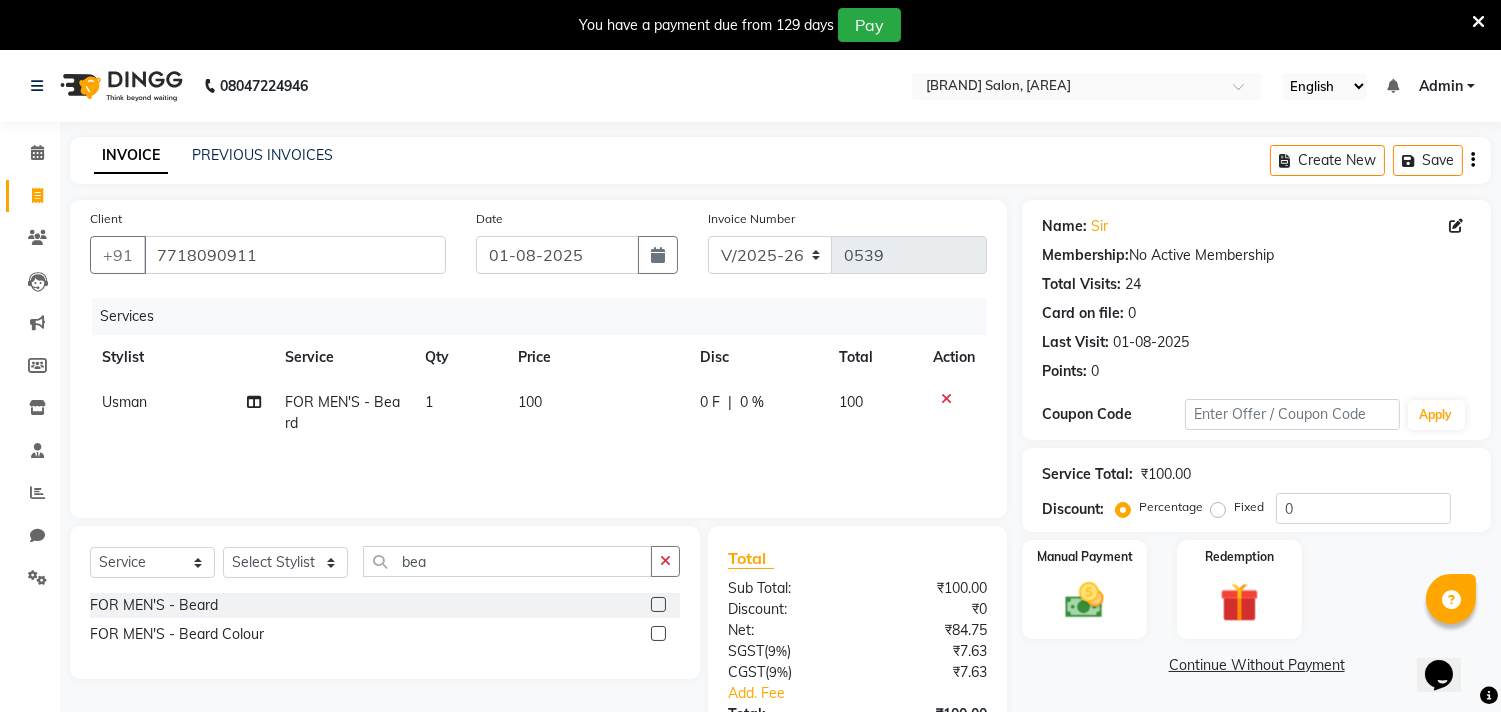 click 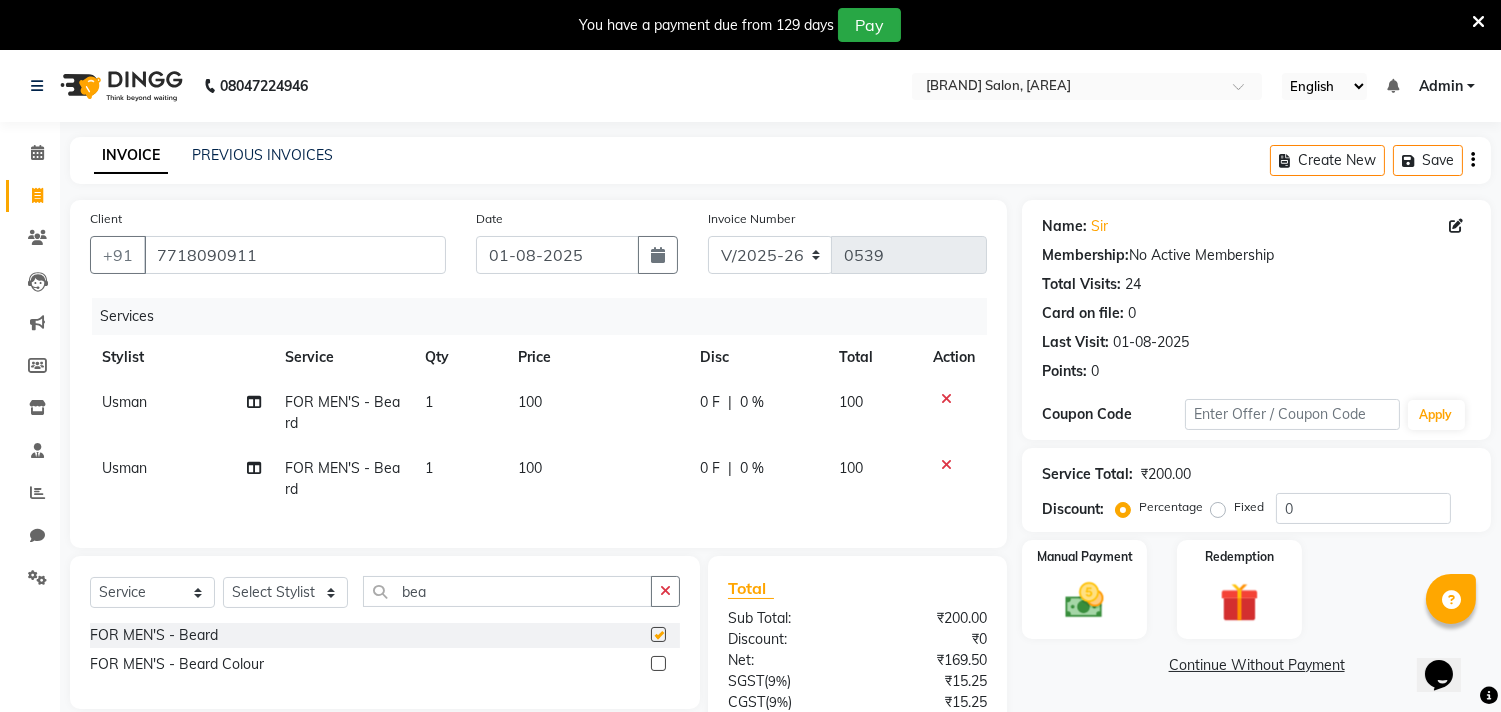 checkbox on "false" 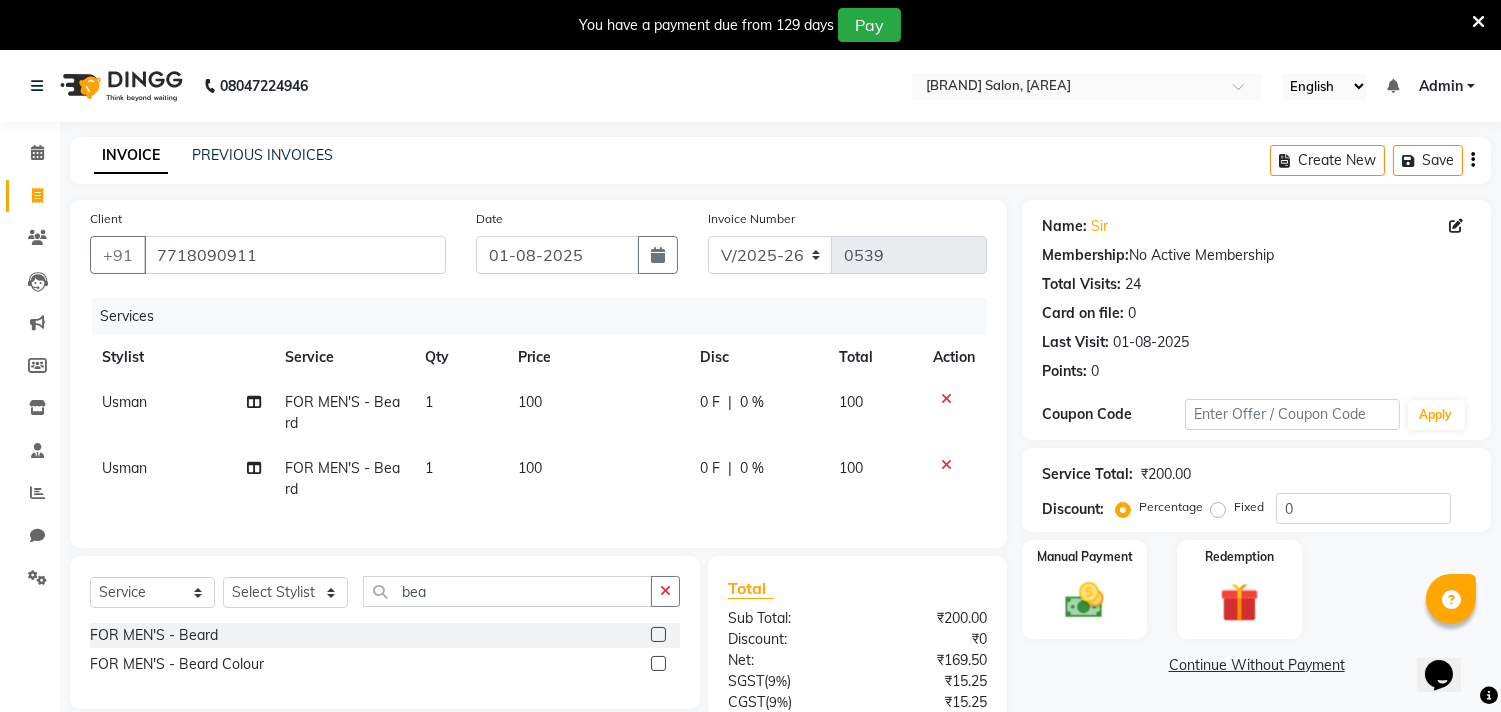 click 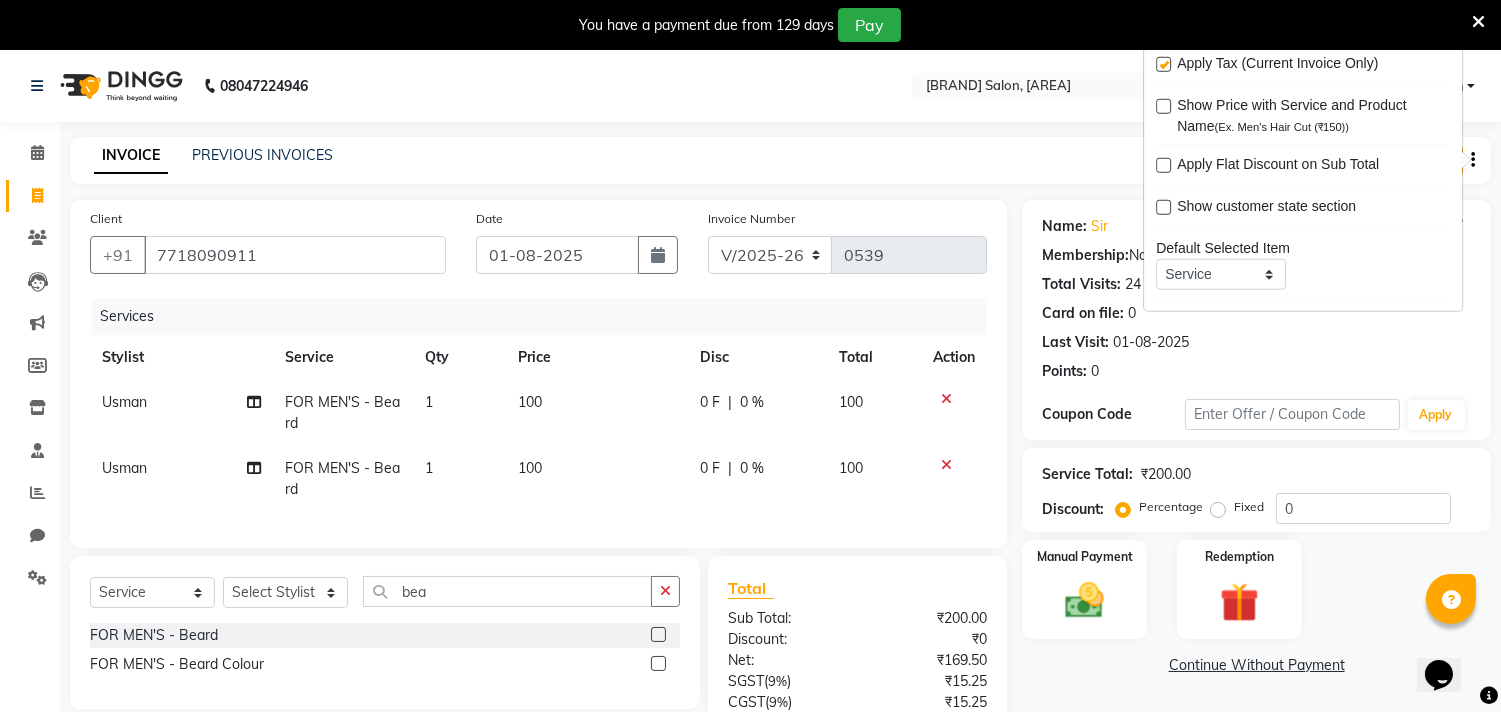 click at bounding box center (1163, 64) 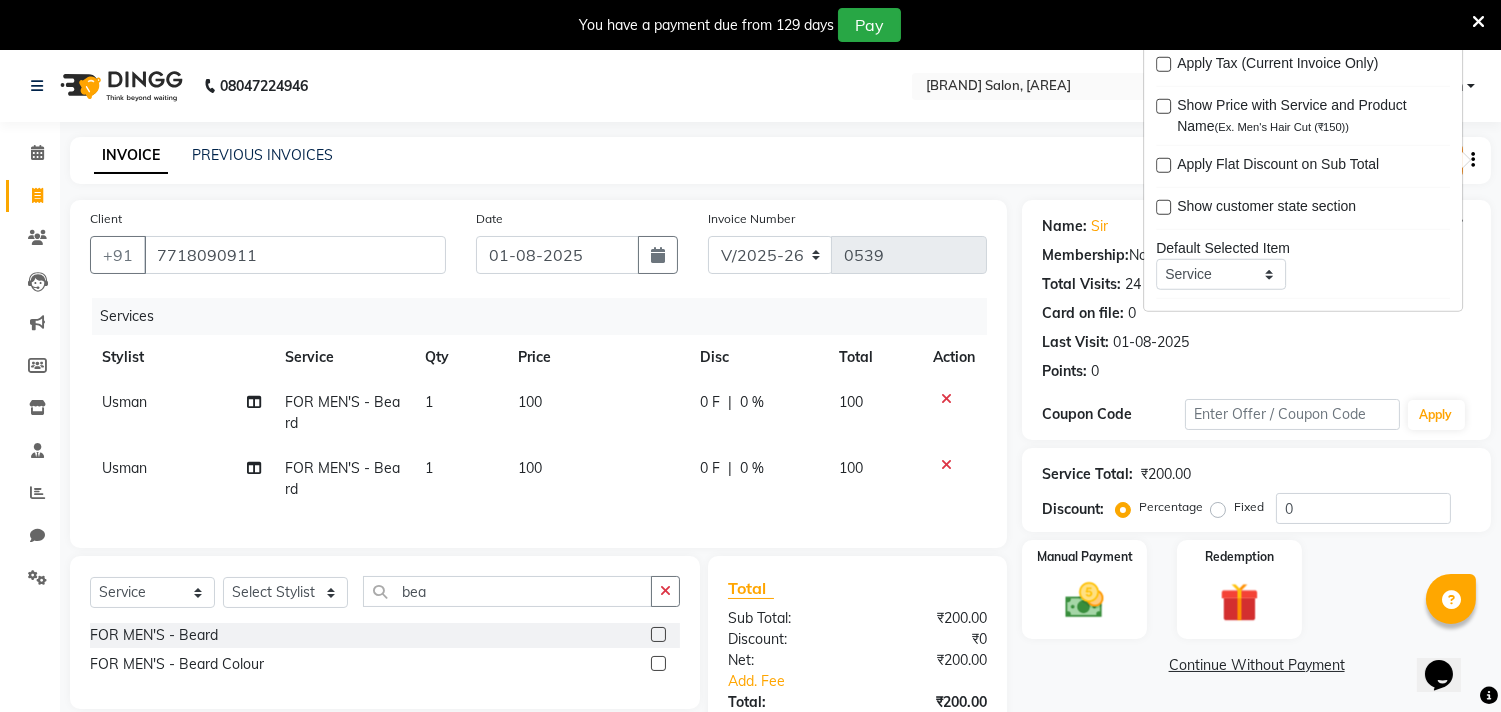 click on "Percentage" 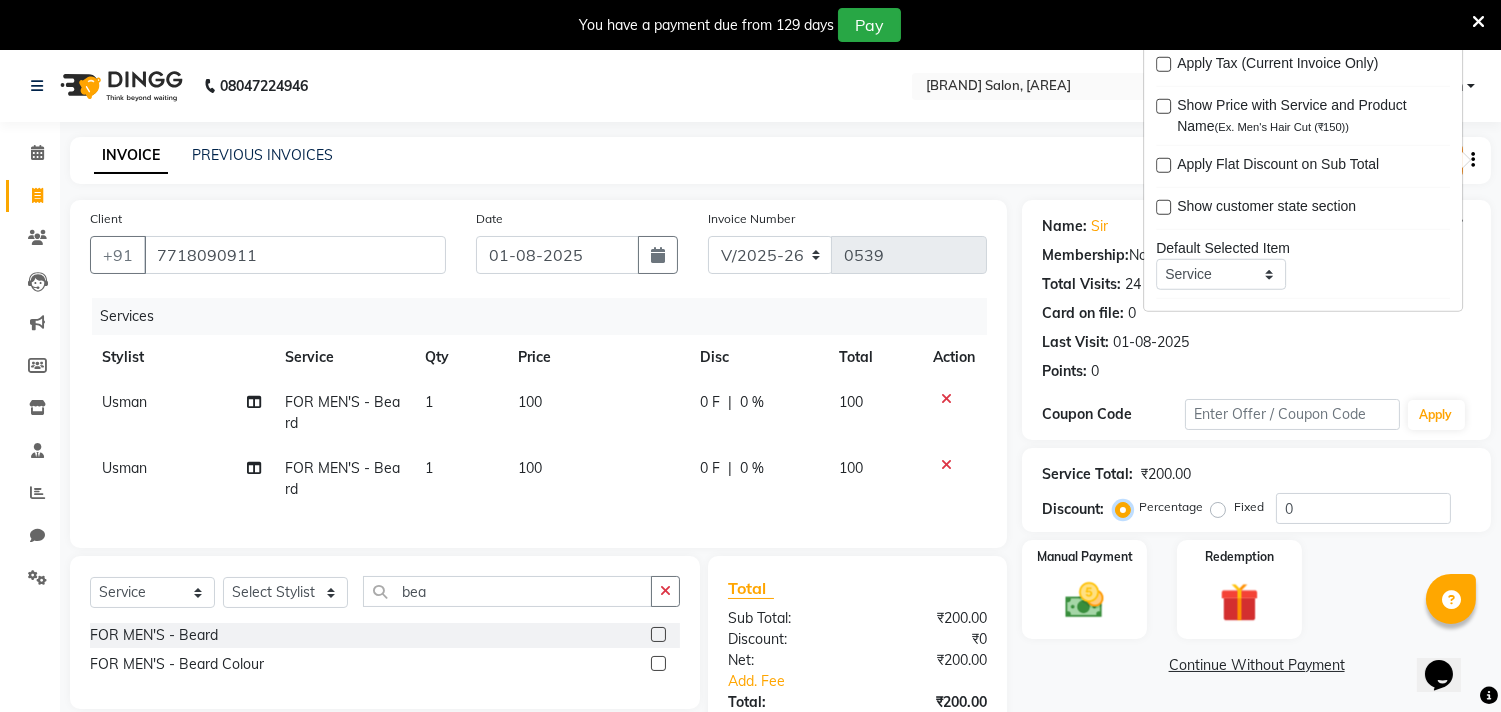 click on "Percentage" at bounding box center [1127, 507] 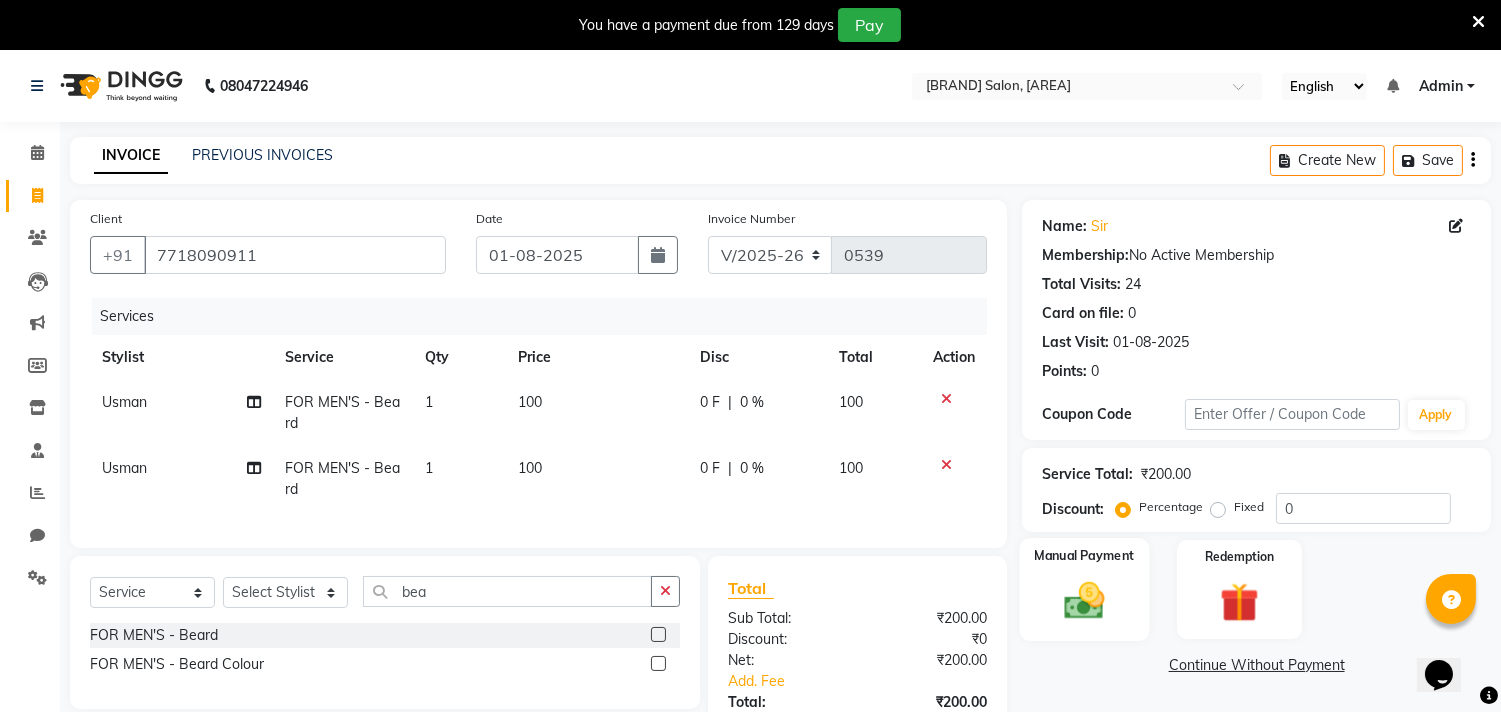 click 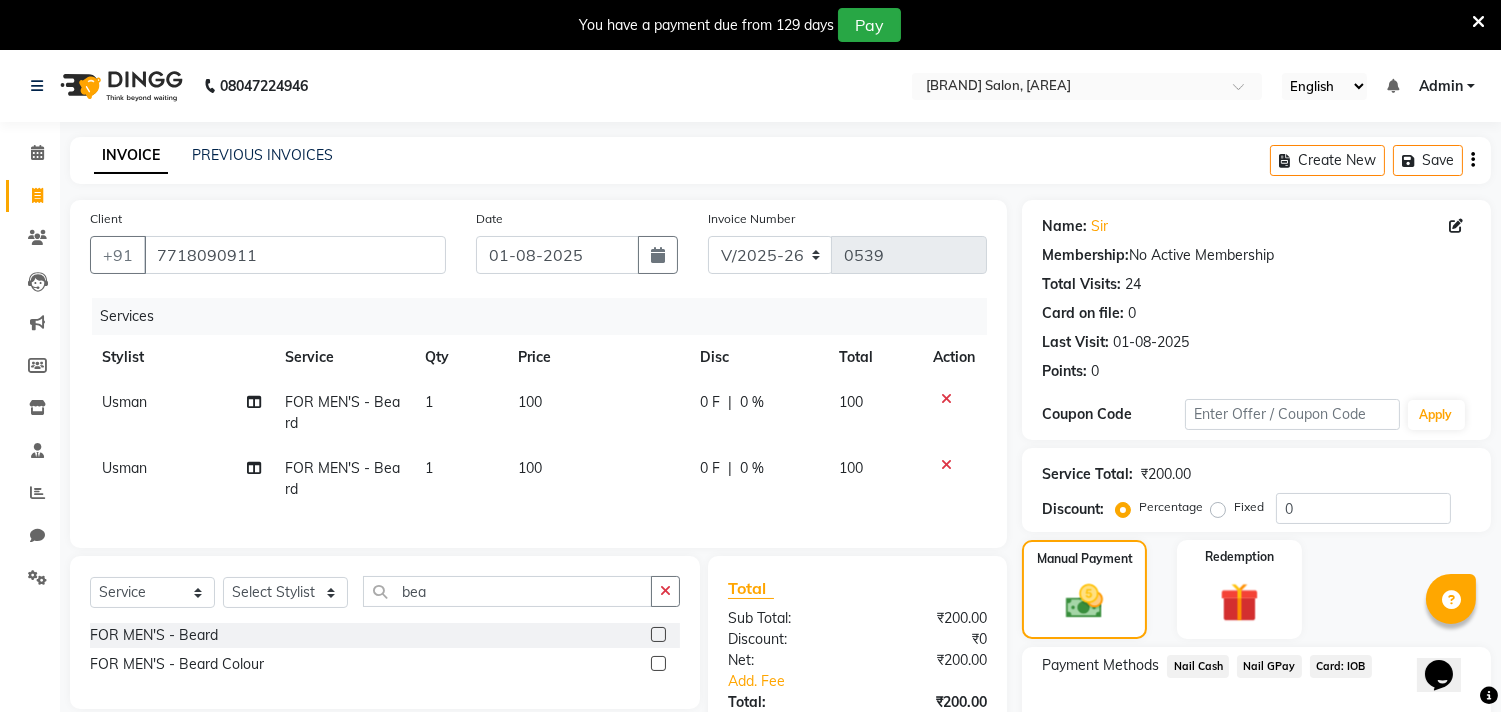 click on "Nail GPay" 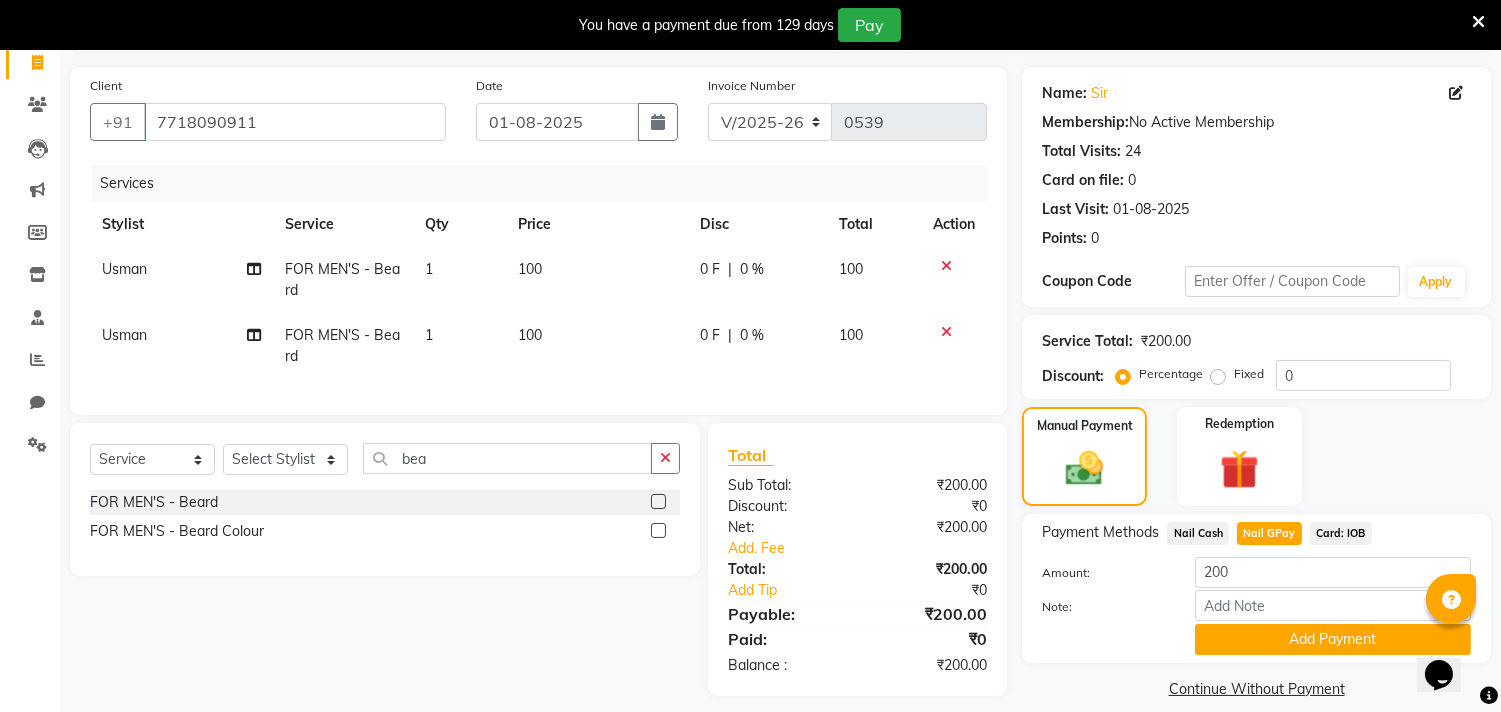 scroll, scrollTop: 163, scrollLeft: 0, axis: vertical 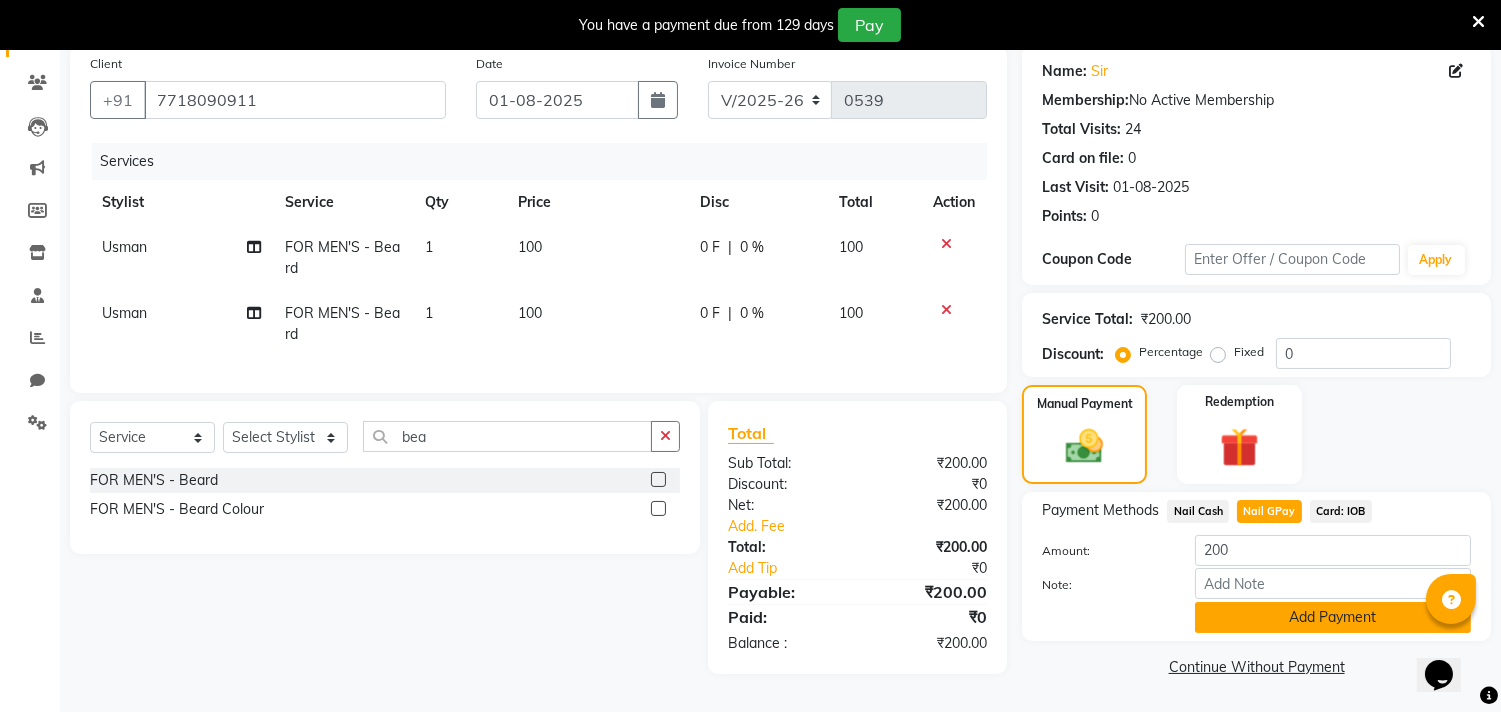click on "Add Payment" 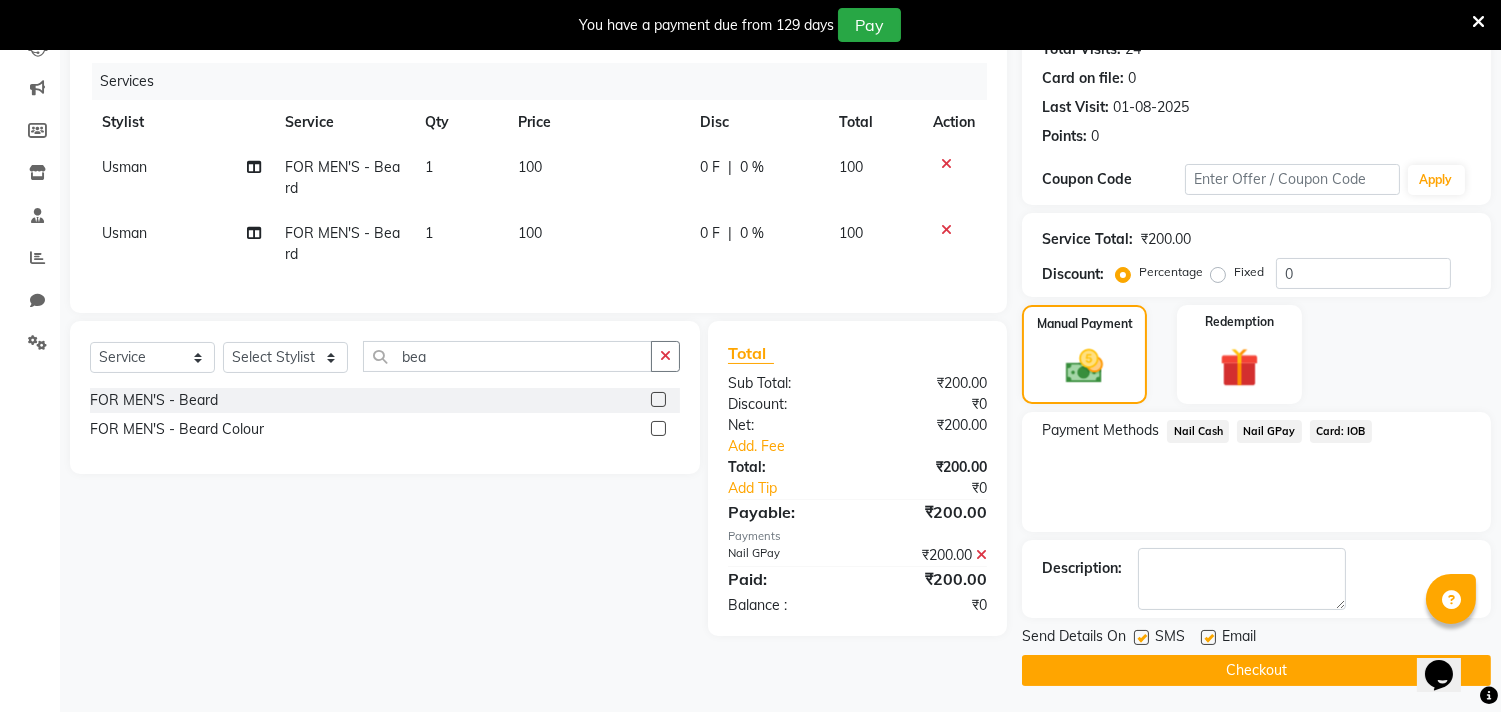 scroll, scrollTop: 237, scrollLeft: 0, axis: vertical 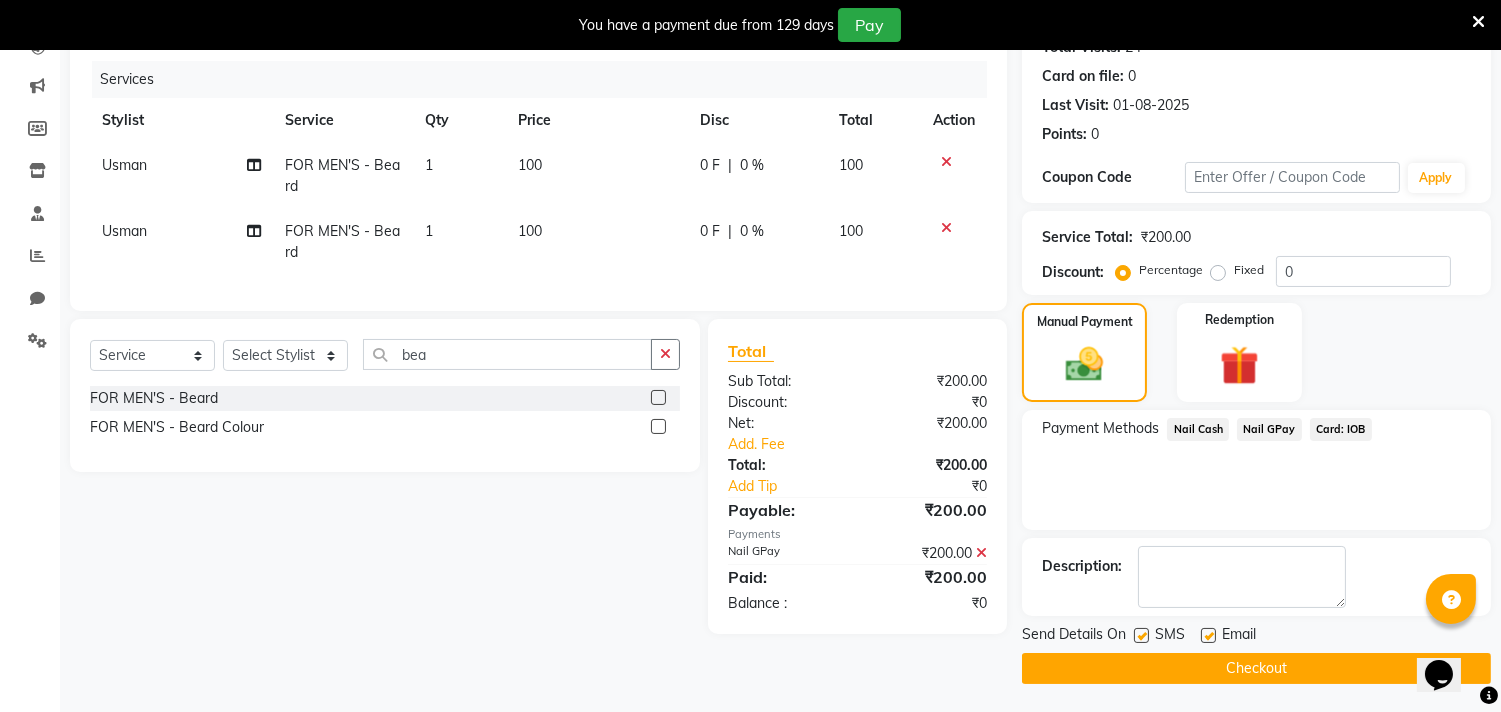 click on "Checkout" 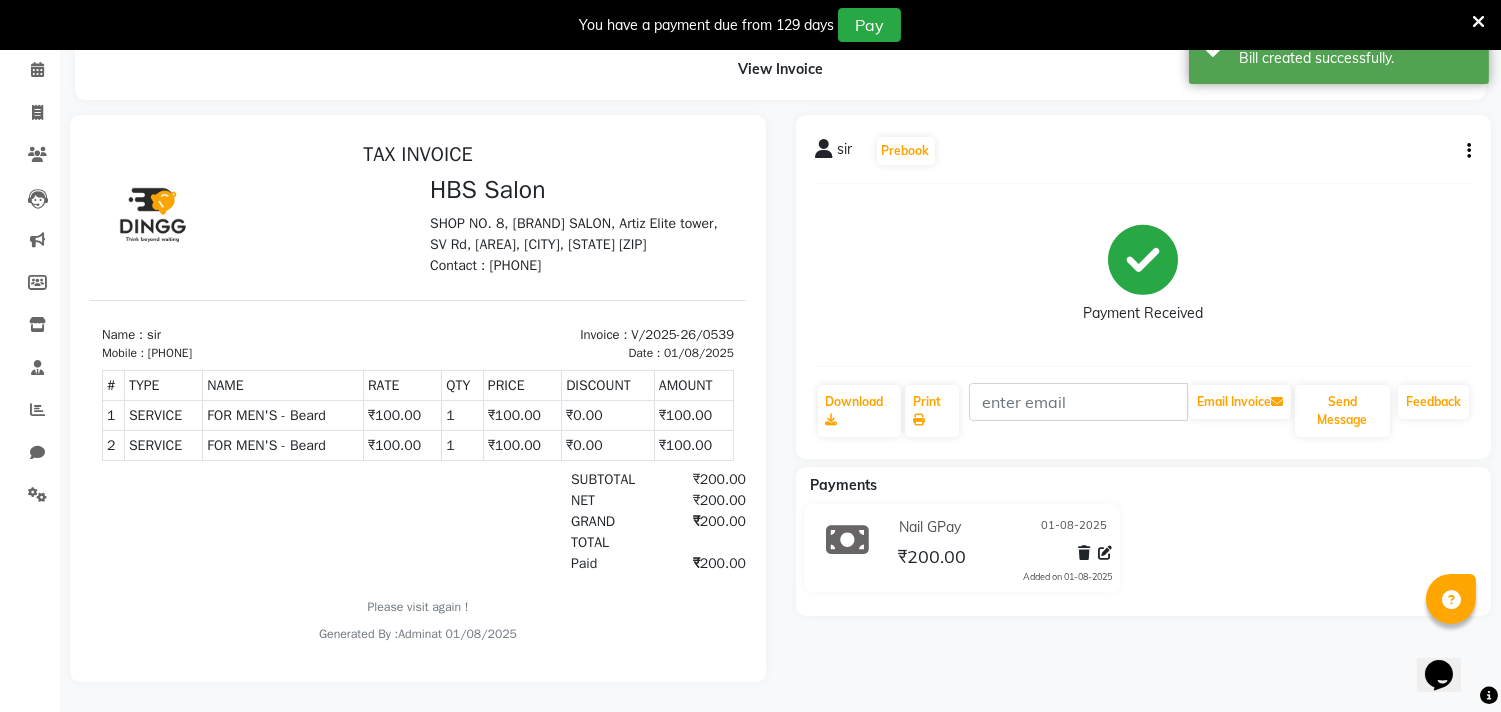 scroll, scrollTop: 0, scrollLeft: 0, axis: both 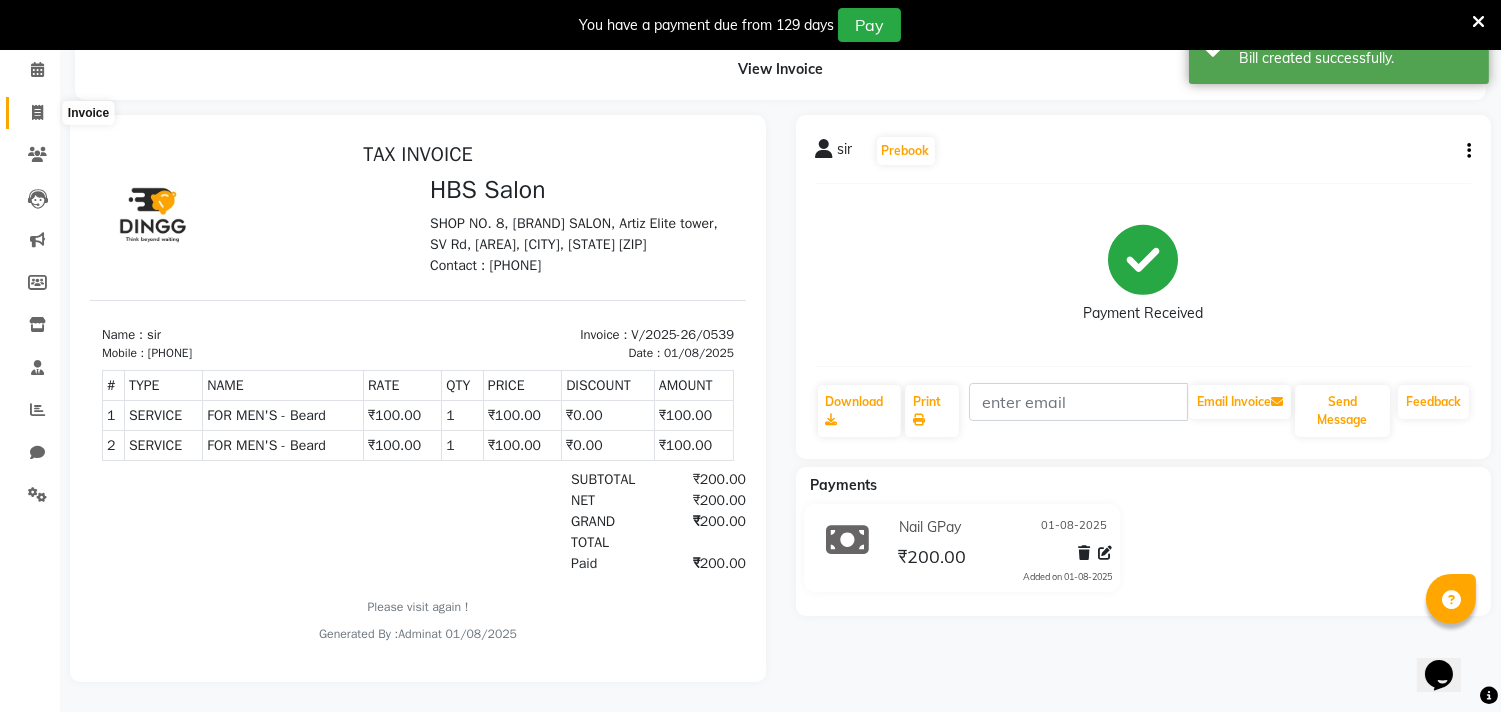 click 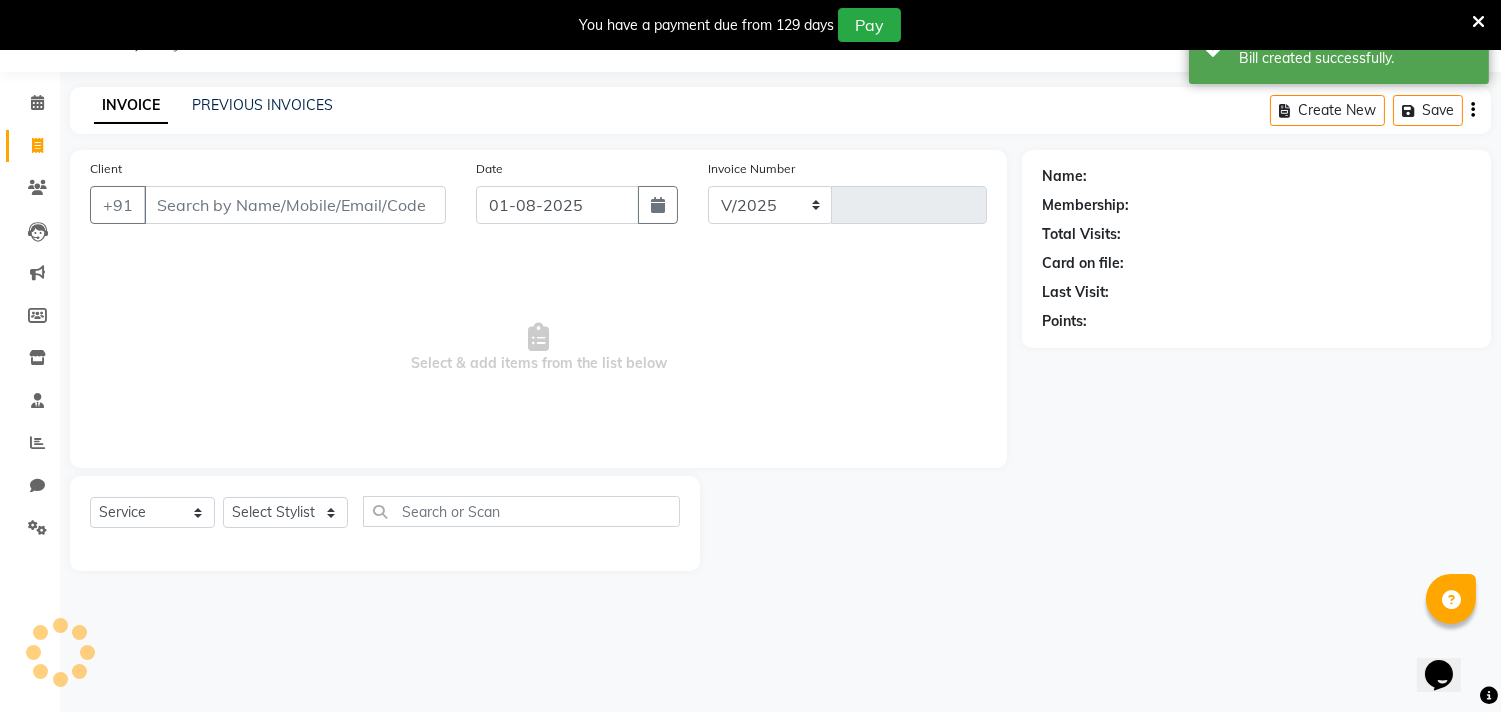 select on "7935" 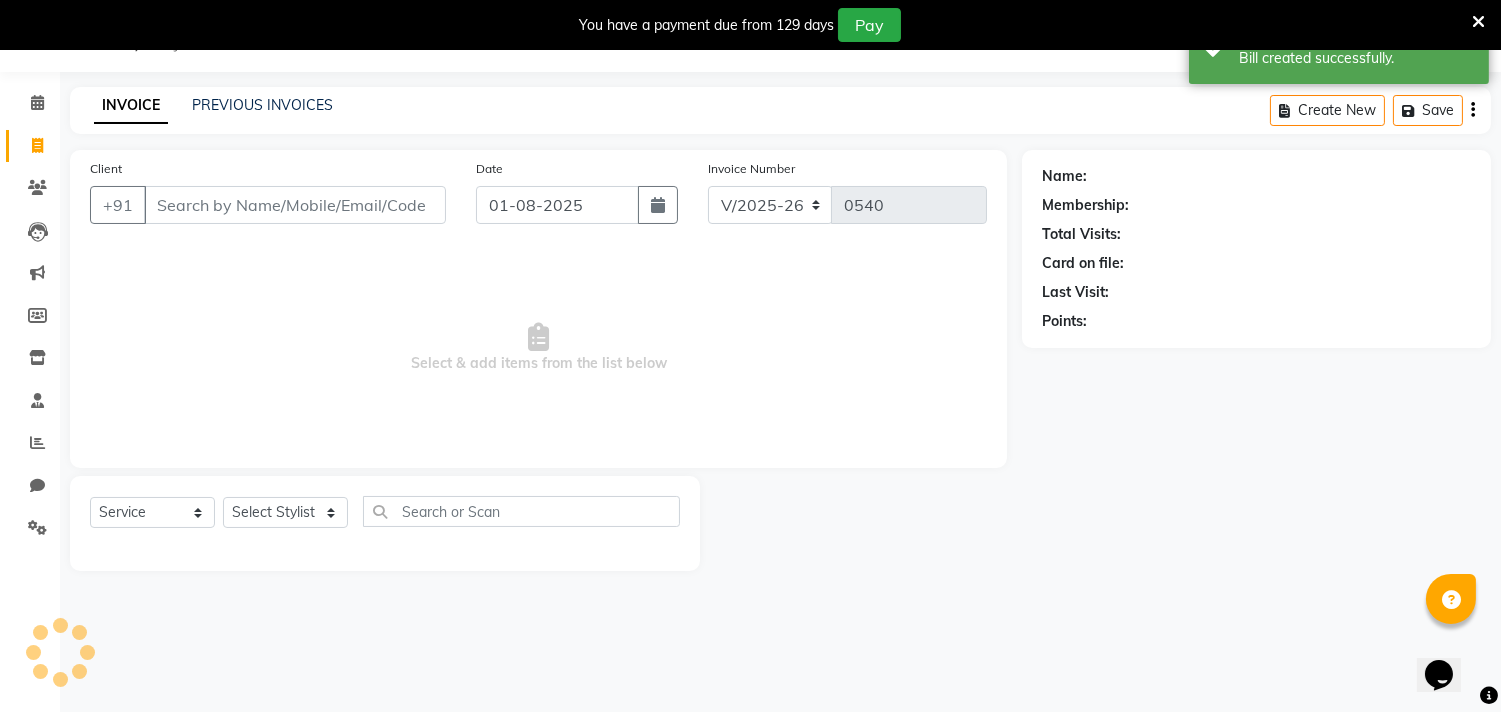 scroll, scrollTop: 50, scrollLeft: 0, axis: vertical 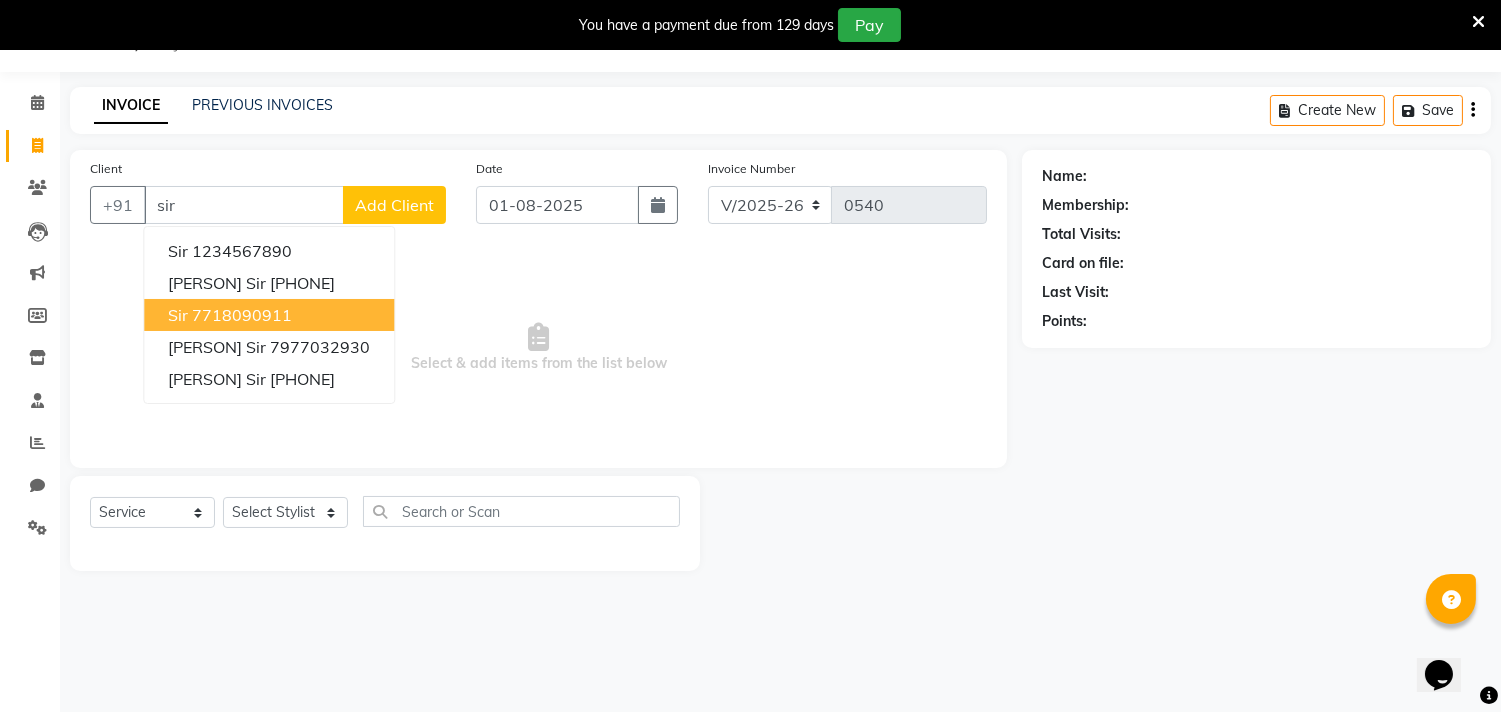 click on "7718090911" at bounding box center (242, 315) 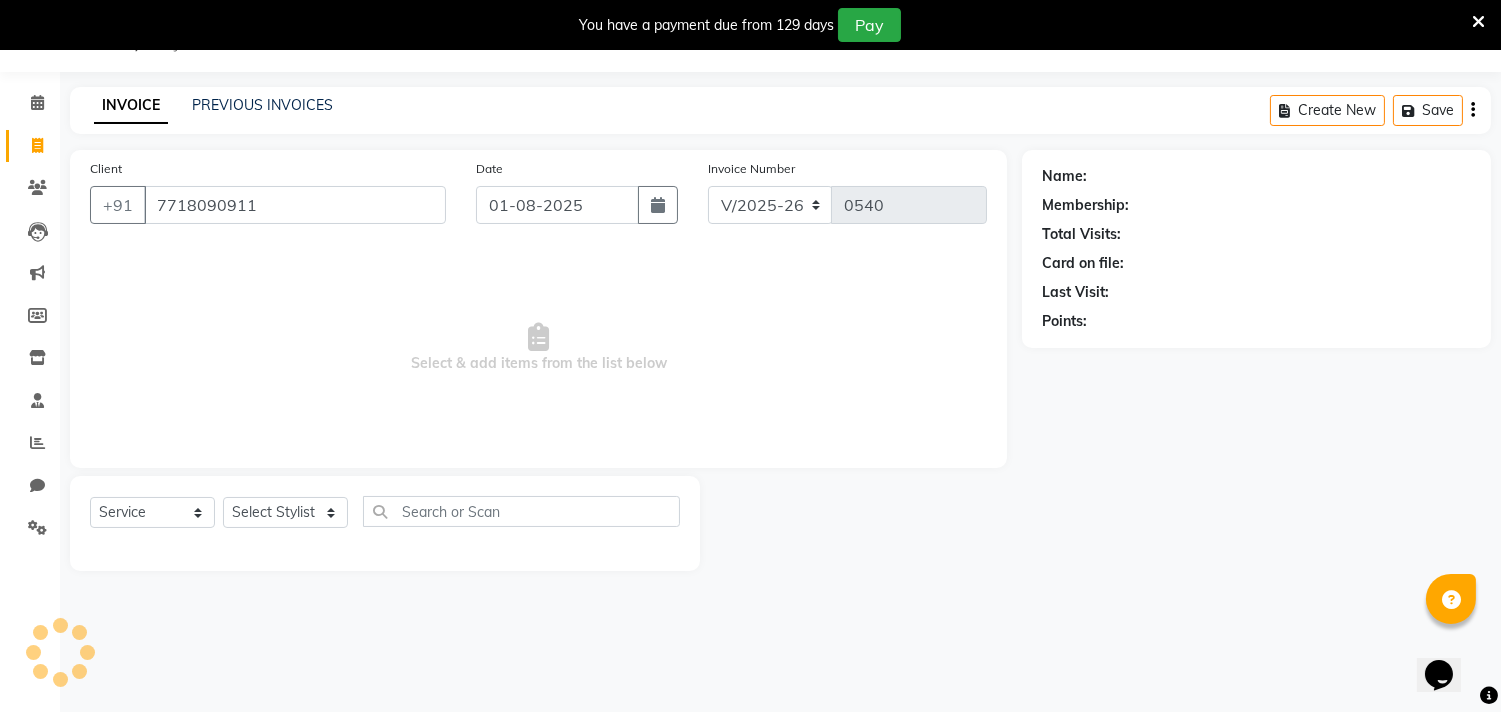 type on "7718090911" 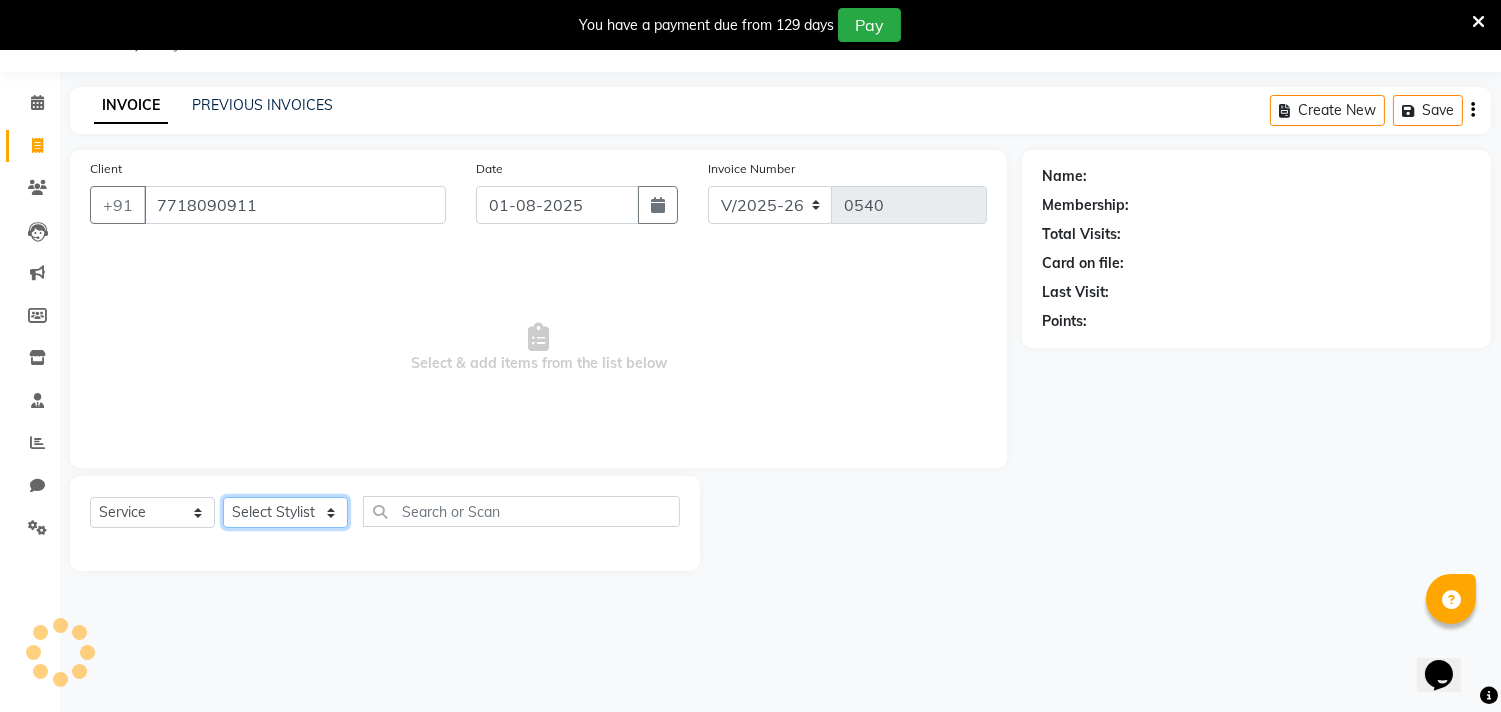 click on "Select Stylist [PERSON] [PERSON] [PERSON] [PERSON] [PERSON]                                                                                                                                                  [PERSON] [PERSON] [PERSON] [PERSON]                                                                                                                                                                 [PERSON] [PERSON] [PERSON] [PERSON]" 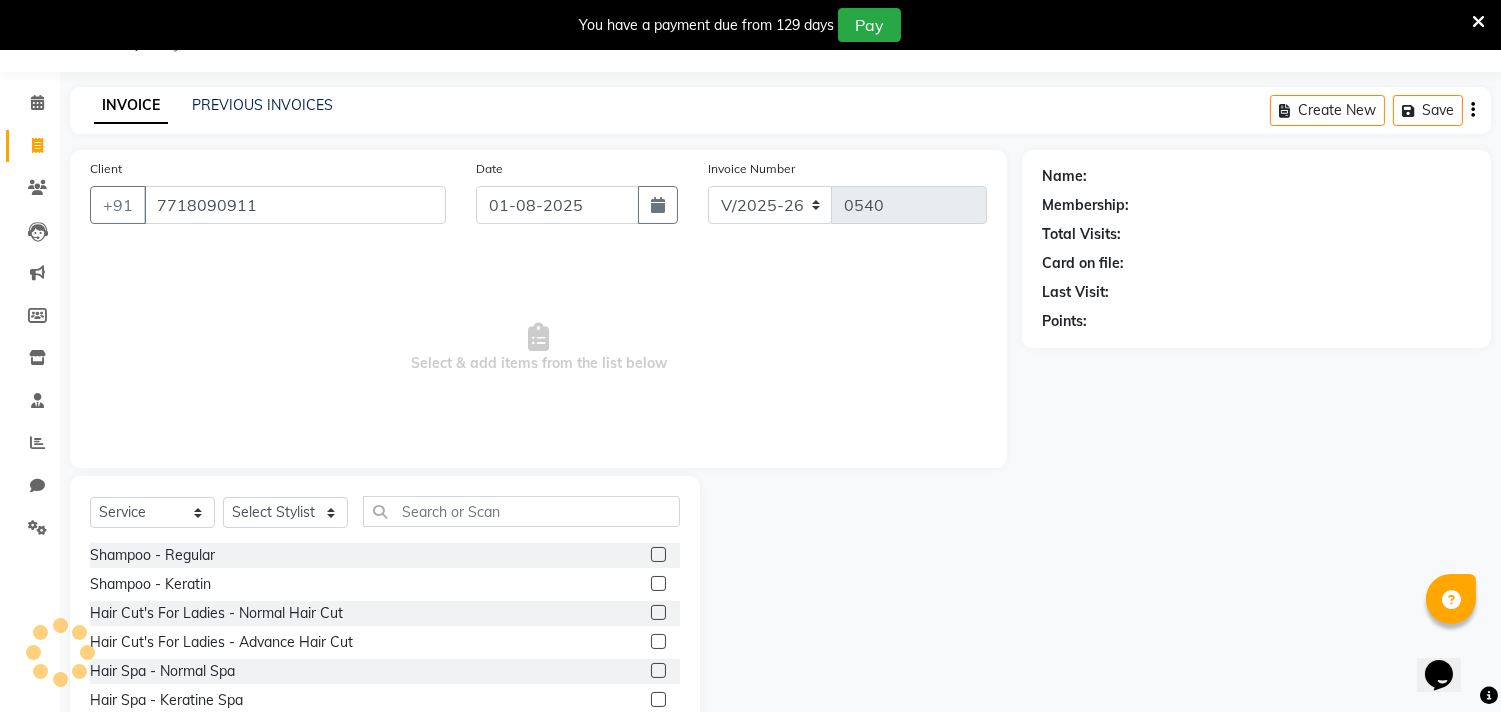 click on "Select  Service  Product  Membership  Package Voucher Prepaid Gift Card  Select Stylist [PERSON] [PERSON] [PERSON] [PERSON] [PERSON]                                                                                                                                                  [PERSON] [PERSON] [PERSON] [PERSON]                                                                                                                                                                 [PERSON] [PERSON] [PERSON] [PERSON]" 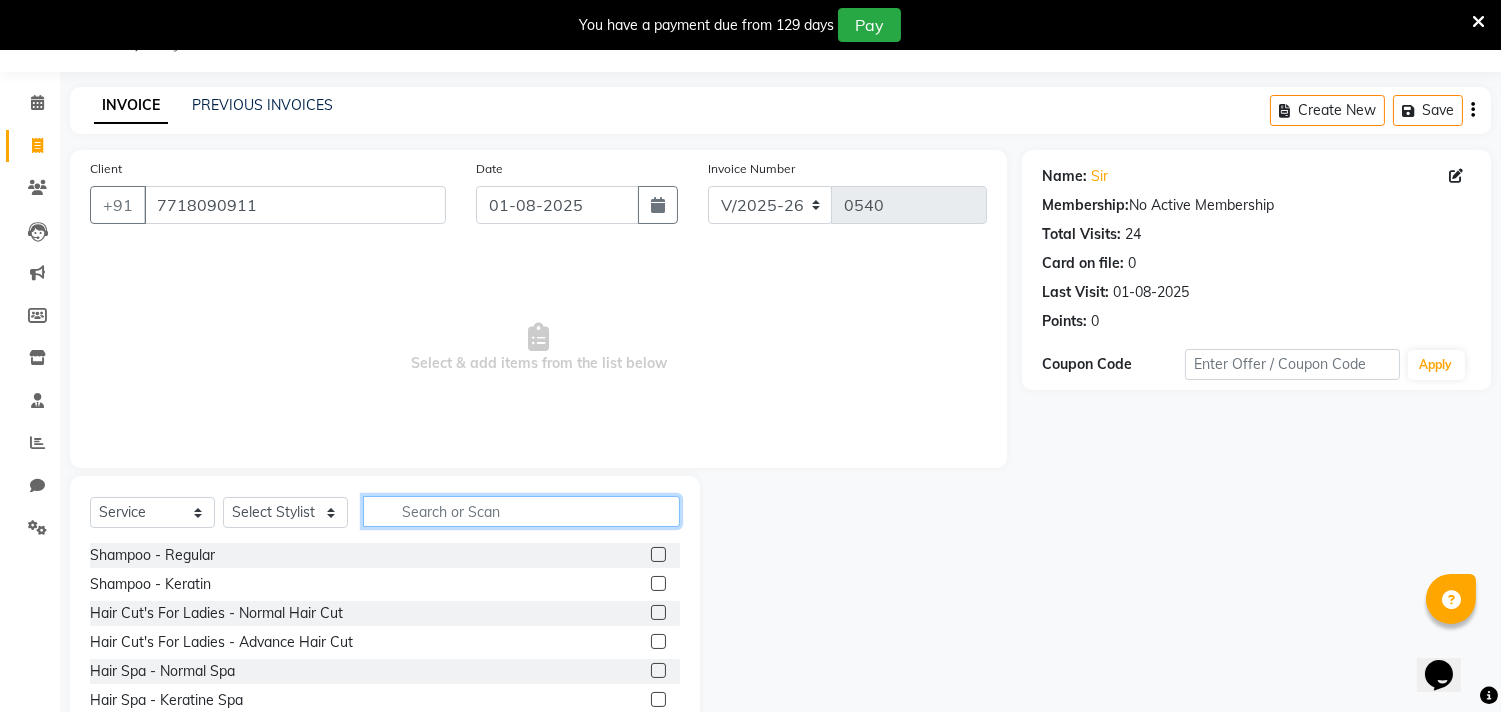 click 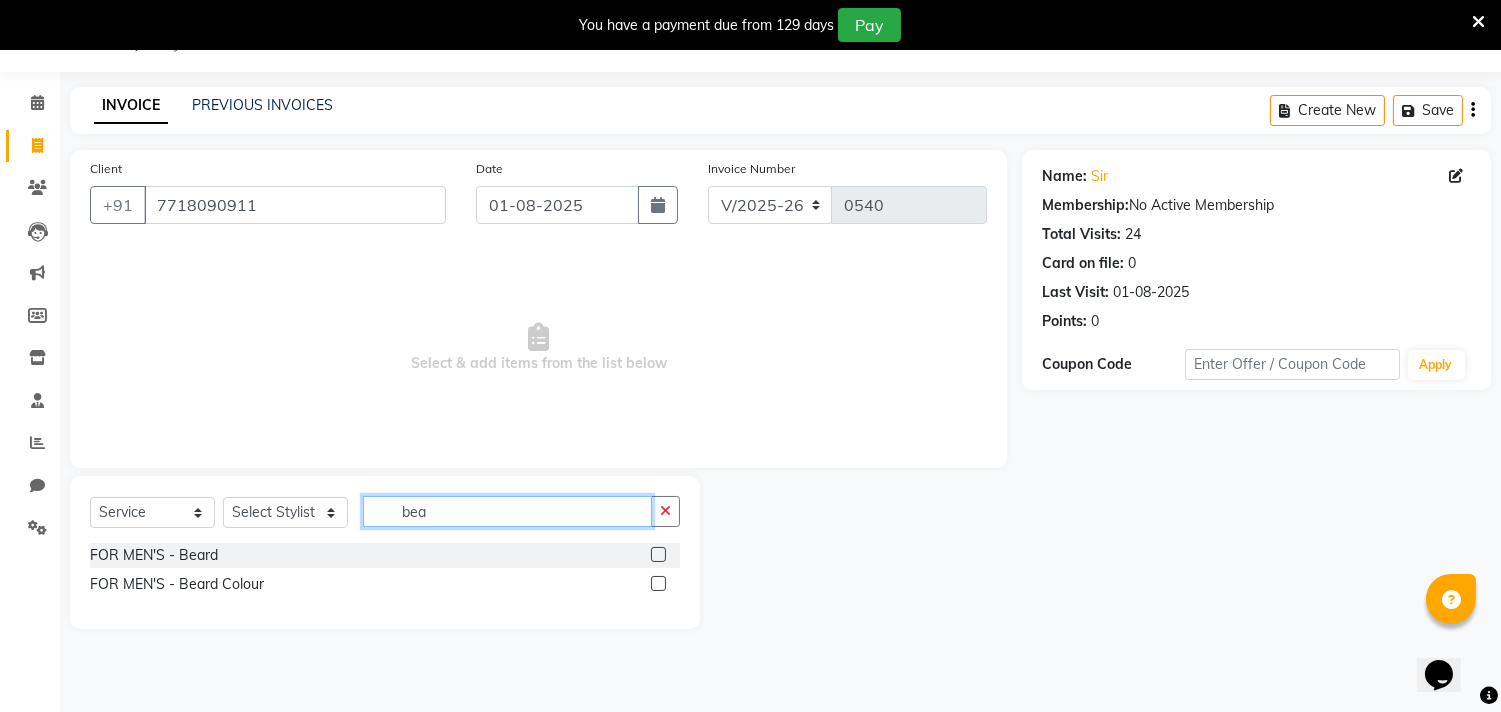 type on "bea" 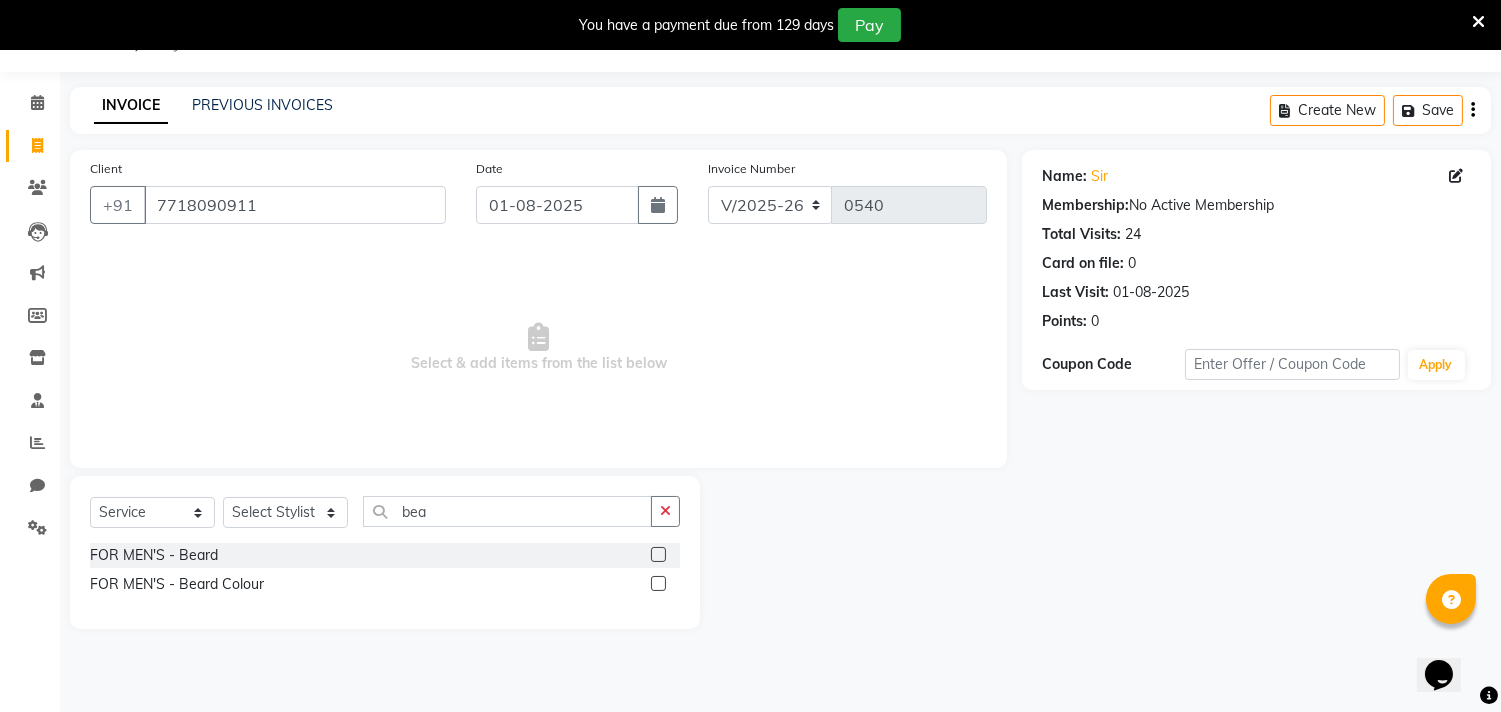 click 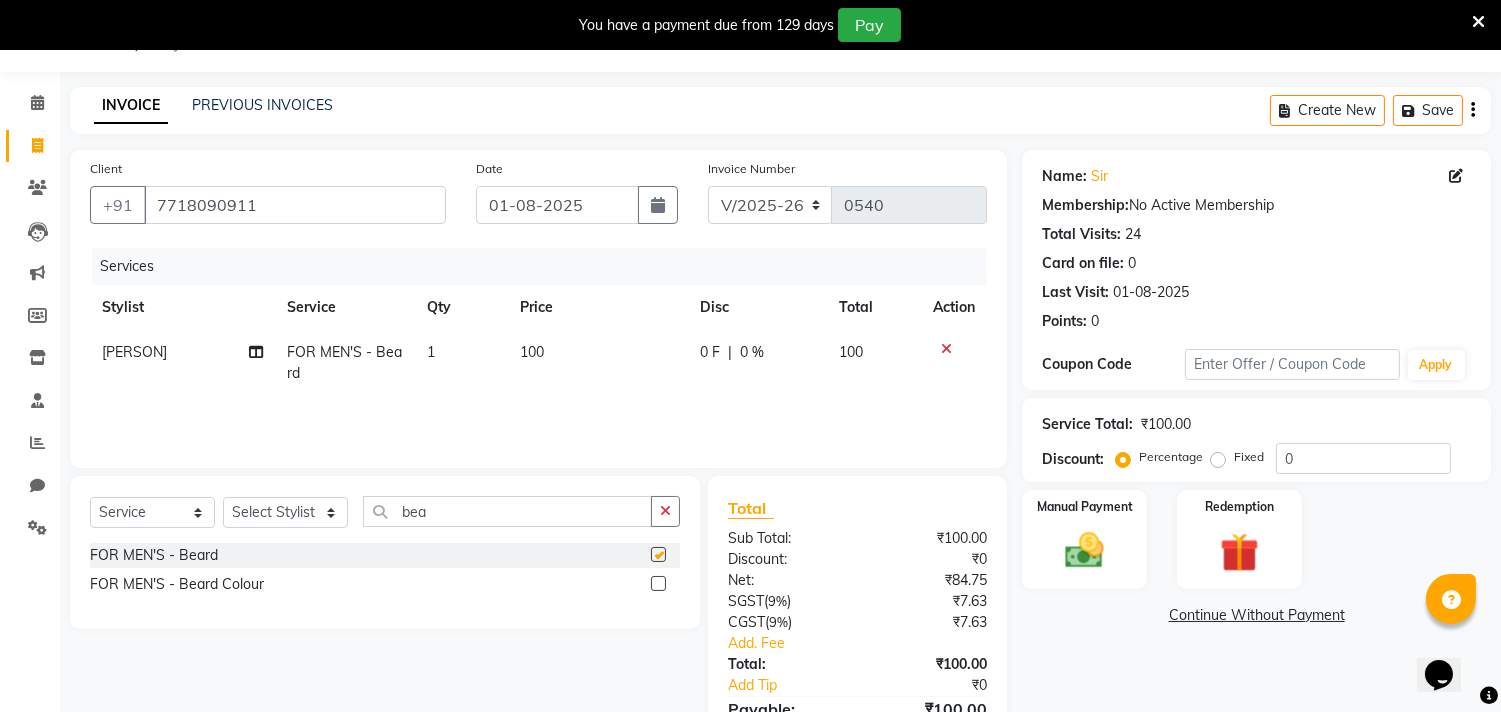 checkbox on "false" 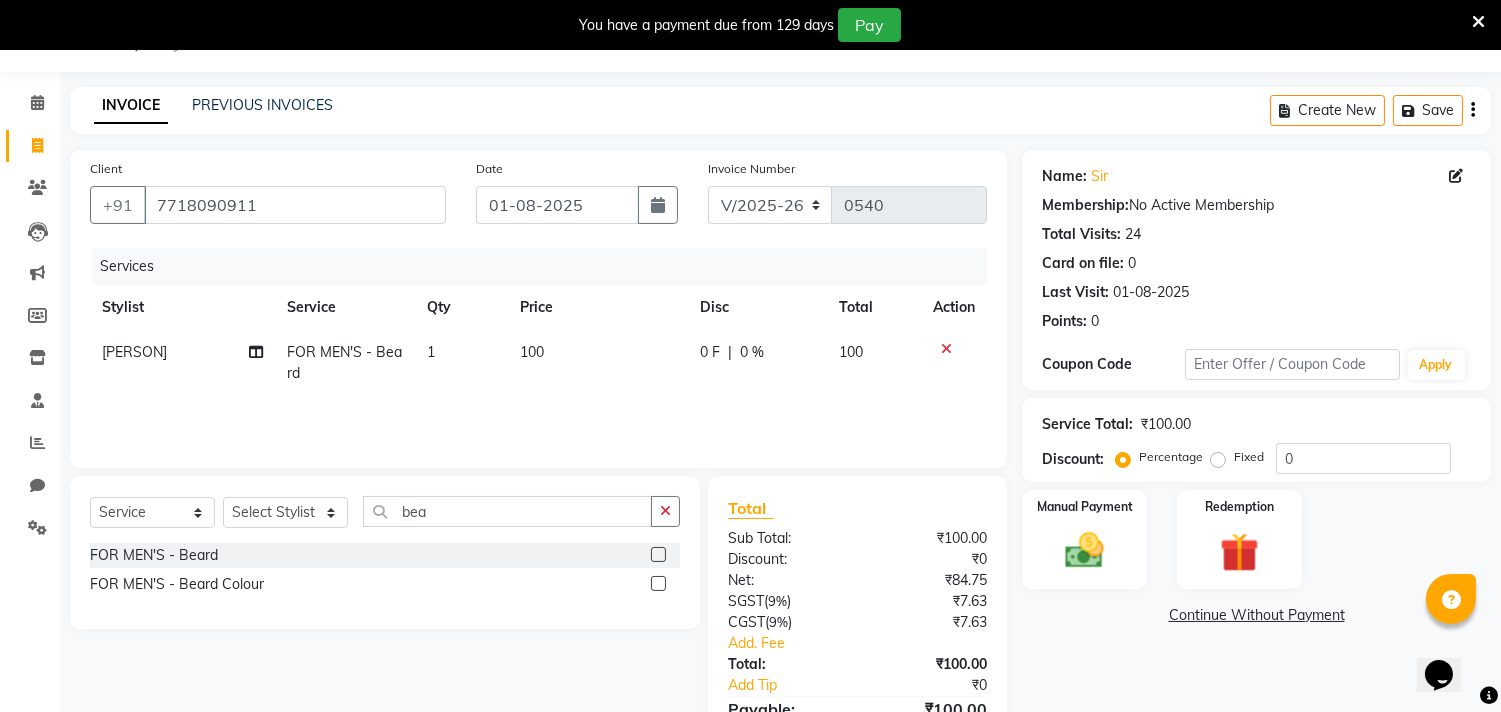 click 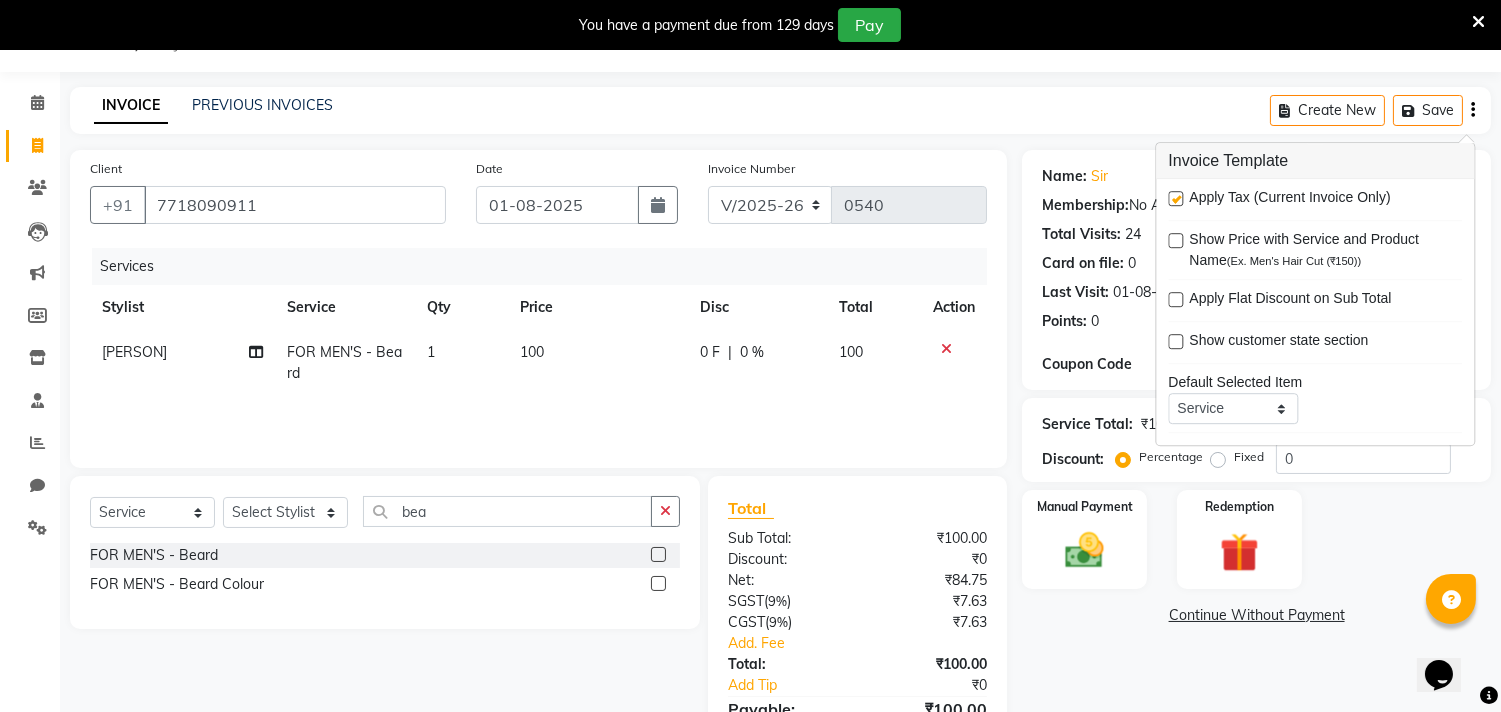 click at bounding box center [1175, 198] 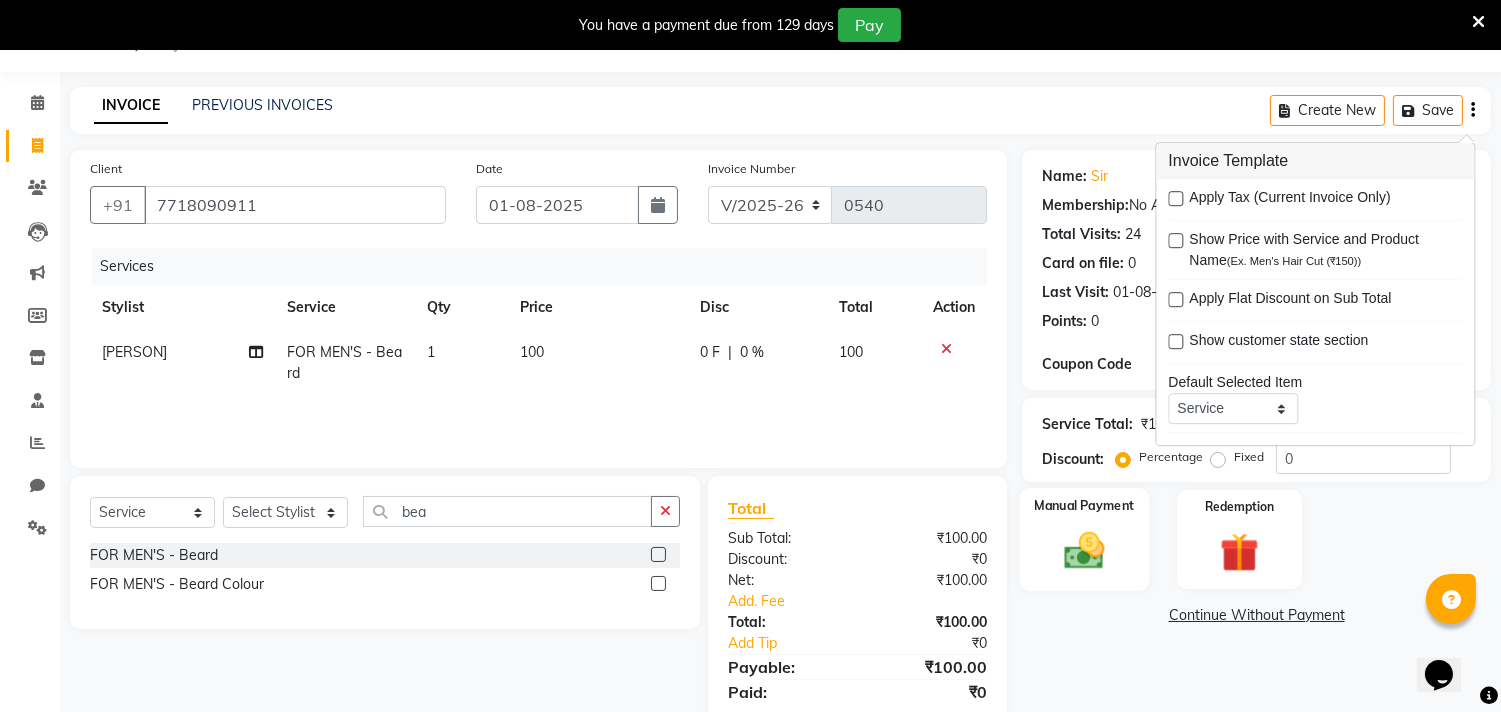 click 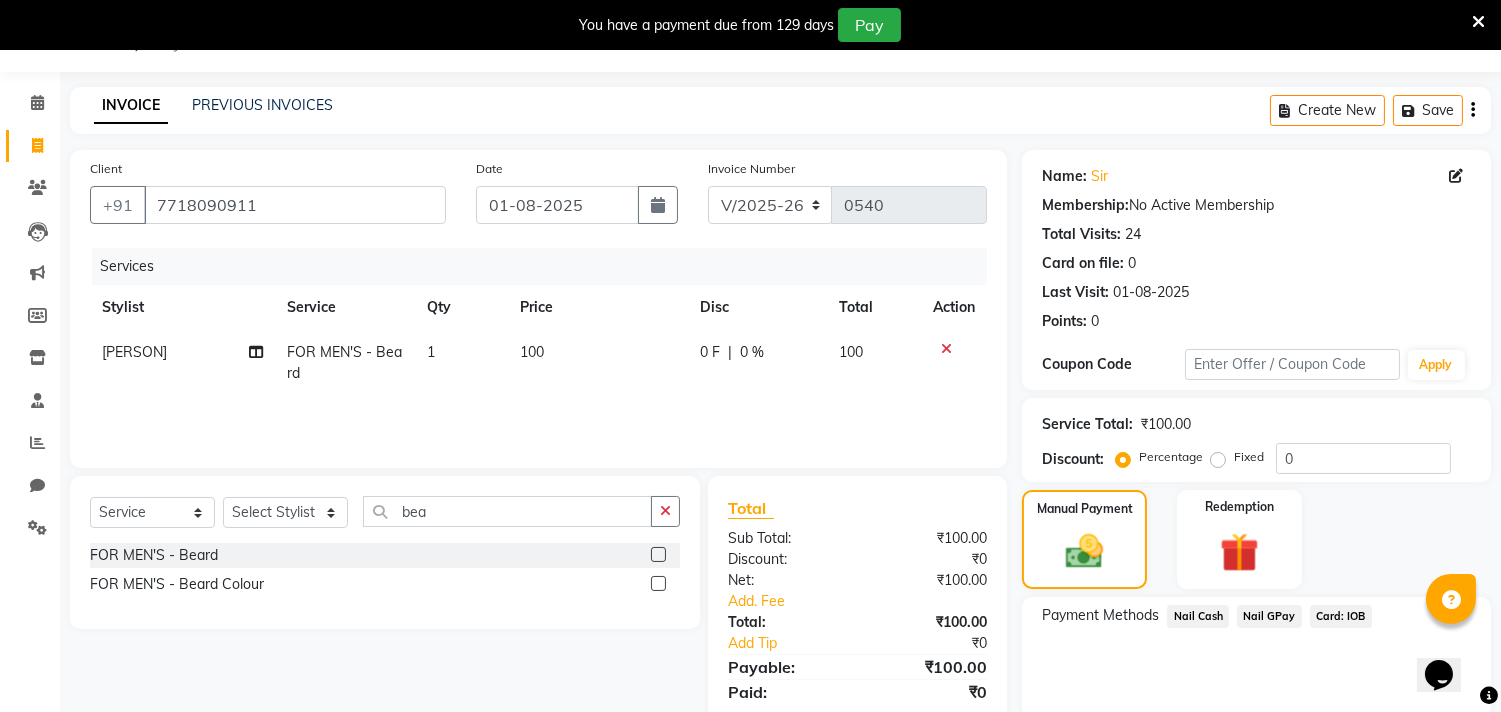 click on "Nail Cash" 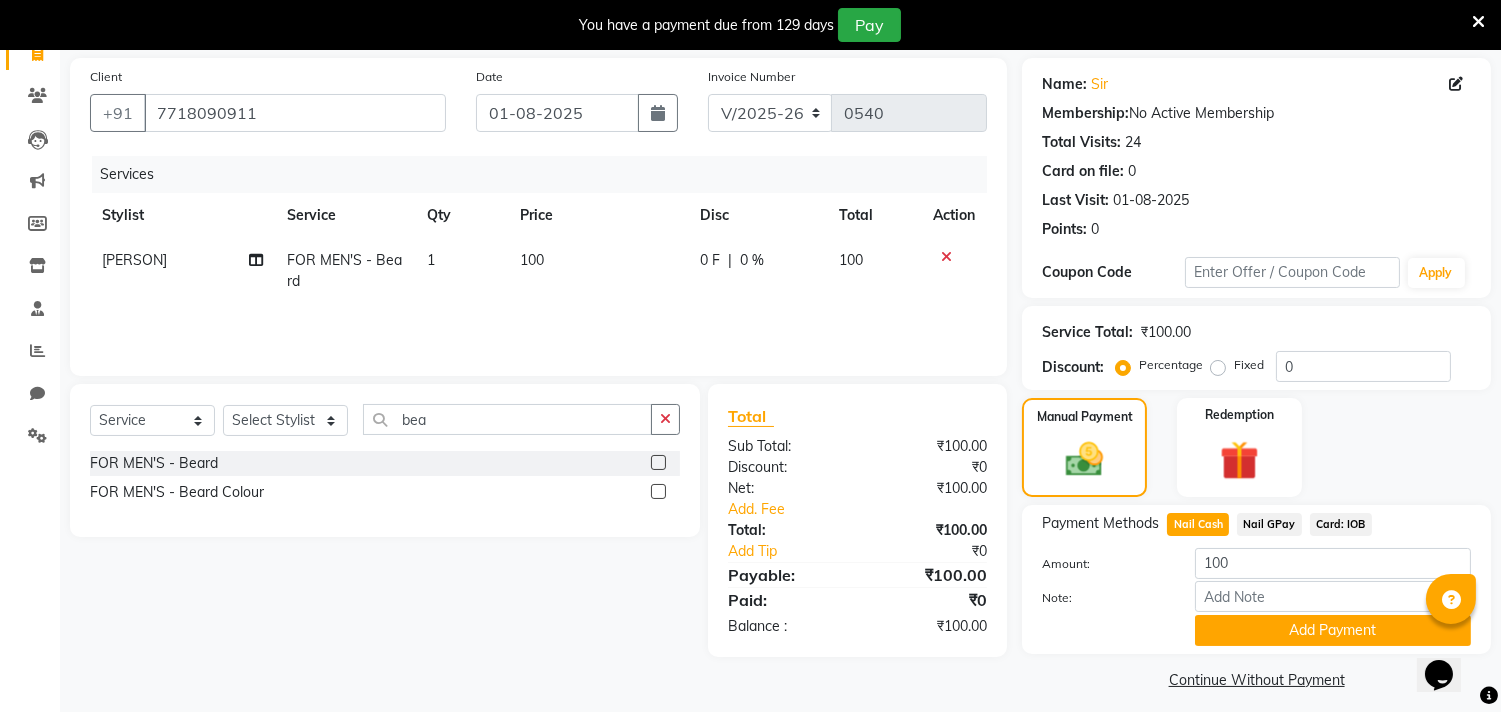 scroll, scrollTop: 154, scrollLeft: 0, axis: vertical 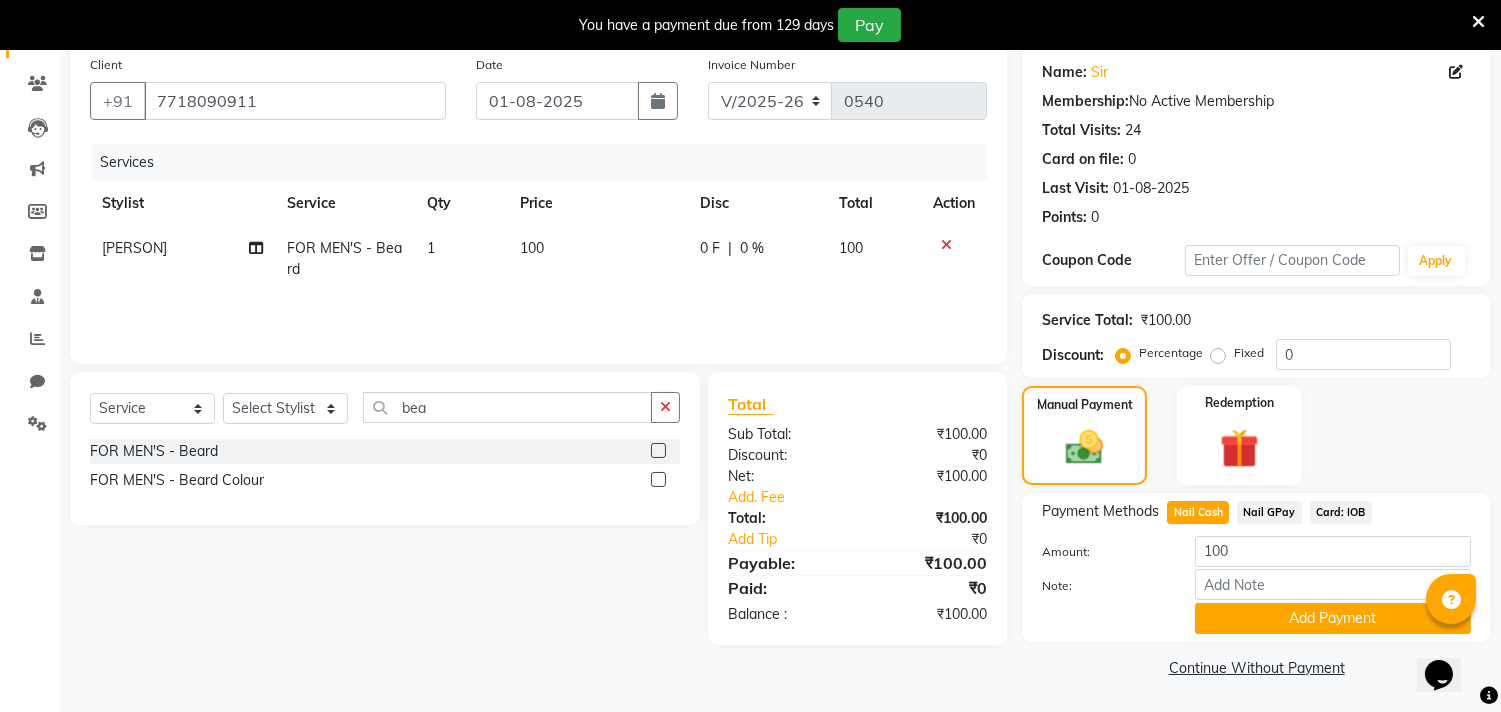 click on "Add Payment" 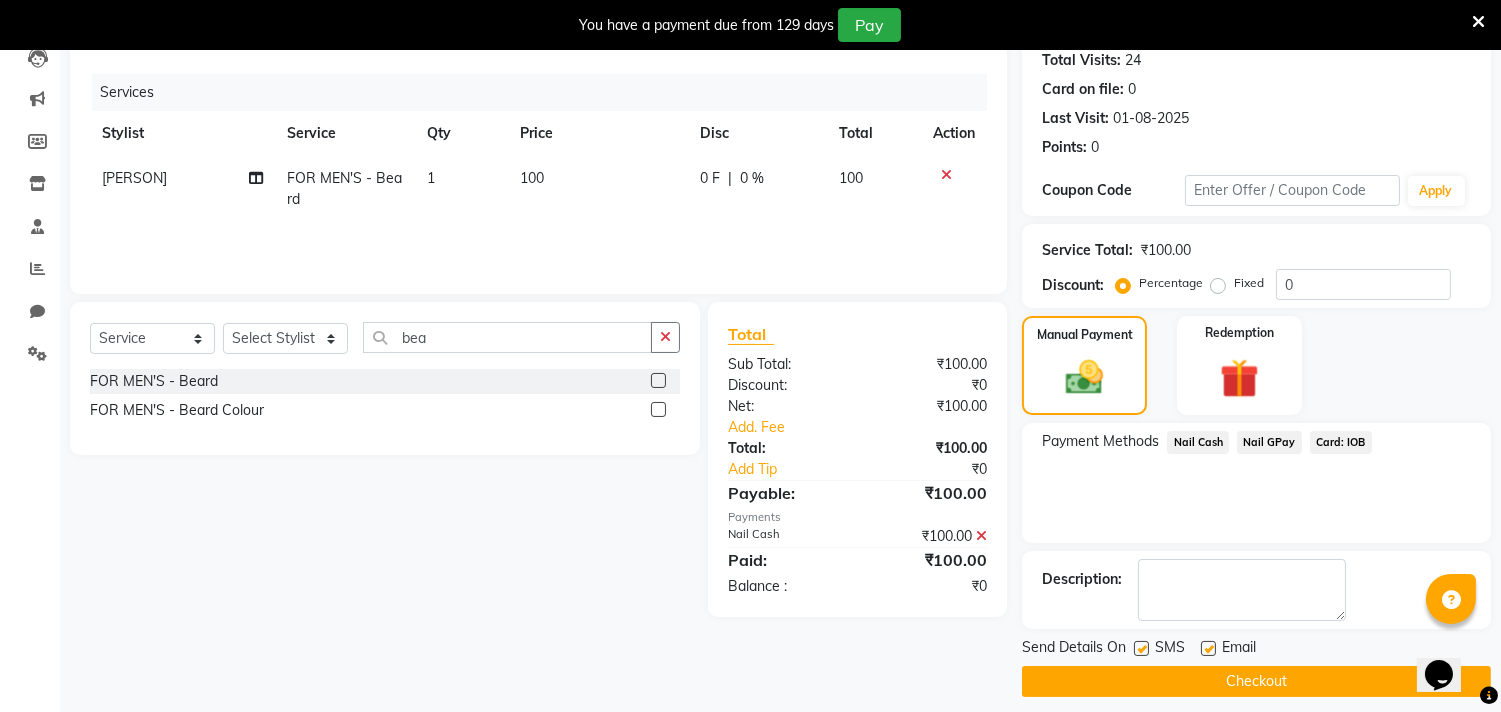 scroll, scrollTop: 237, scrollLeft: 0, axis: vertical 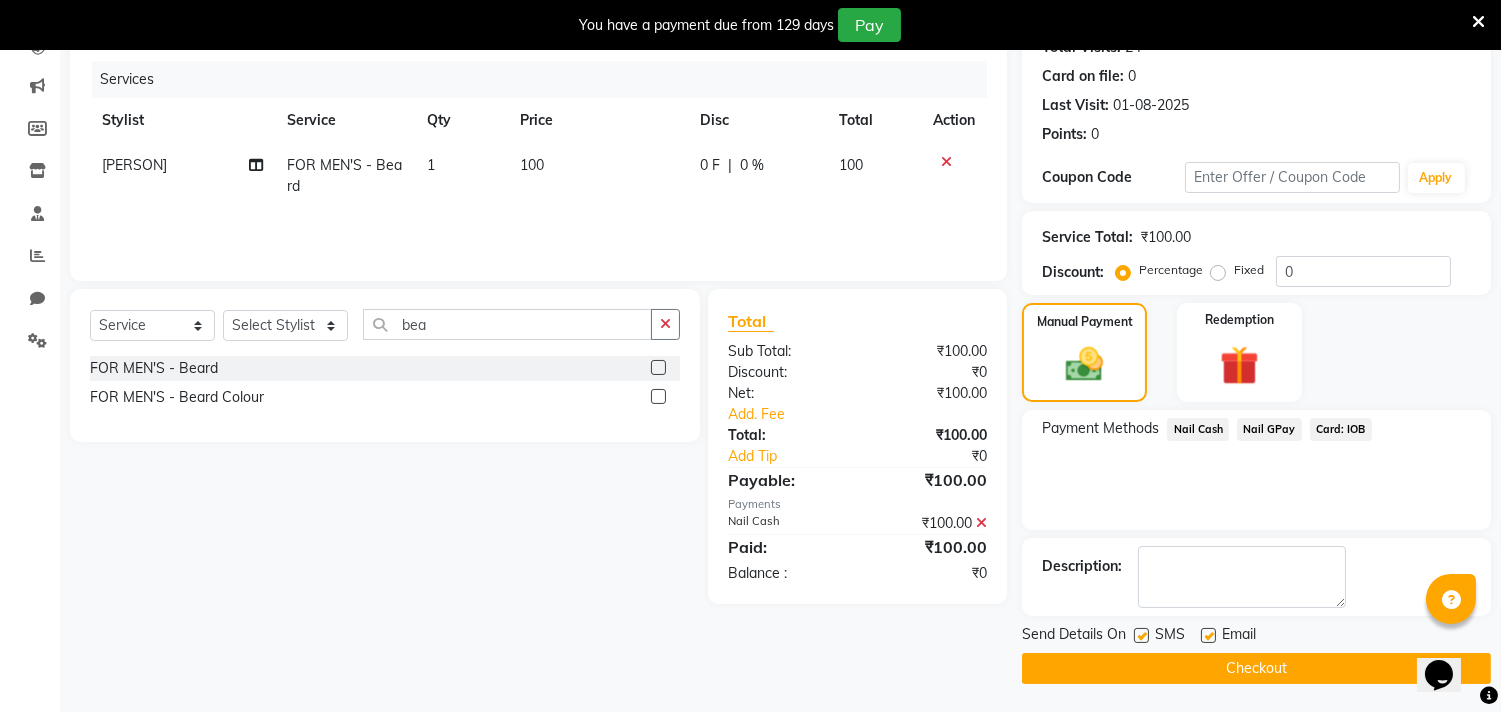 click on "Checkout" 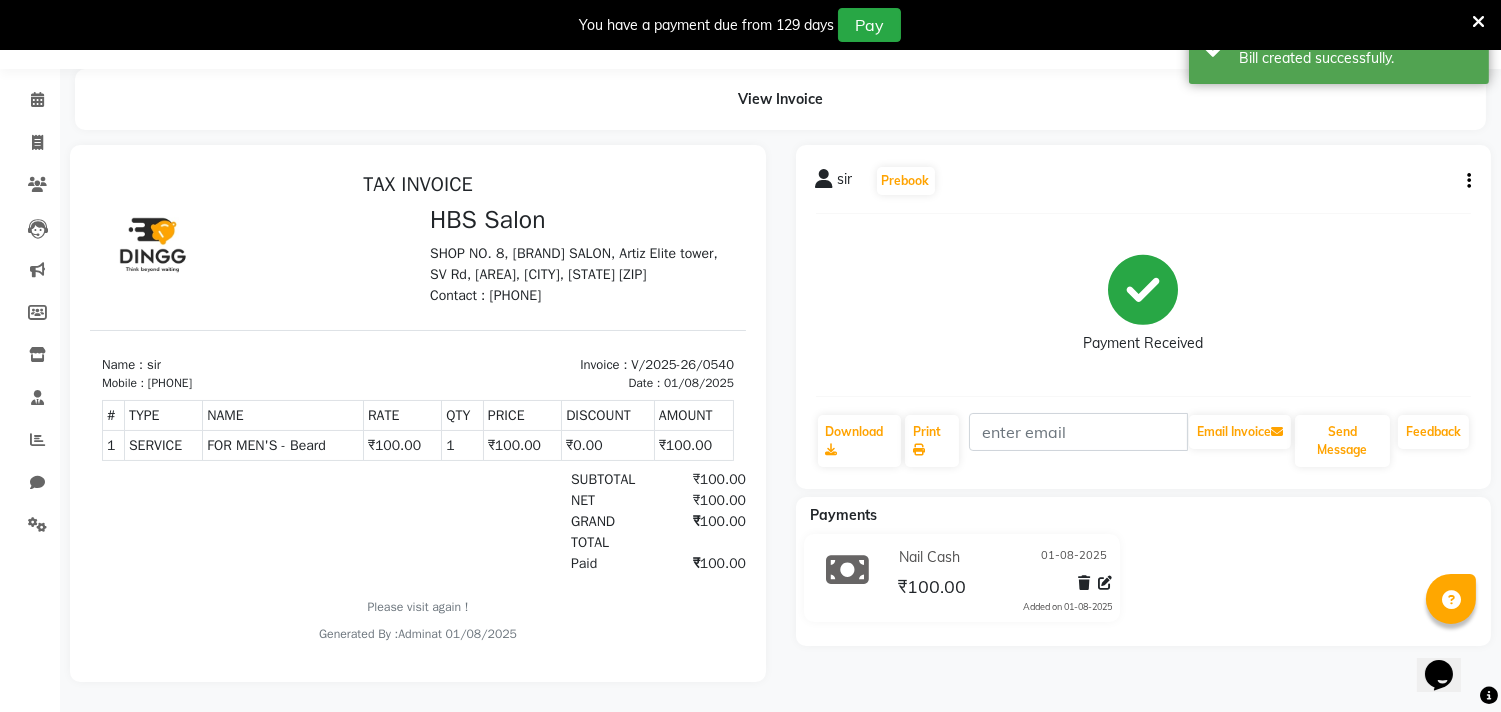 scroll, scrollTop: 0, scrollLeft: 0, axis: both 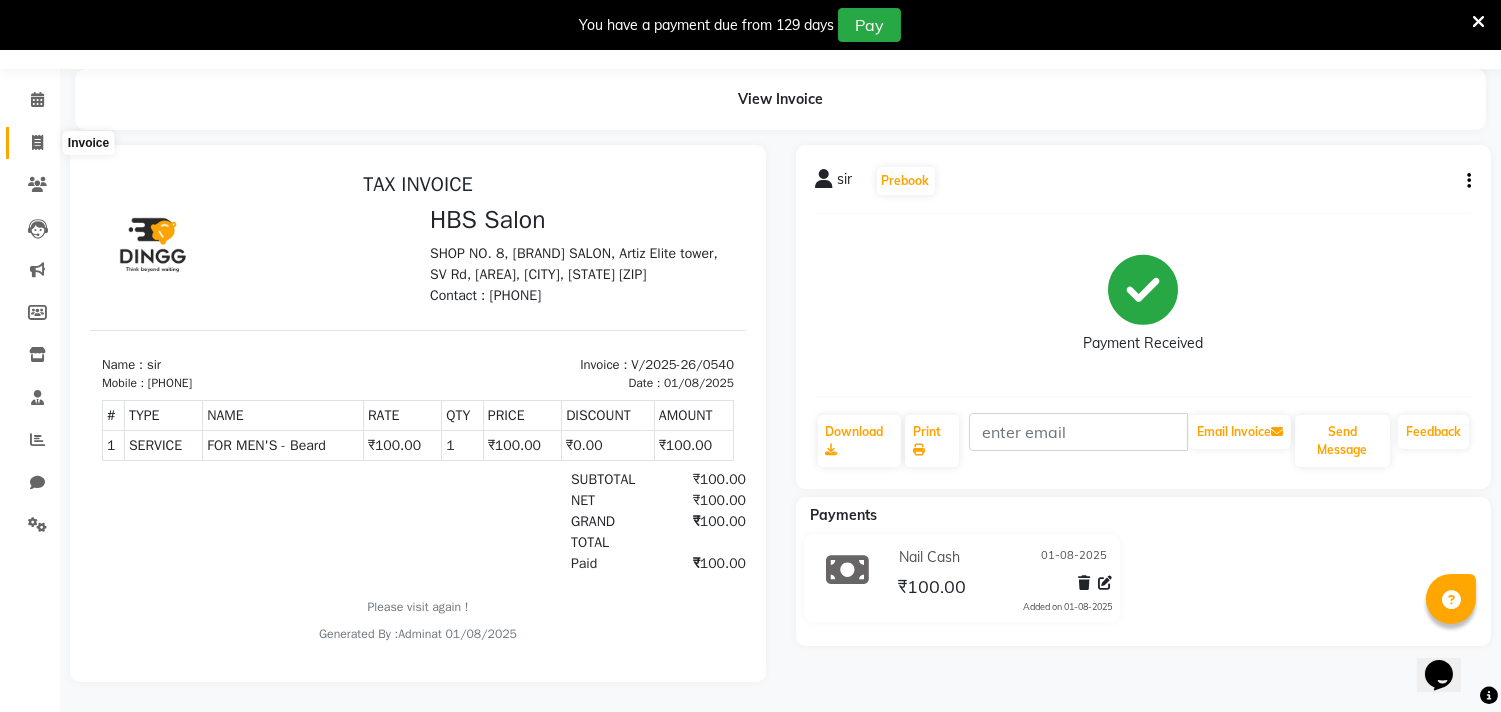 click 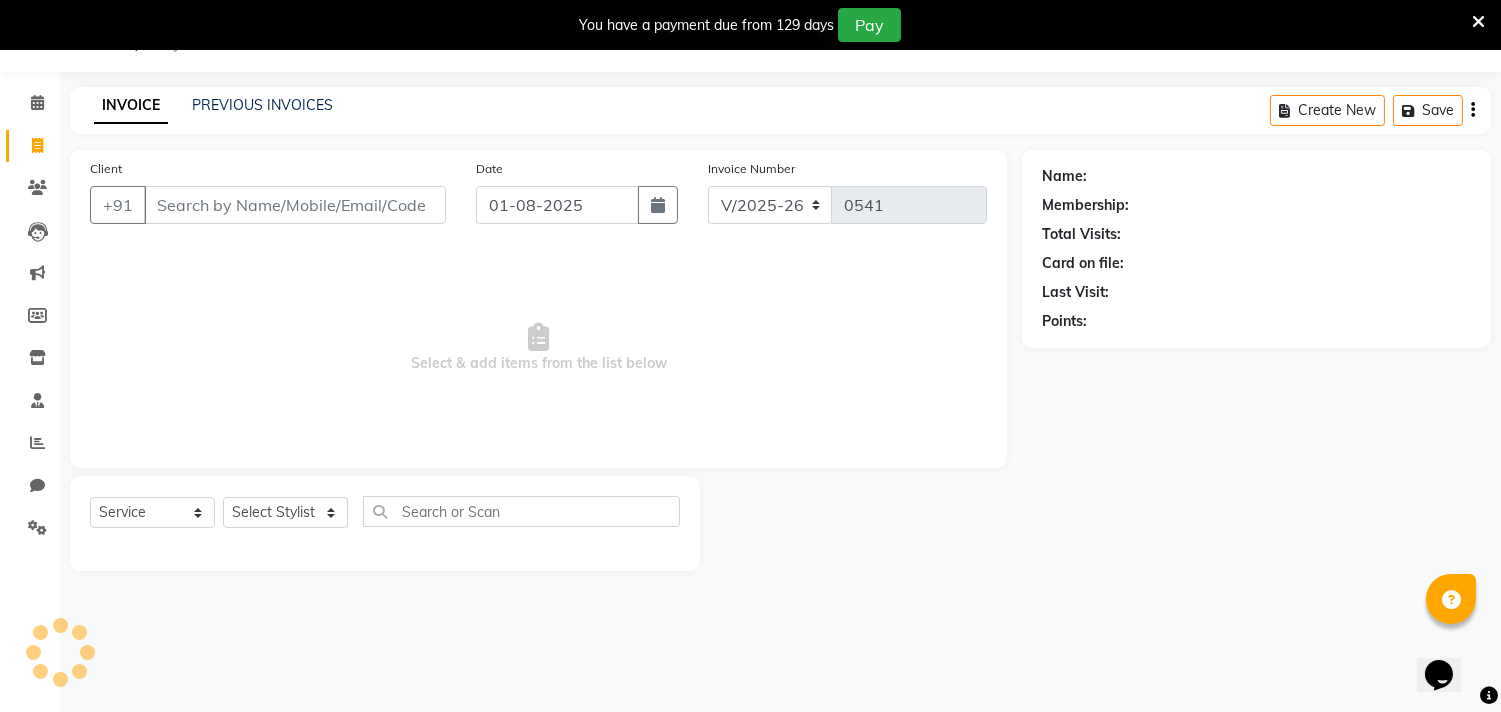 scroll, scrollTop: 50, scrollLeft: 0, axis: vertical 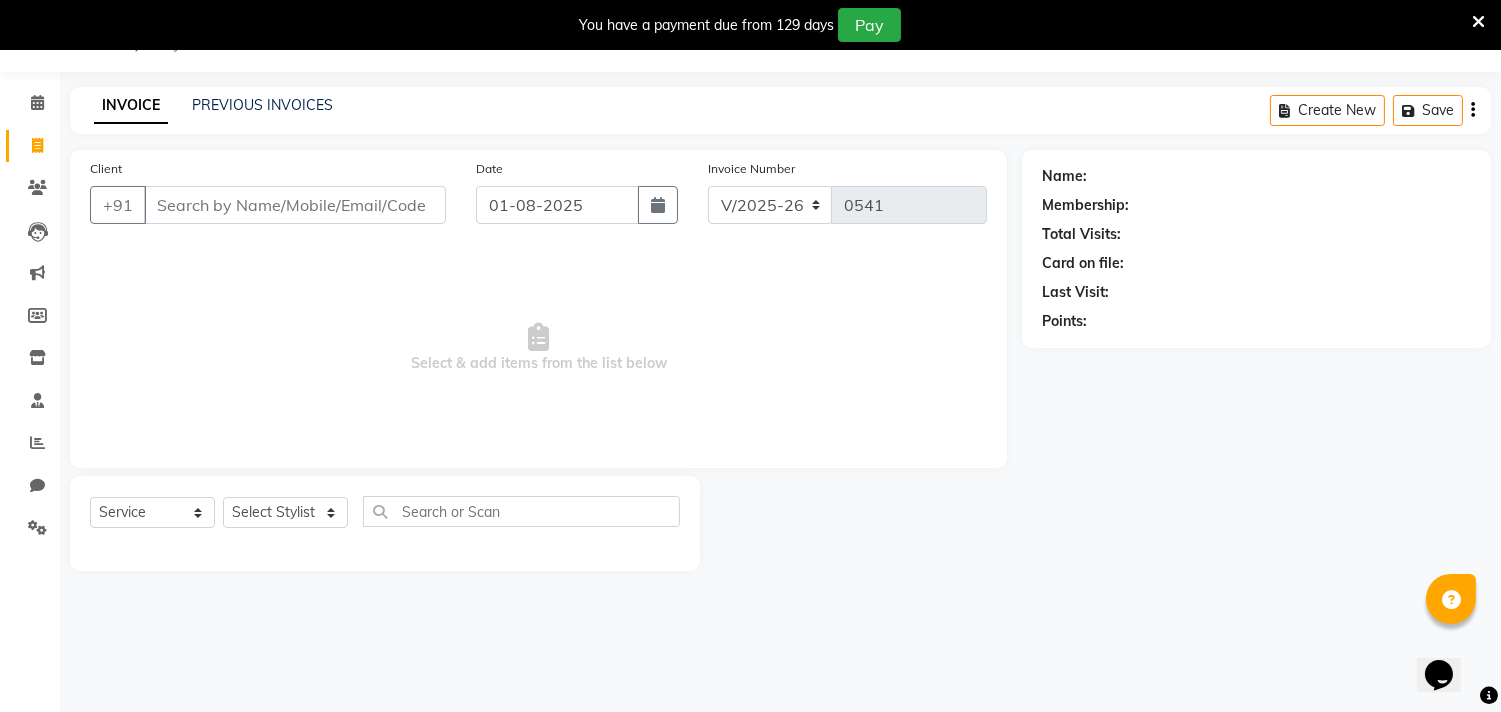 click on "Client" at bounding box center (295, 205) 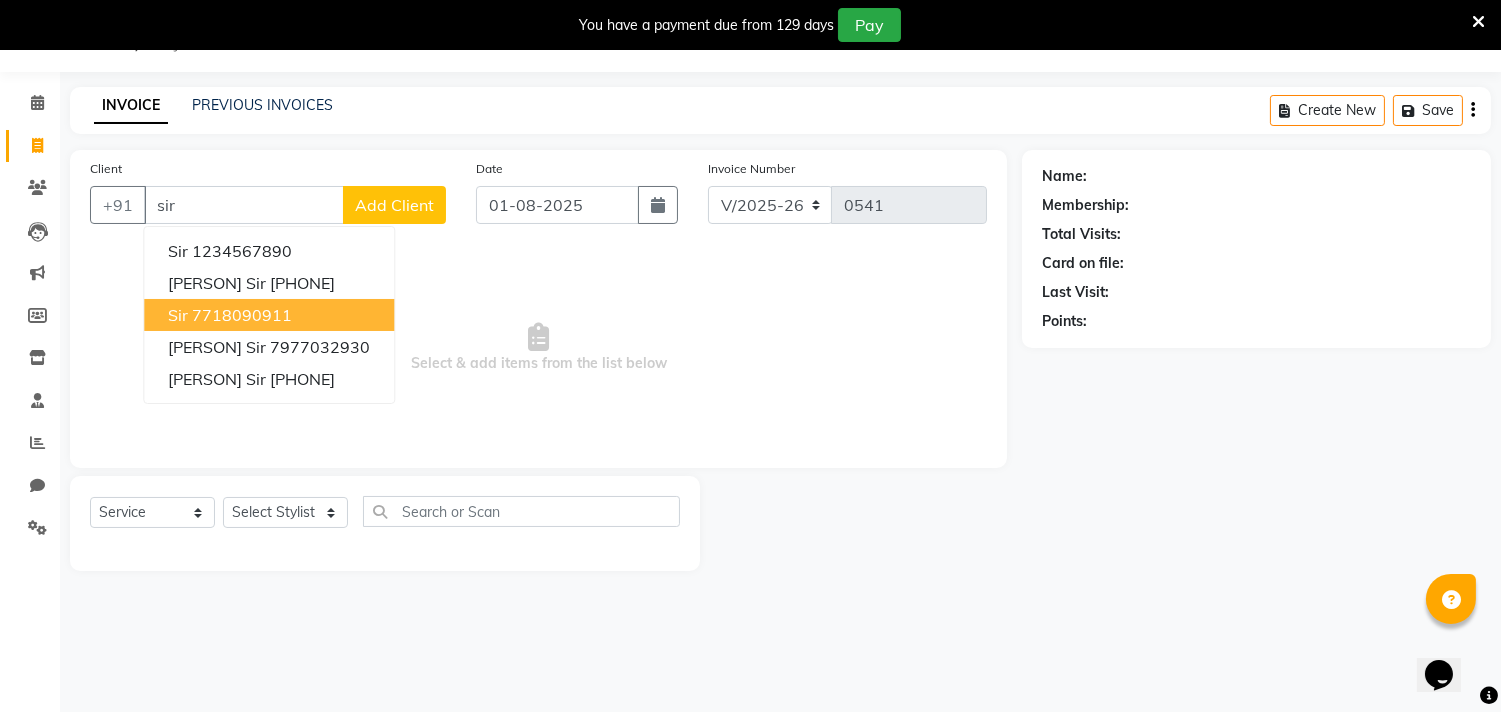 click on "7718090911" at bounding box center [242, 315] 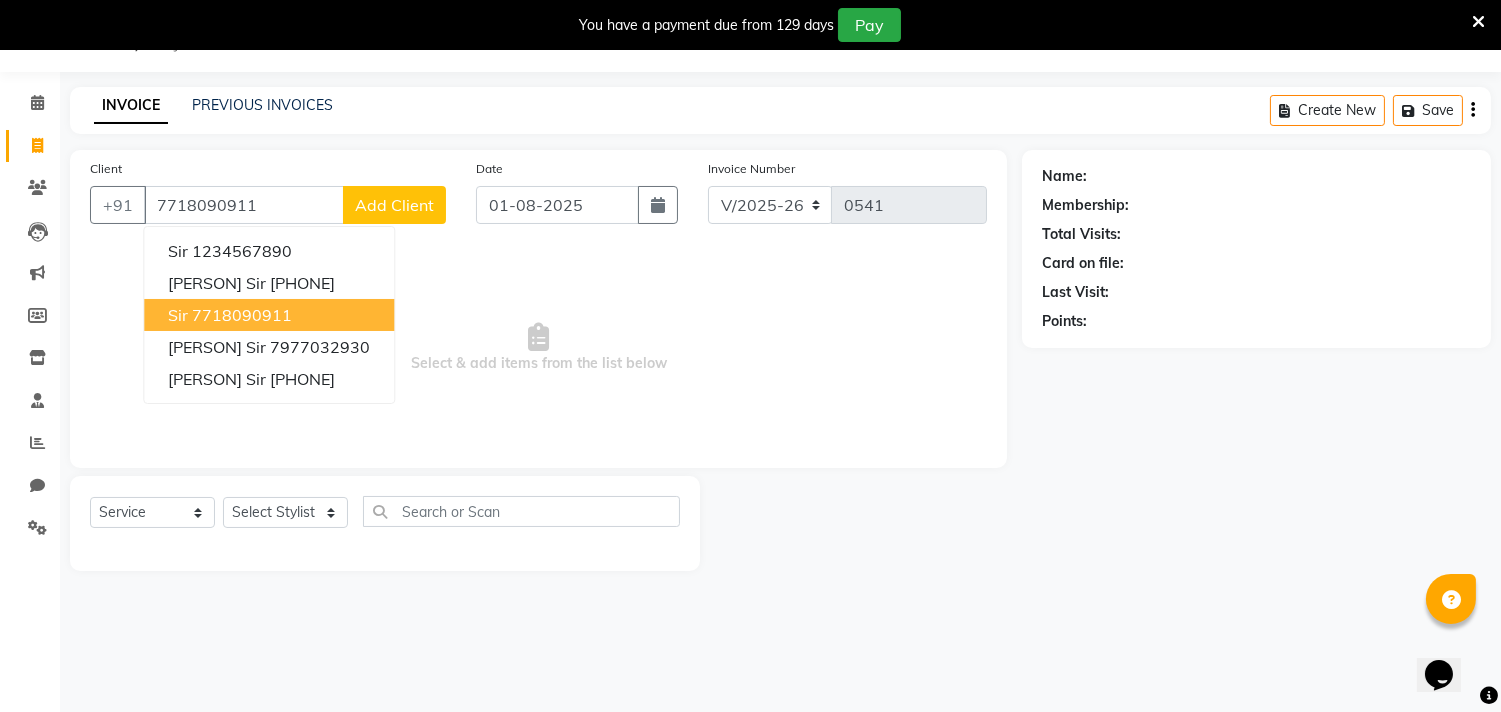 type on "7718090911" 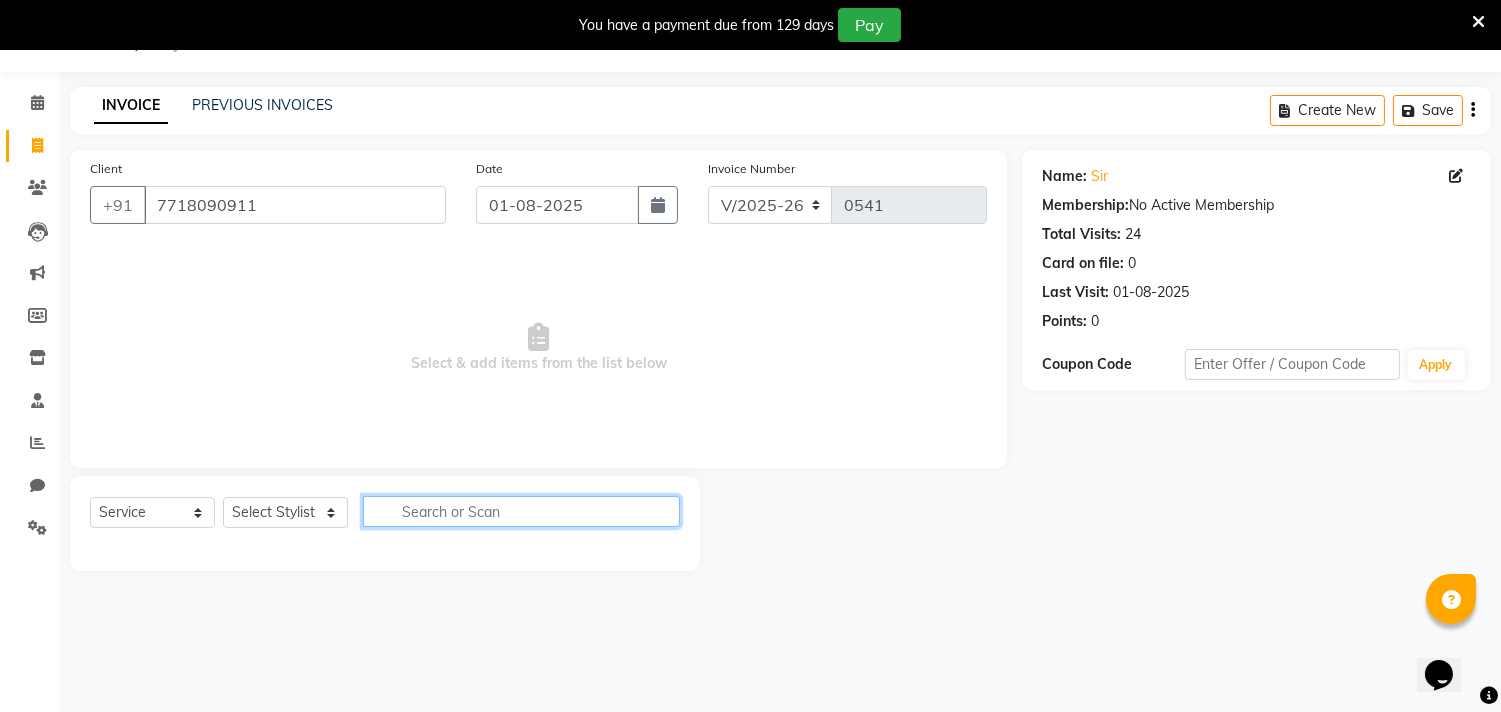 click 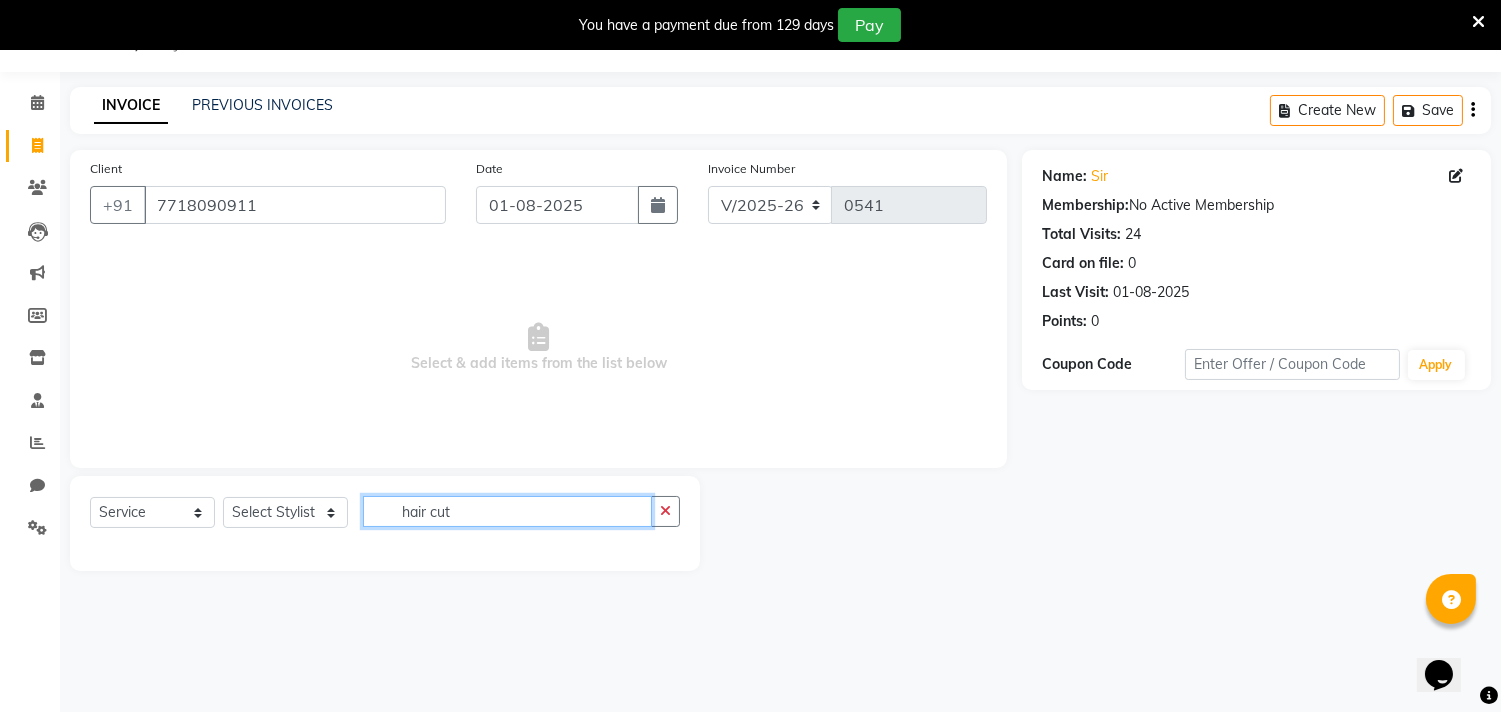 click on "hair cut" 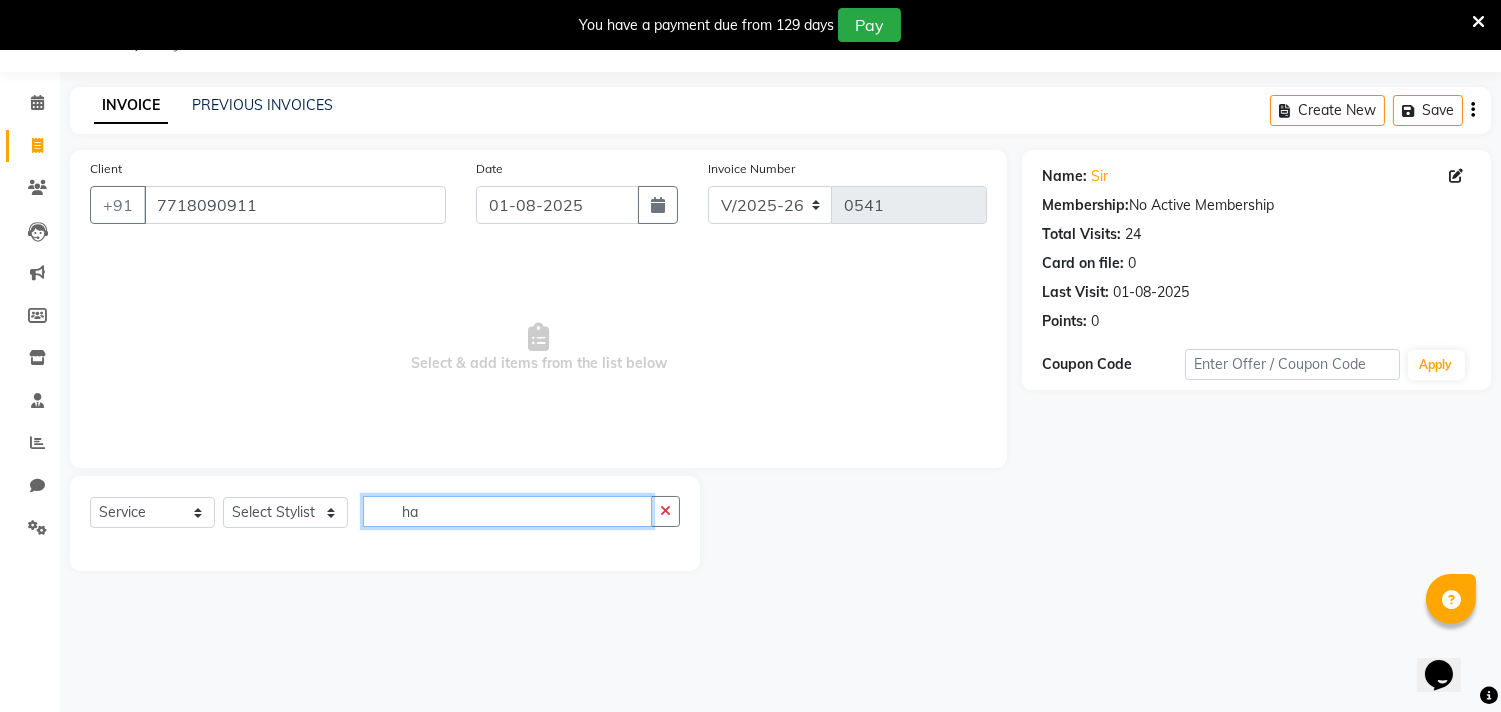 type on "h" 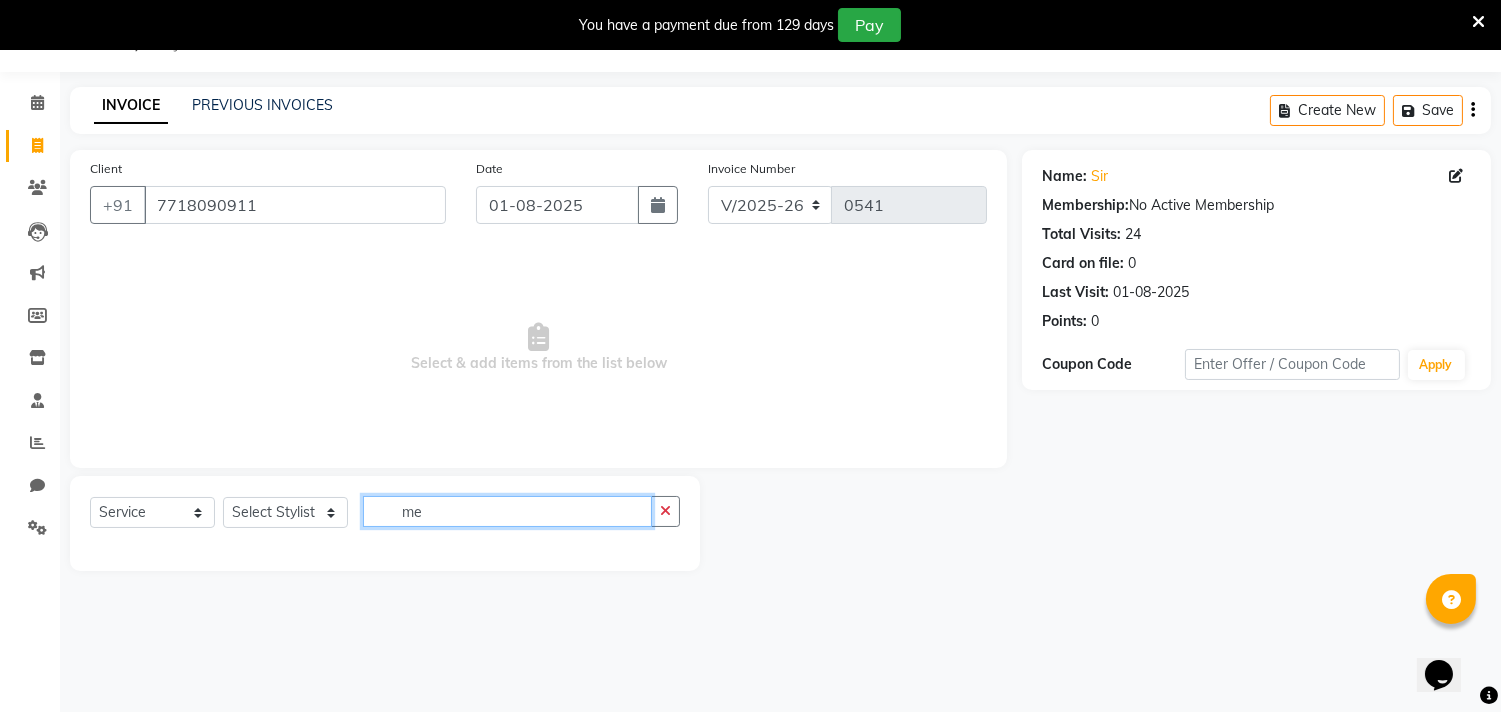 type on "m" 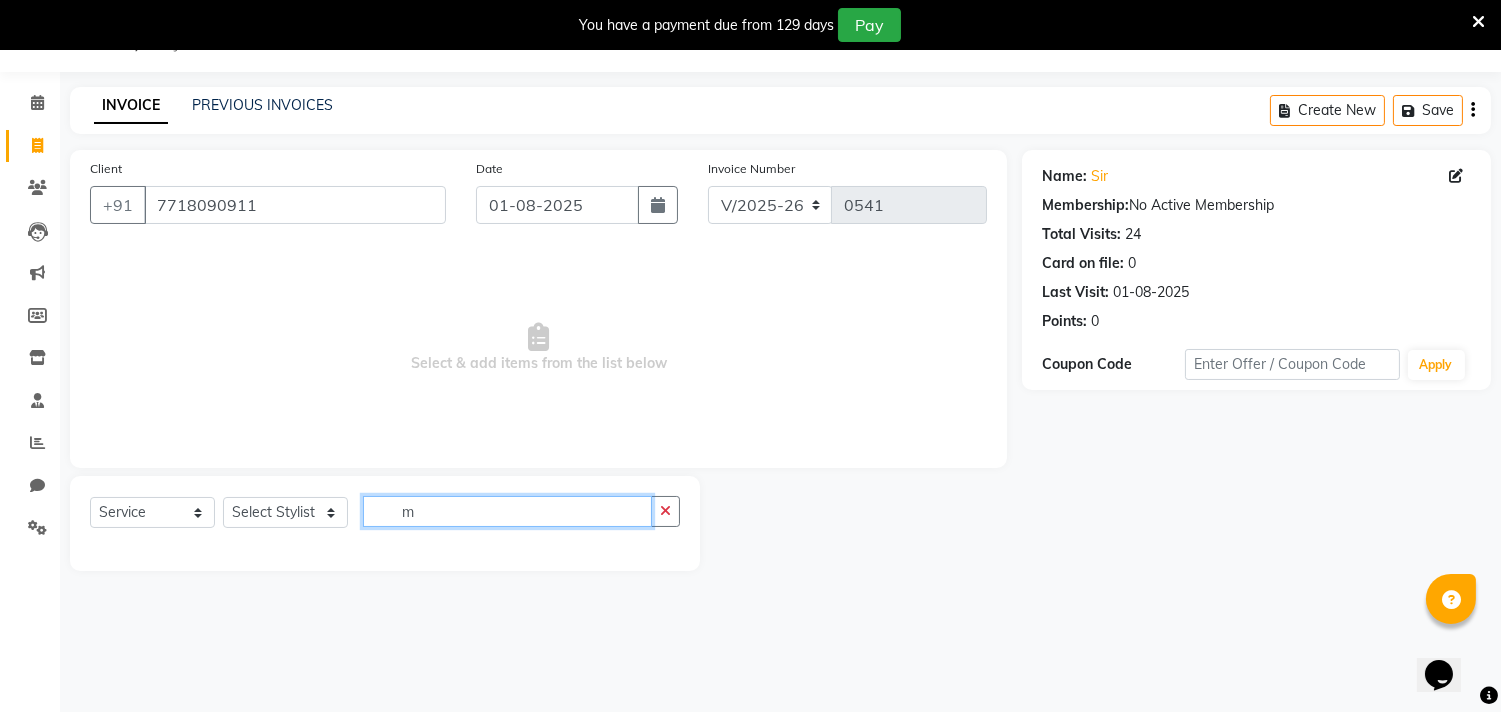 type 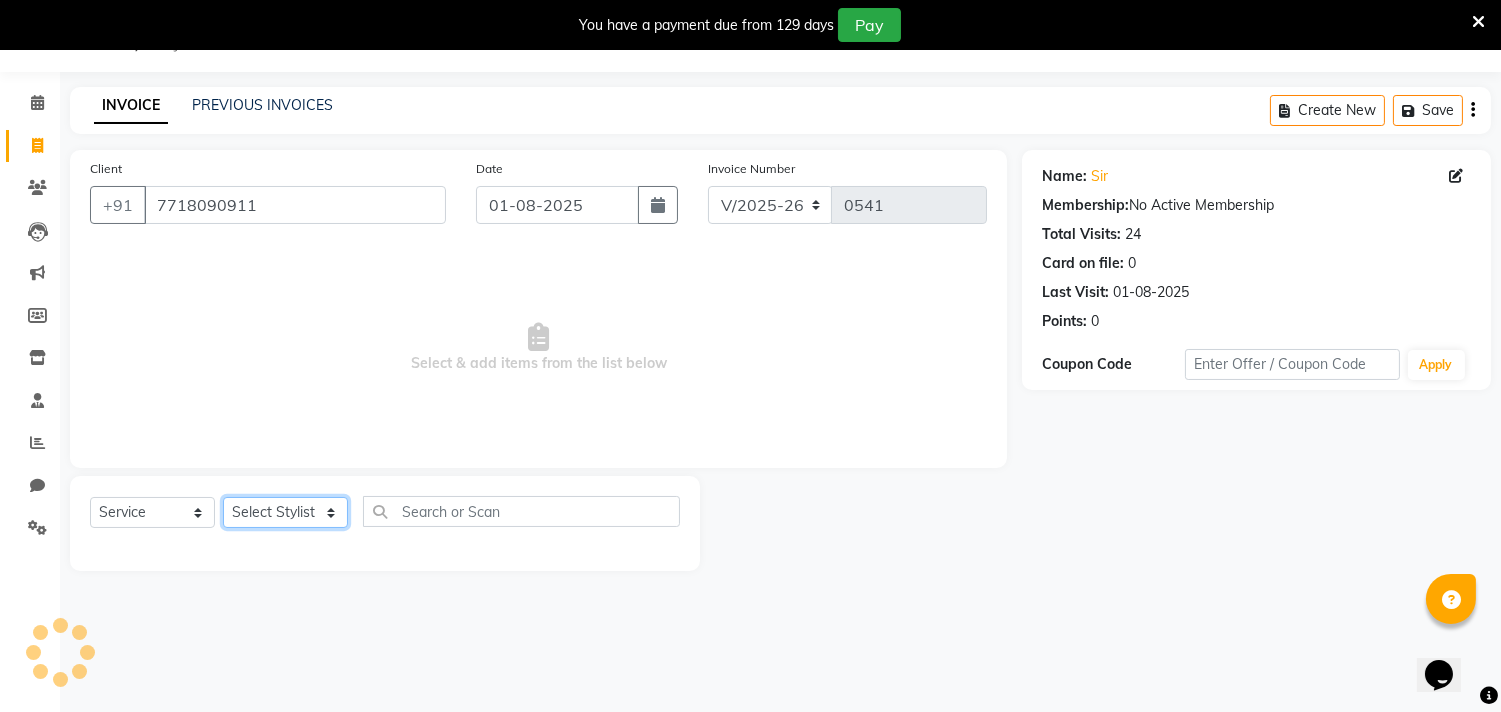 click on "Select Stylist [PERSON] [PERSON] [PERSON] [PERSON] [PERSON]                                                                                                                                                  [PERSON] [PERSON] [PERSON] [PERSON]                                                                                                                                                                 [PERSON] [PERSON] [PERSON] [PERSON]" 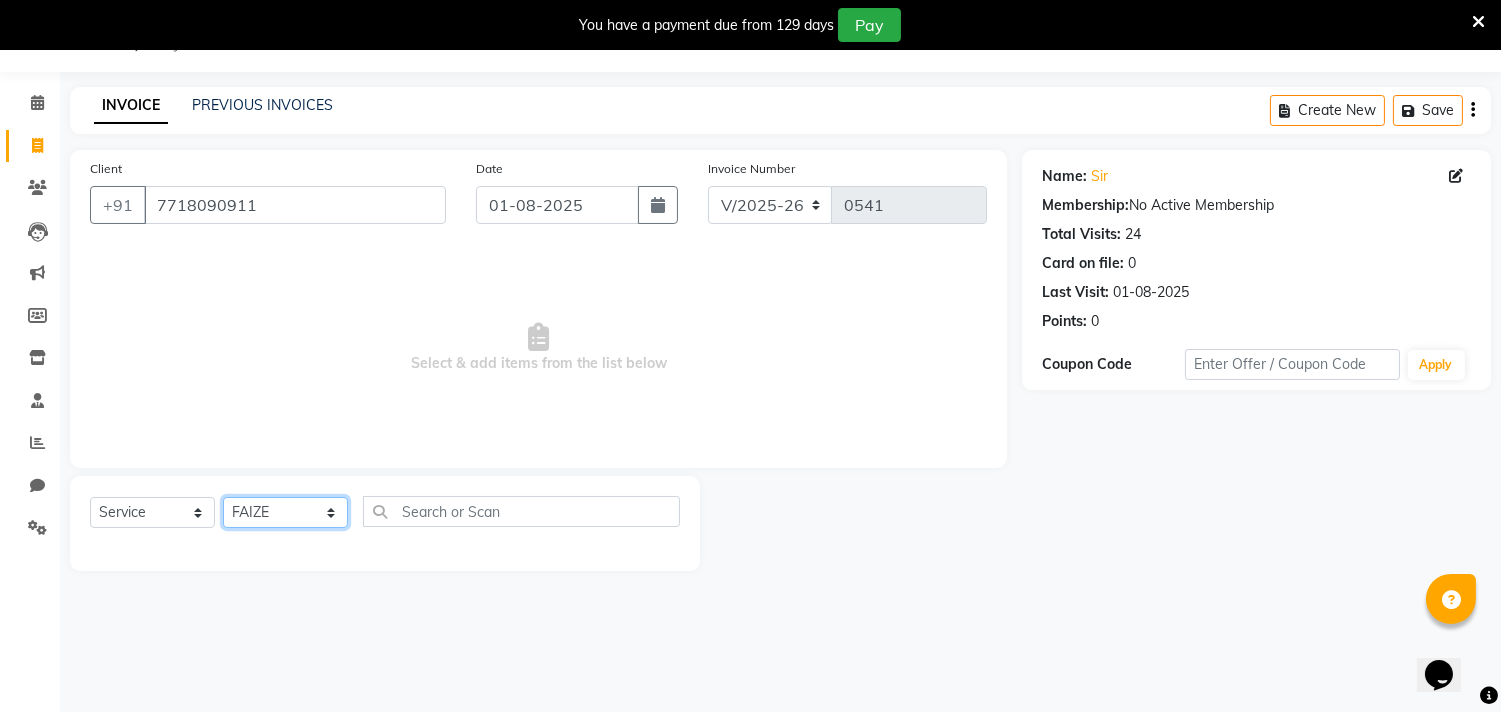 click on "Select Stylist [PERSON] [PERSON] [PERSON] [PERSON] [PERSON]                                                                                                                                                  [PERSON] [PERSON] [PERSON] [PERSON]                                                                                                                                                                 [PERSON] [PERSON] [PERSON] [PERSON]" 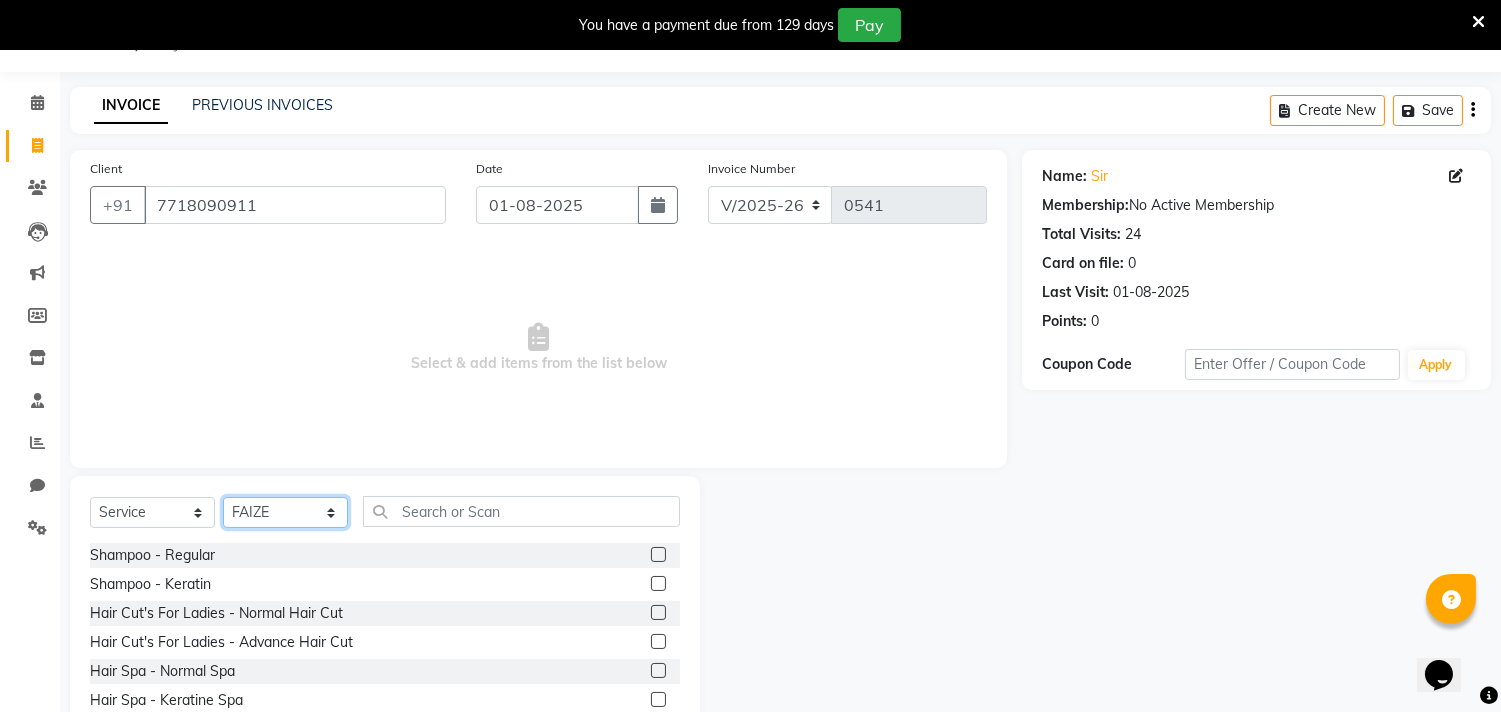 click on "Select Stylist [PERSON] [PERSON] [PERSON] [PERSON] [PERSON]                                                                                                                                                  [PERSON] [PERSON] [PERSON] [PERSON]                                                                                                                                                                 [PERSON] [PERSON] [PERSON] [PERSON]" 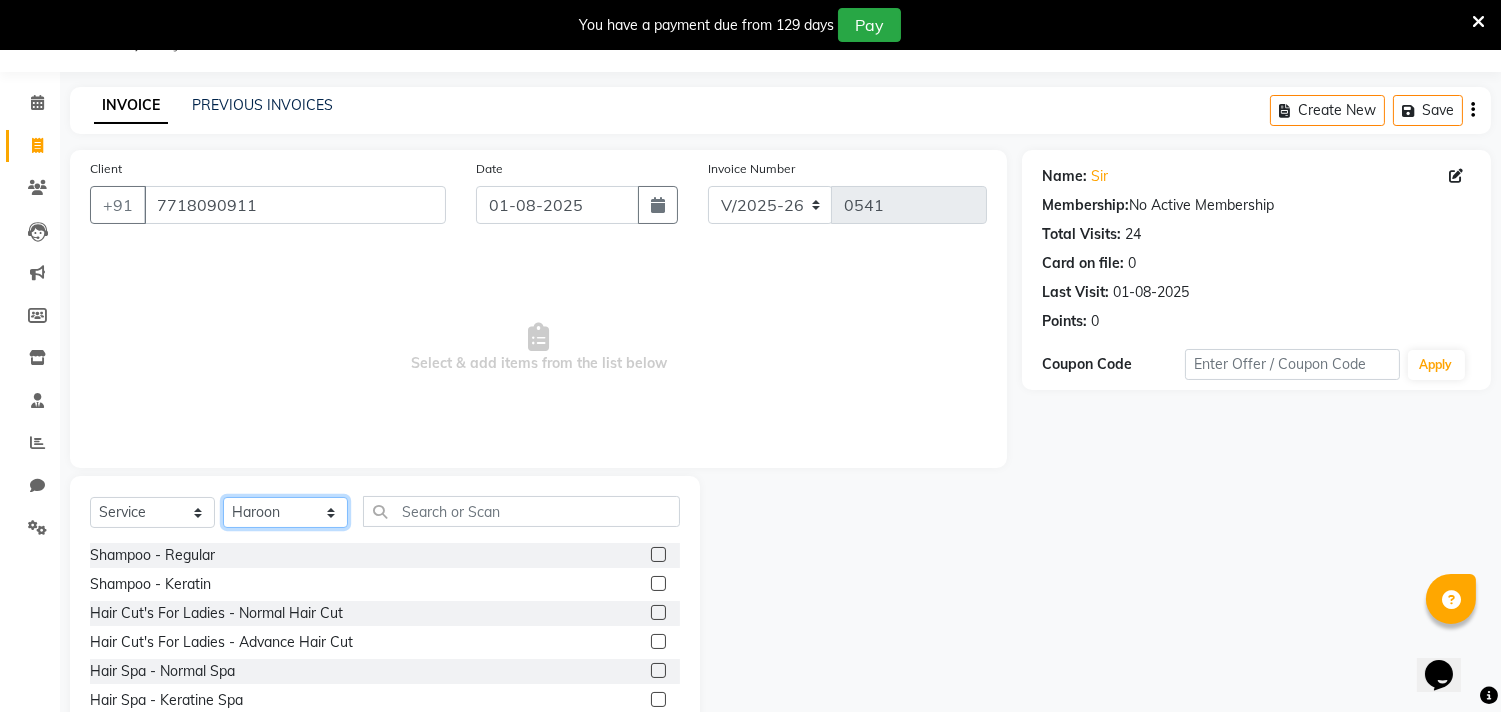 click on "Select Stylist [PERSON] [PERSON] [PERSON] [PERSON] [PERSON]                                                                                                                                                  [PERSON] [PERSON] [PERSON] [PERSON]                                                                                                                                                                 [PERSON] [PERSON] [PERSON] [PERSON]" 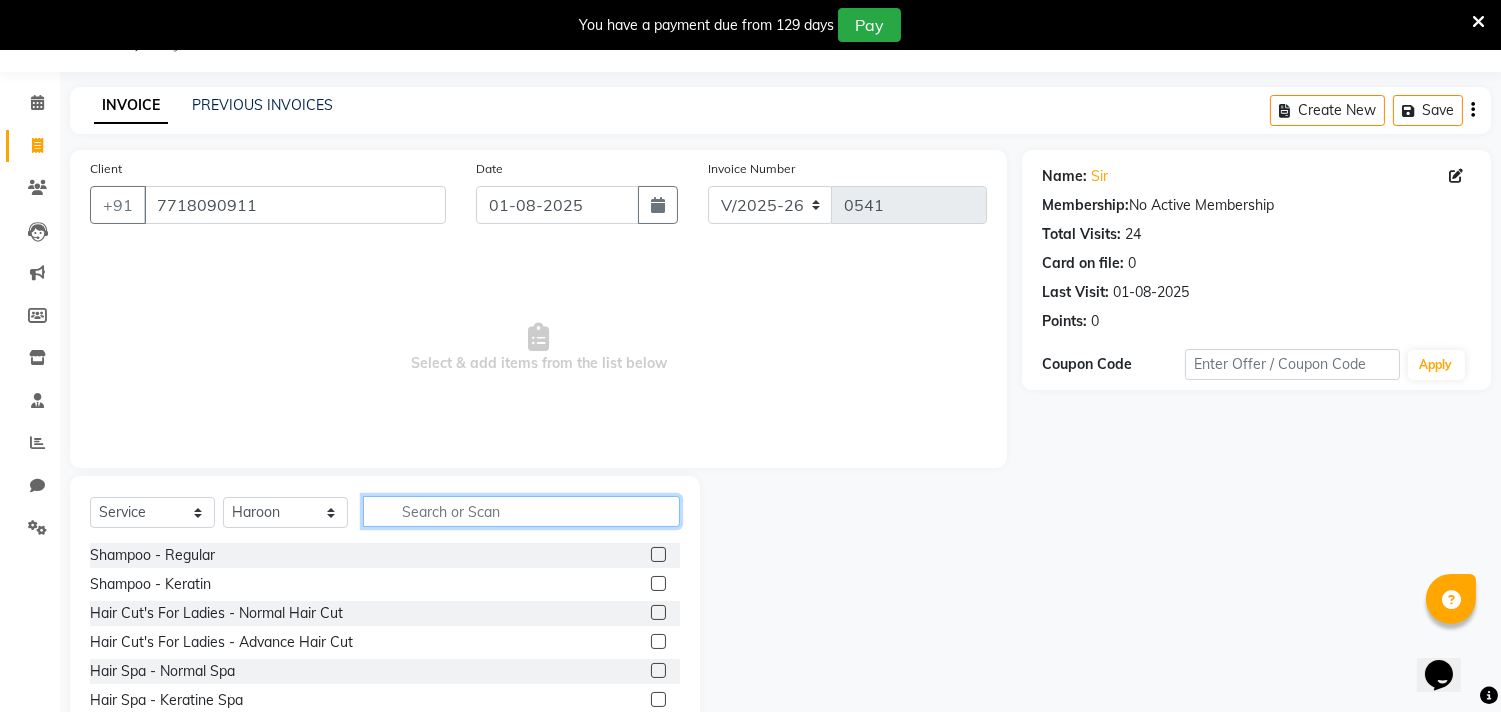 click 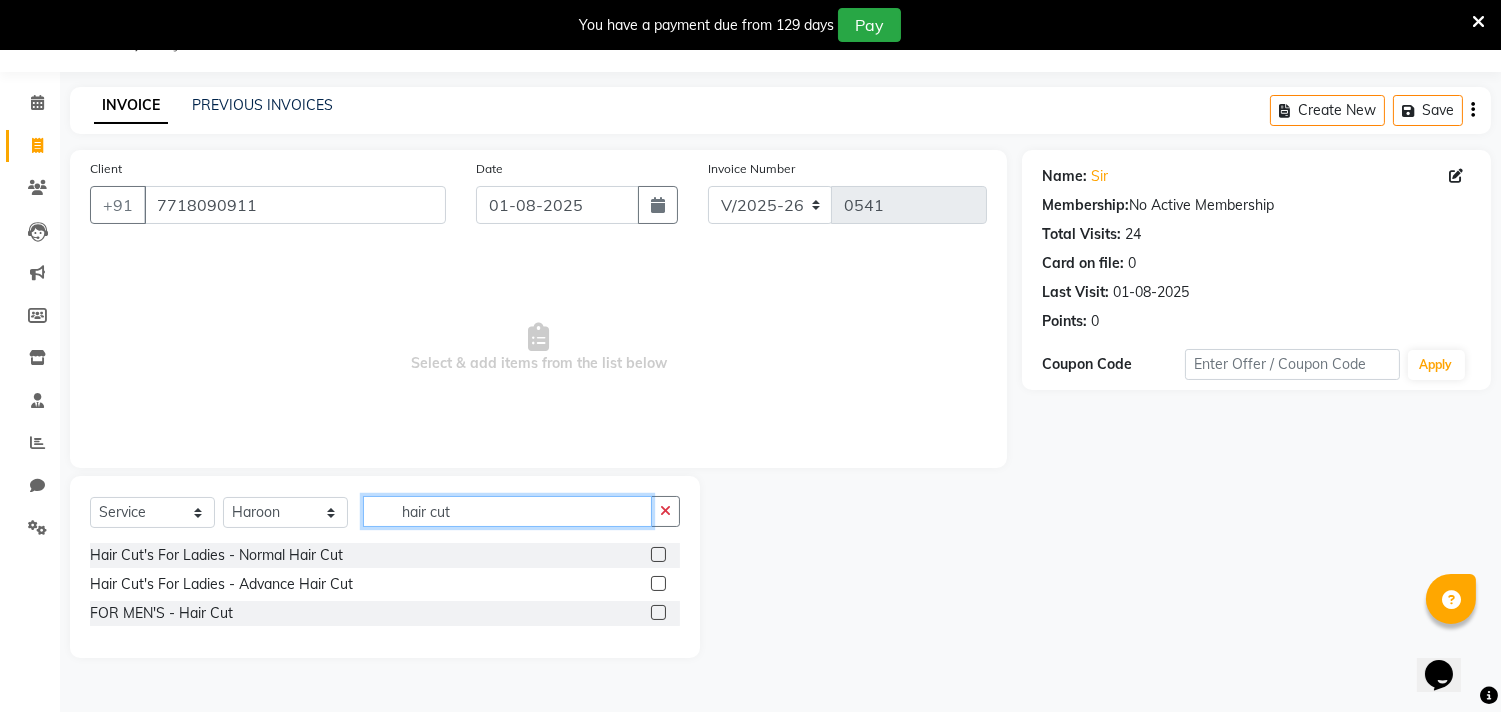 type on "hair cut" 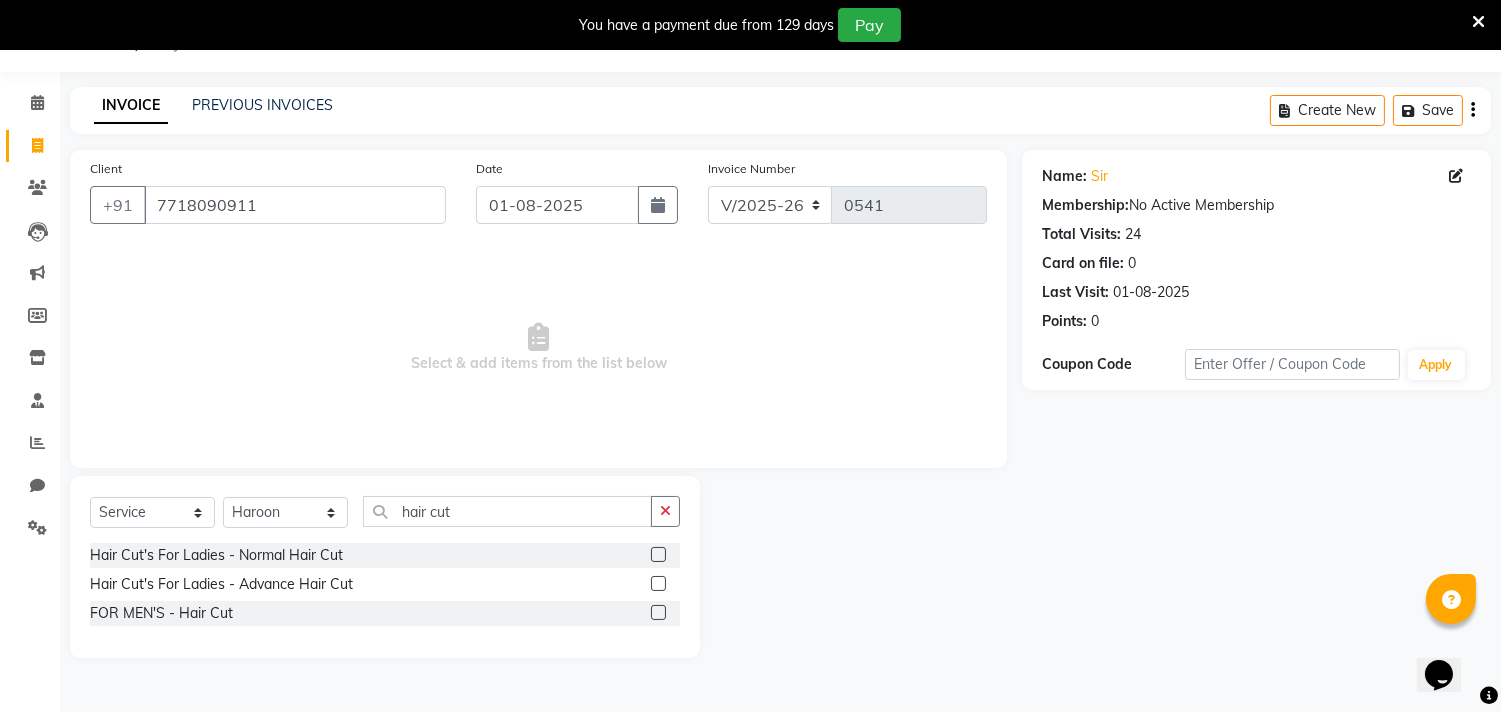 click 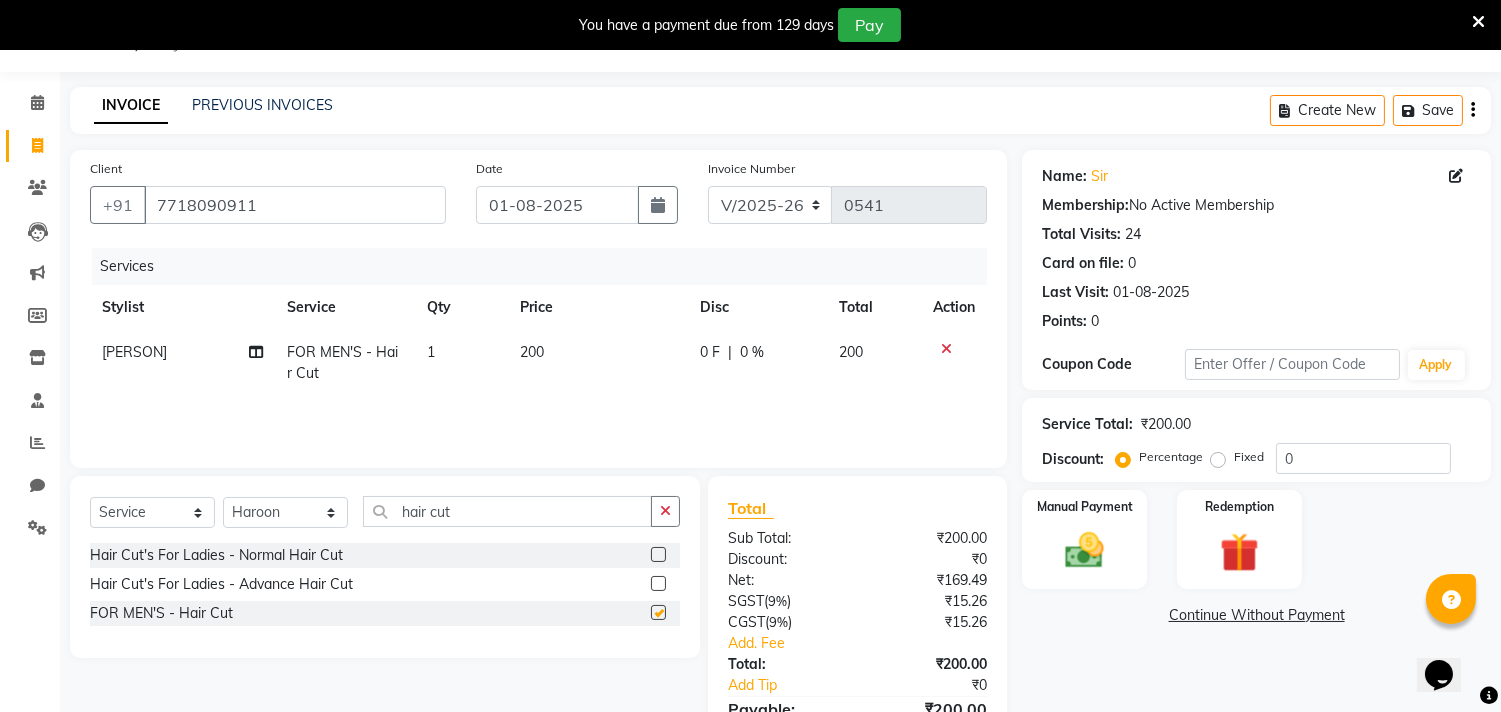 checkbox on "false" 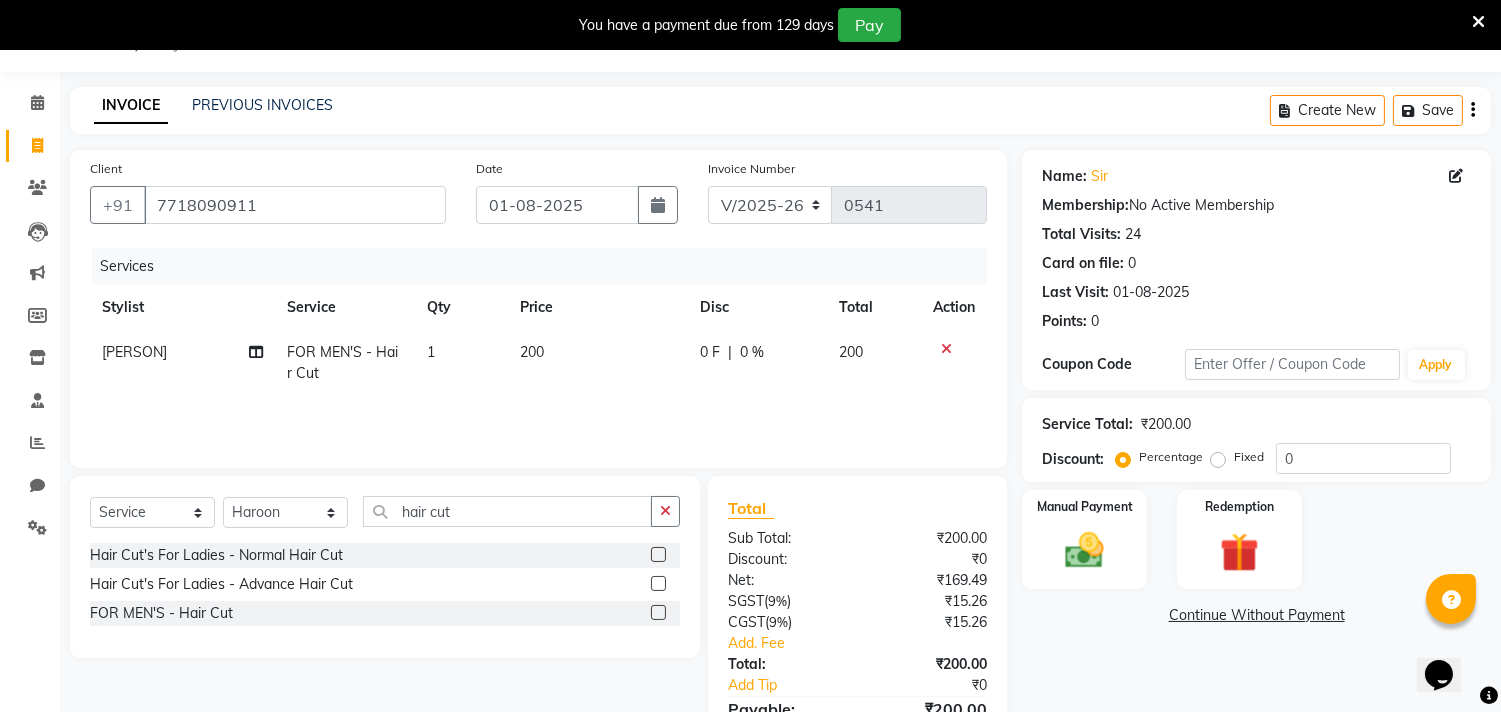 click 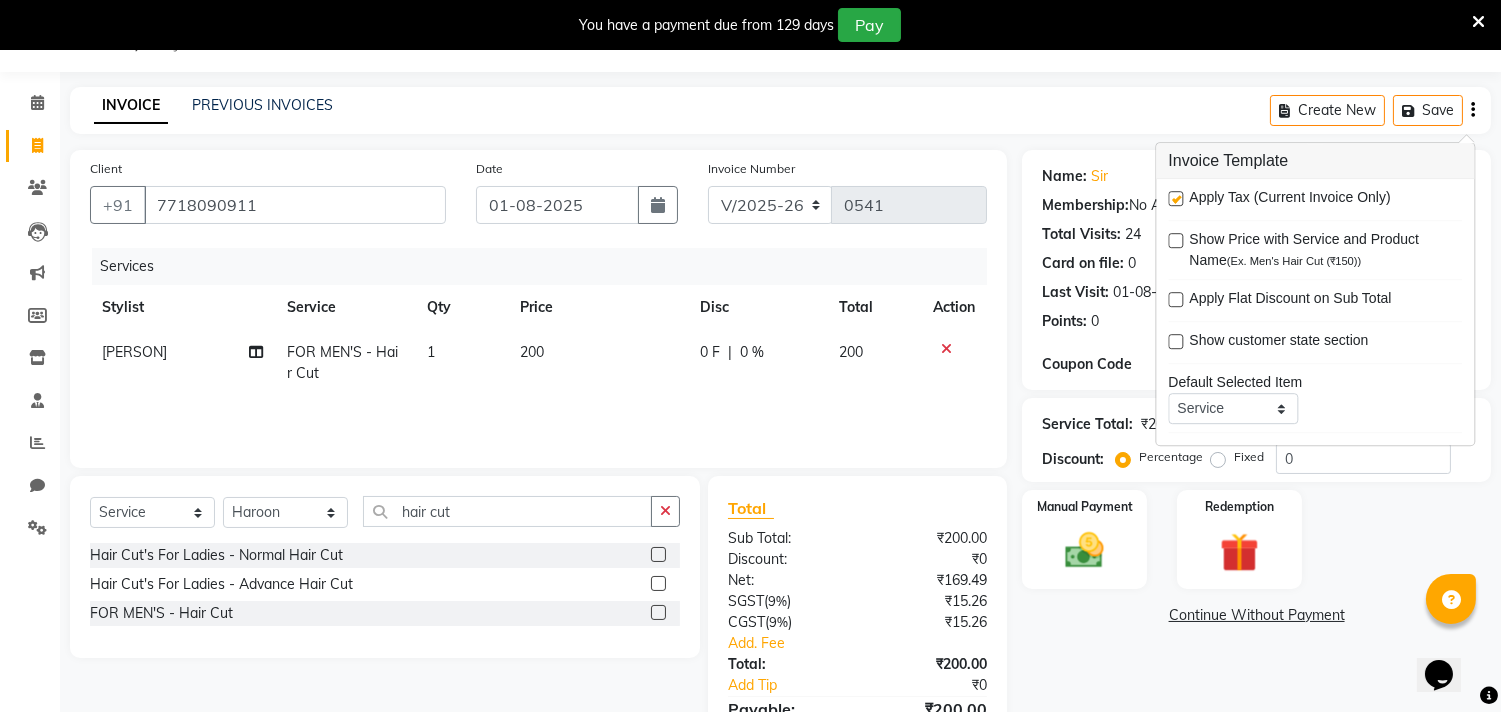 click at bounding box center [1175, 198] 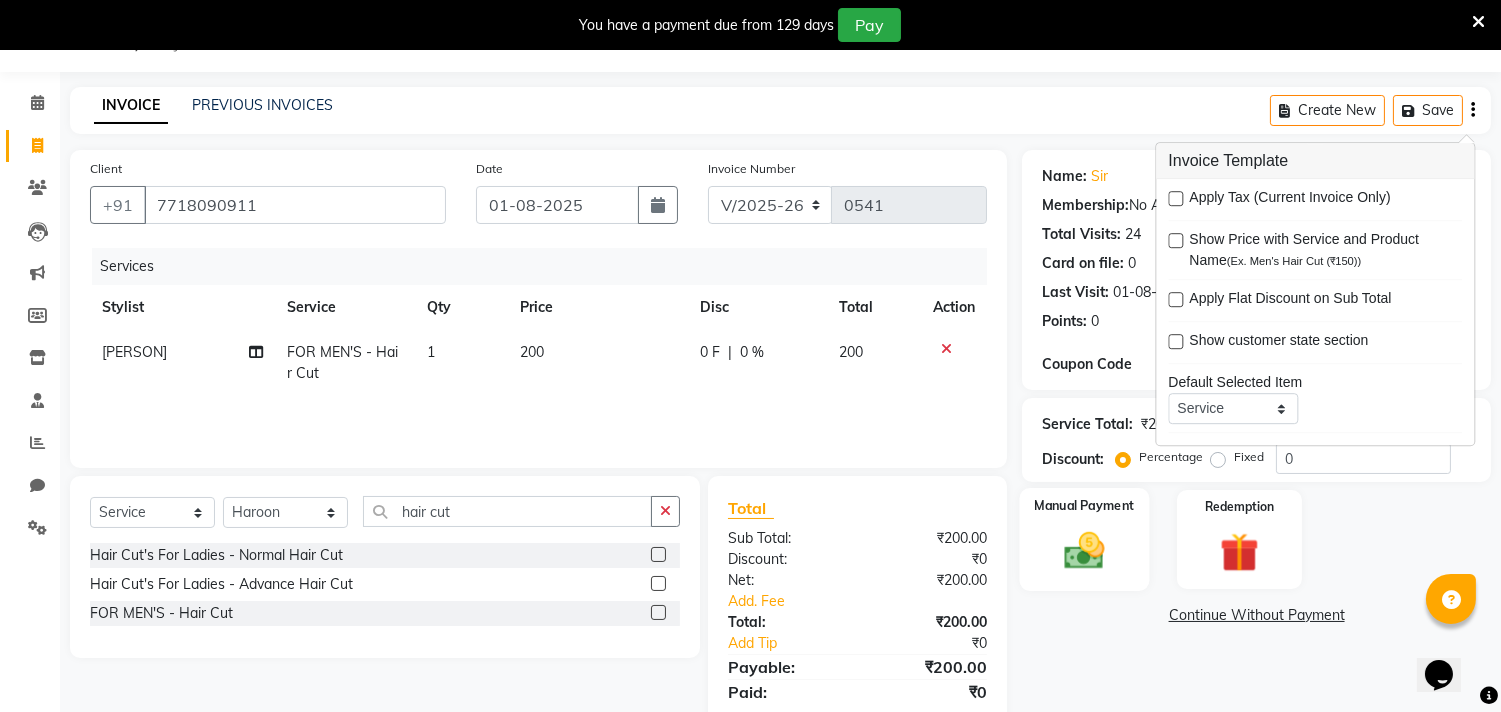 click 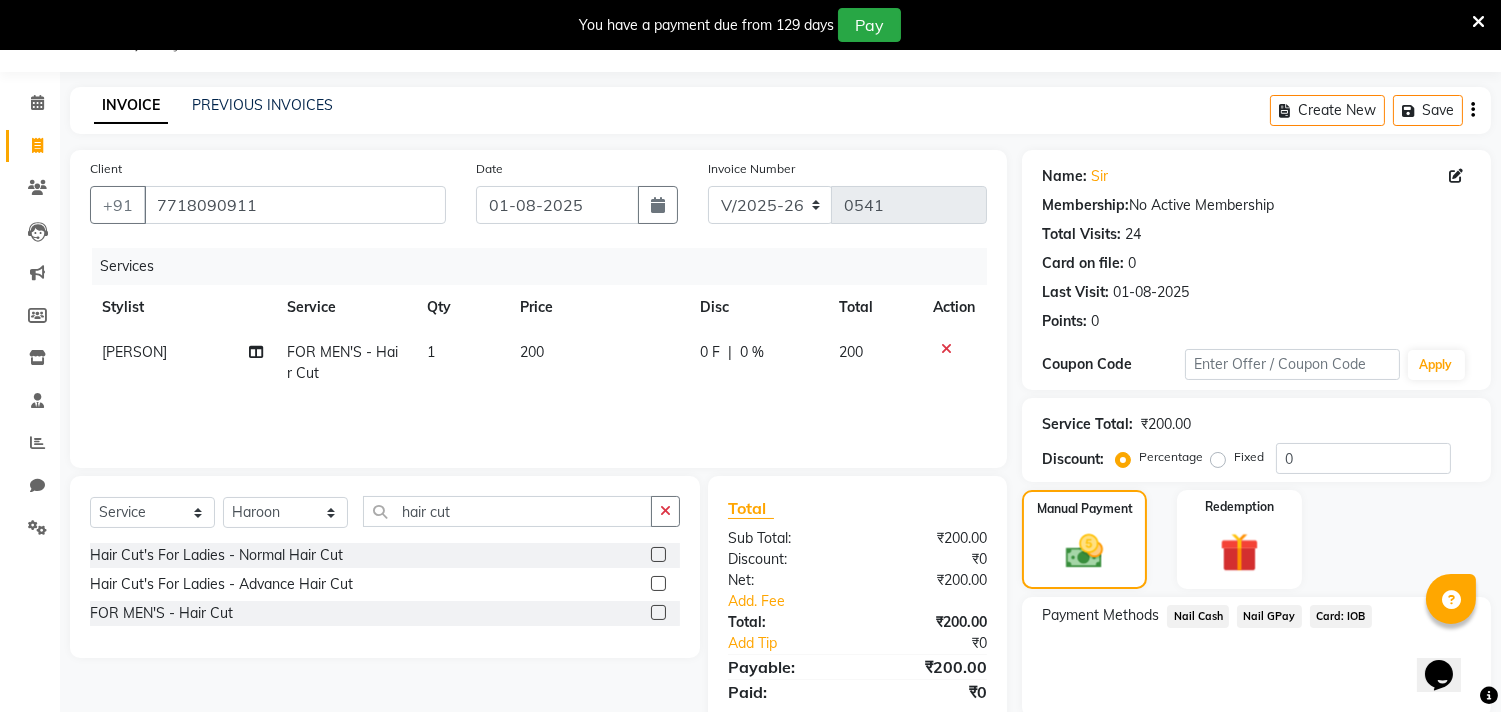 click on "Nail GPay" 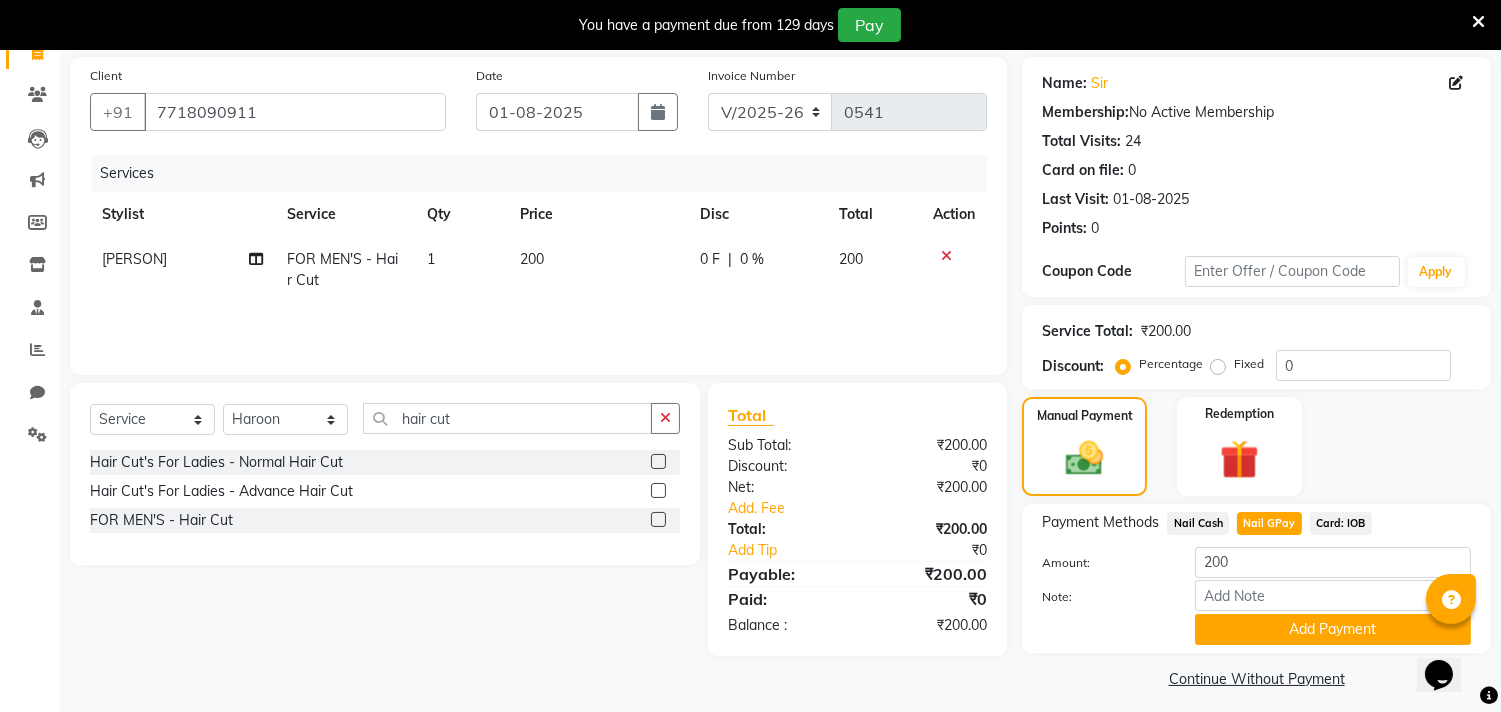 scroll, scrollTop: 154, scrollLeft: 0, axis: vertical 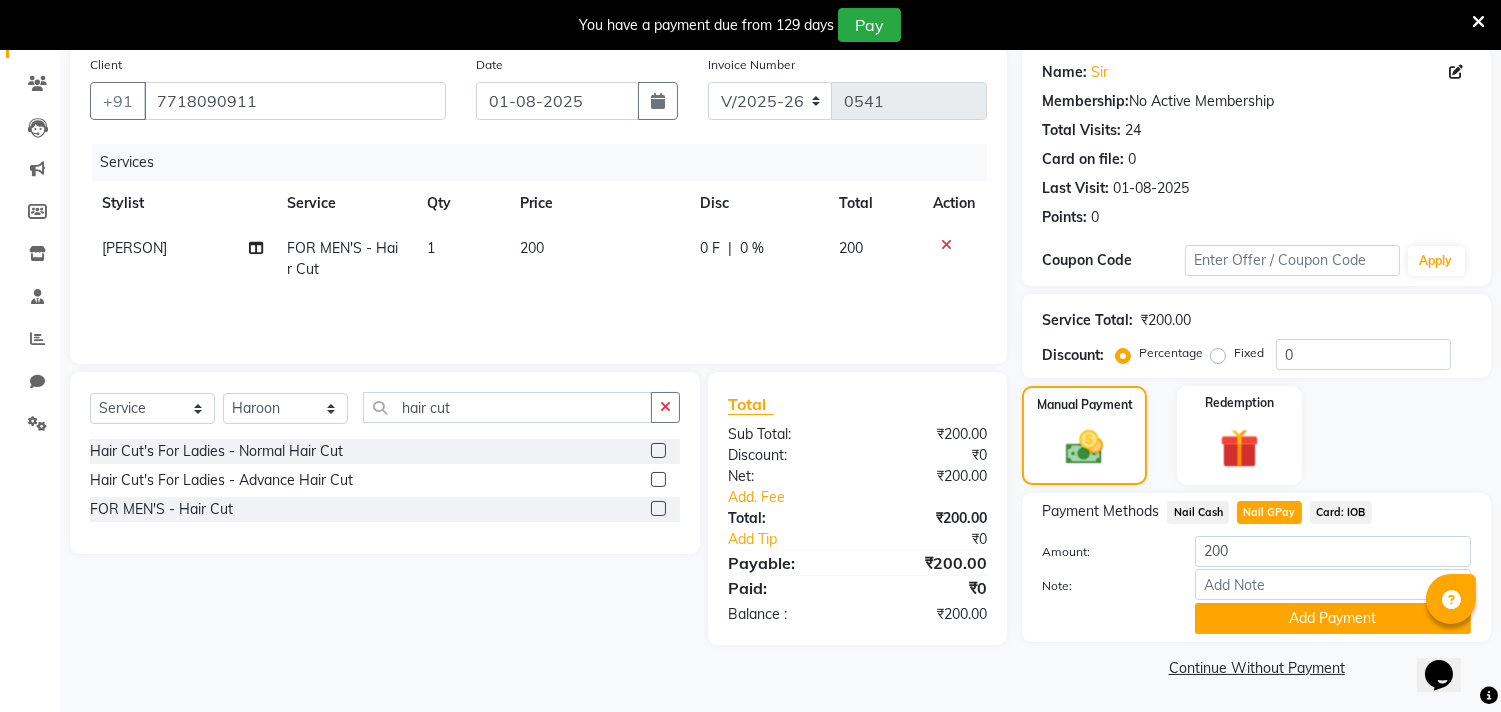 click on "Add Payment" 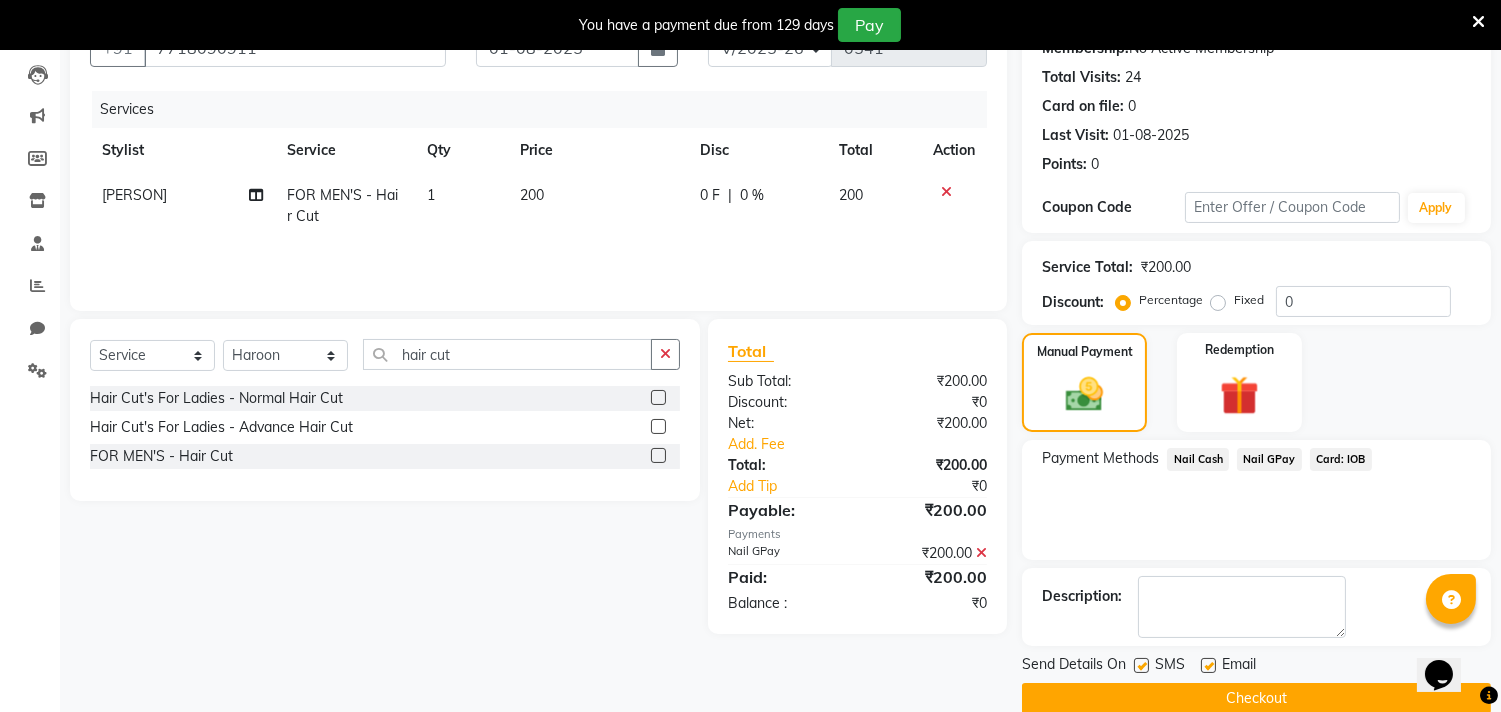 scroll, scrollTop: 237, scrollLeft: 0, axis: vertical 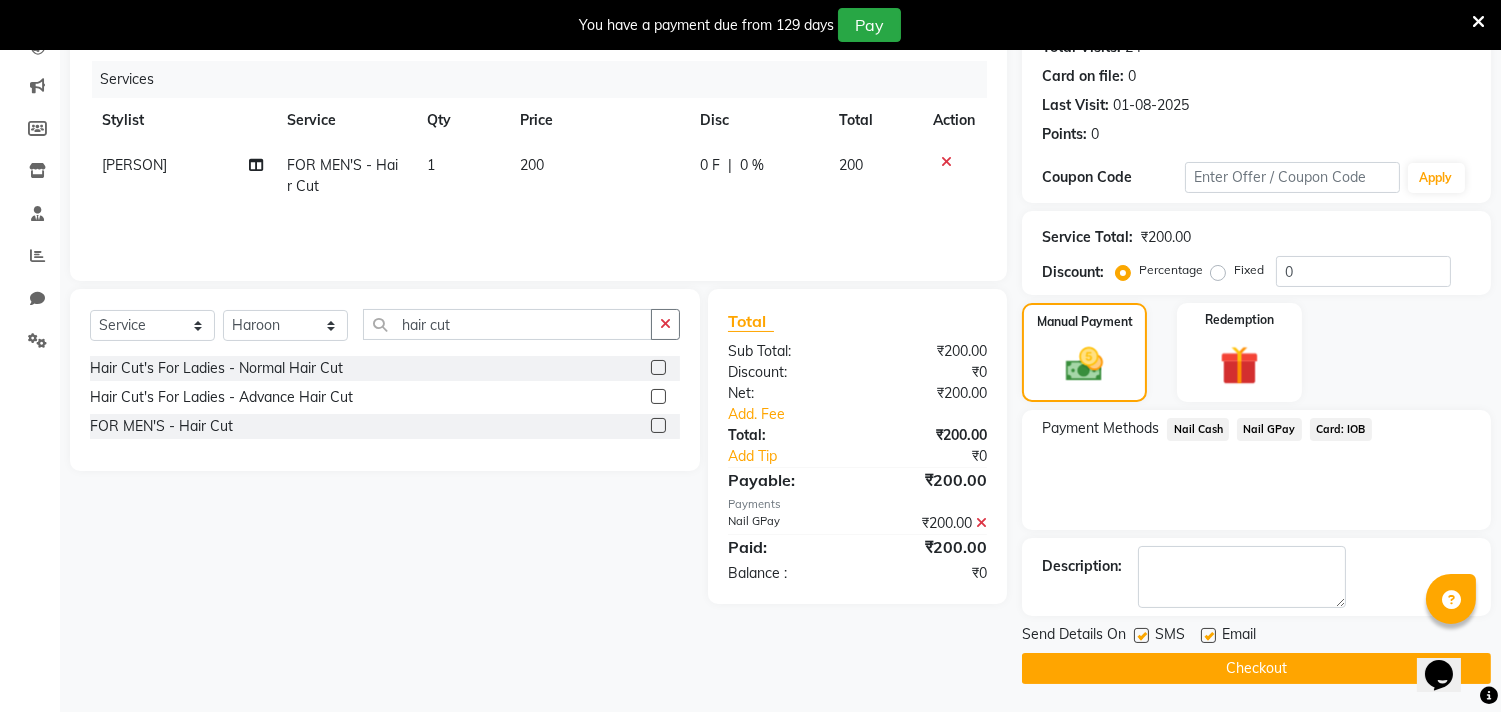 click on "Checkout" 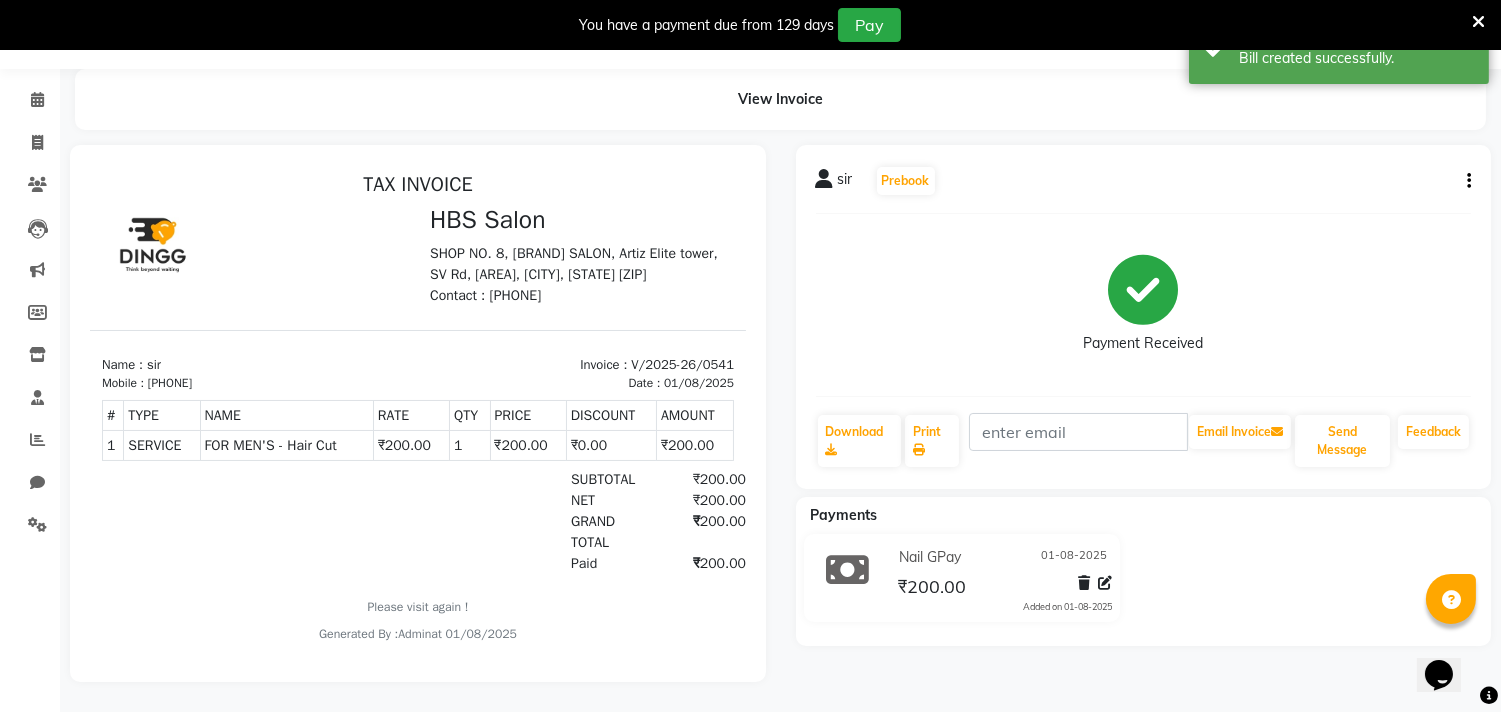 scroll, scrollTop: 0, scrollLeft: 0, axis: both 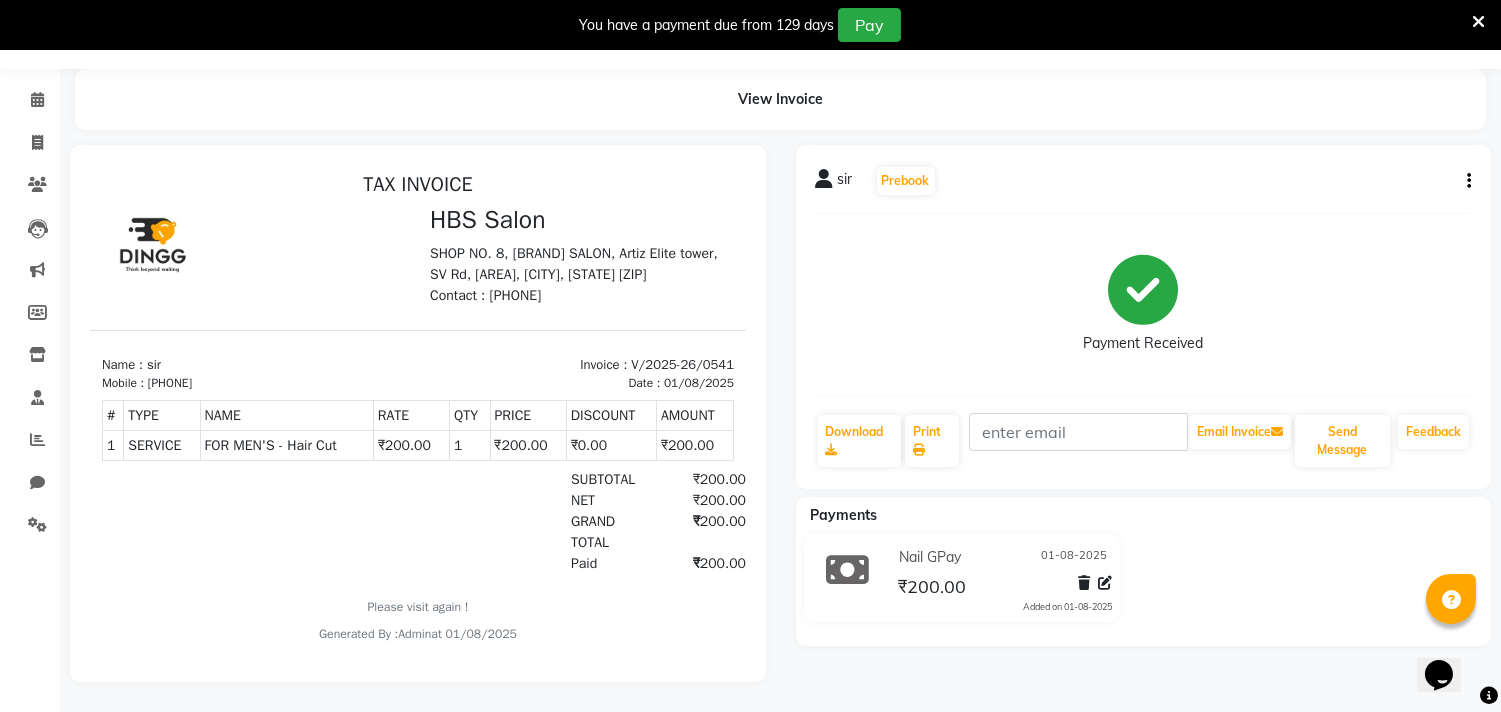 select on "service" 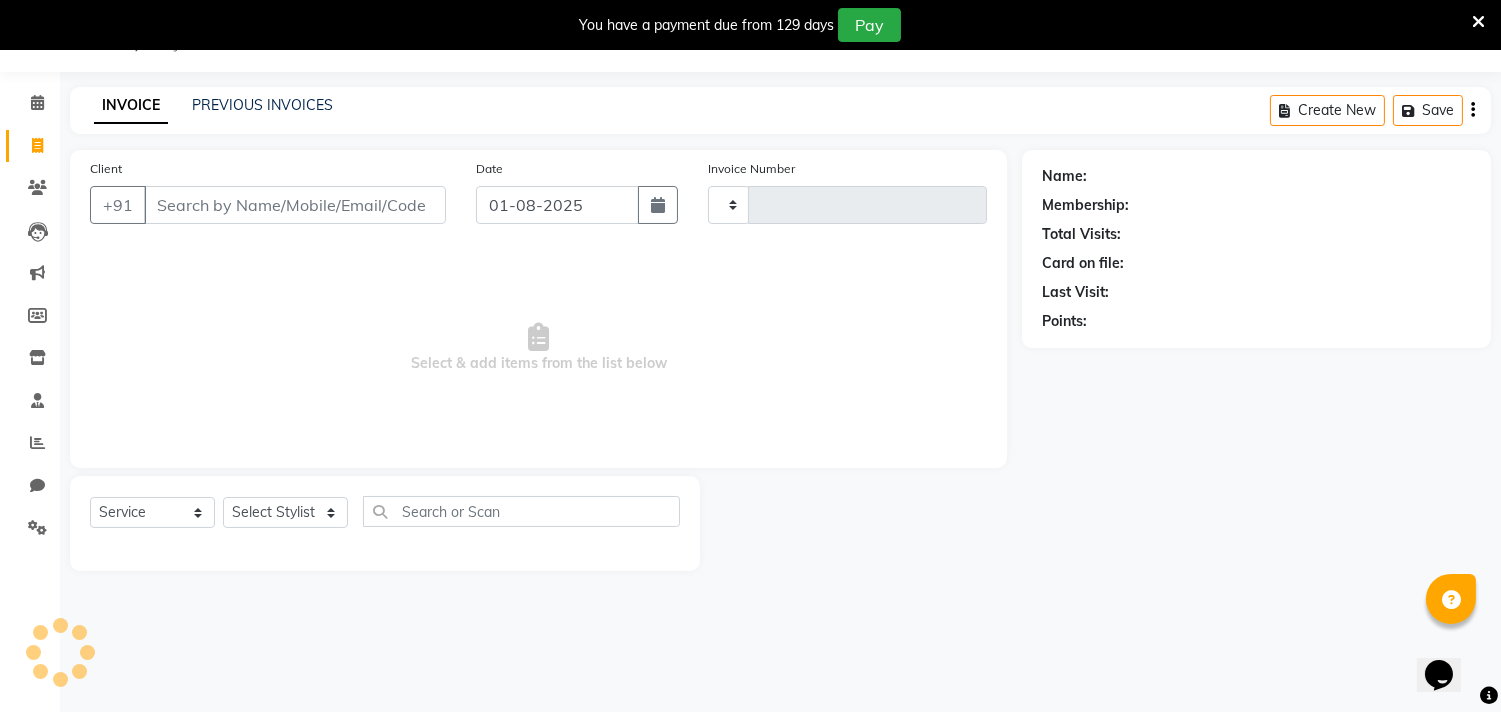 type on "0542" 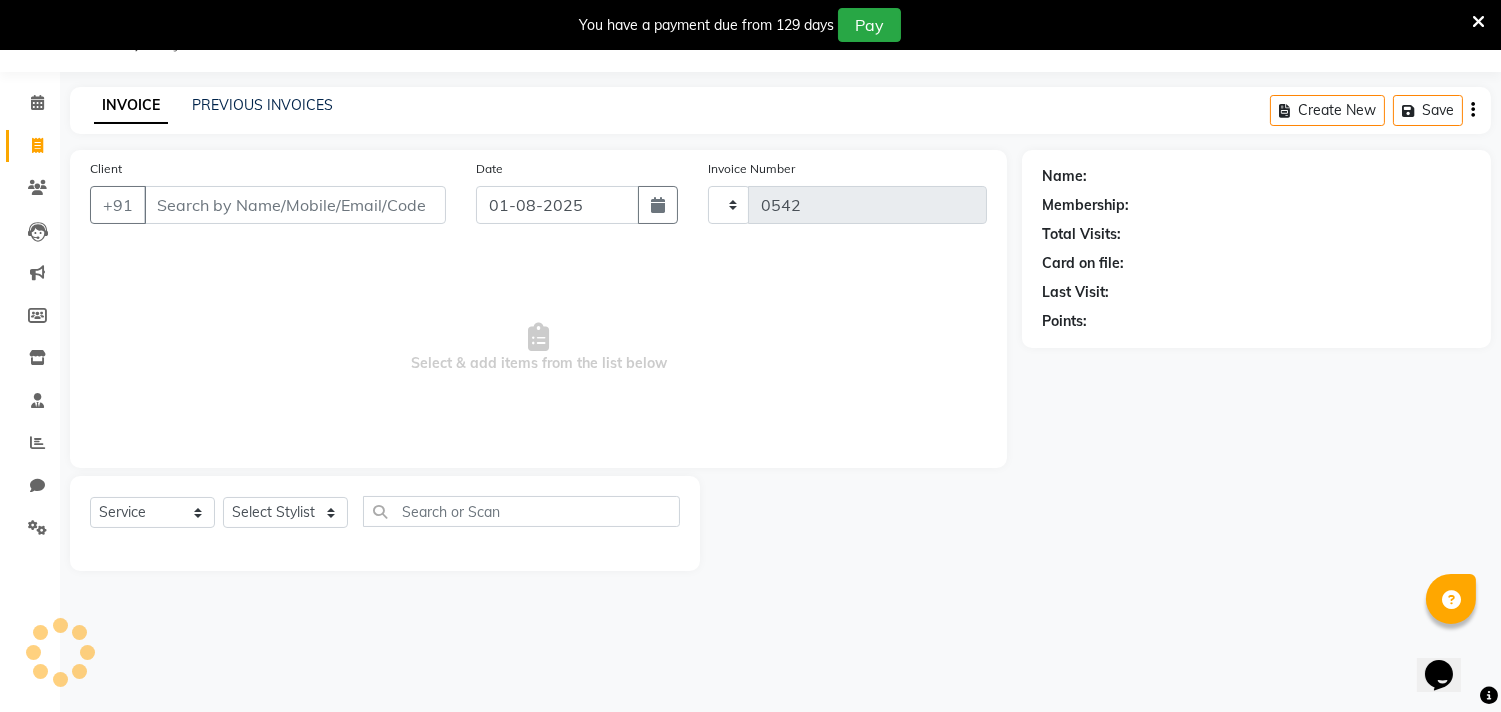 select on "7935" 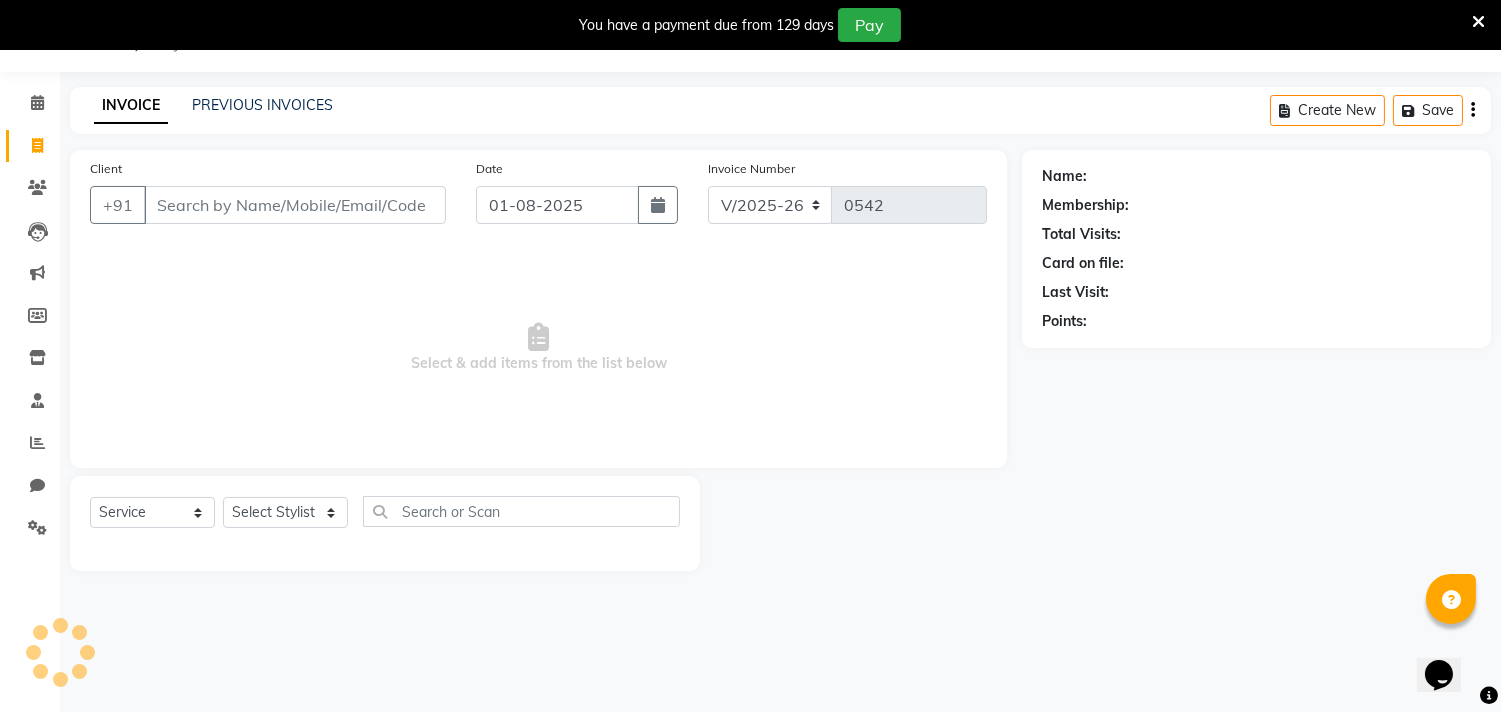 scroll, scrollTop: 50, scrollLeft: 0, axis: vertical 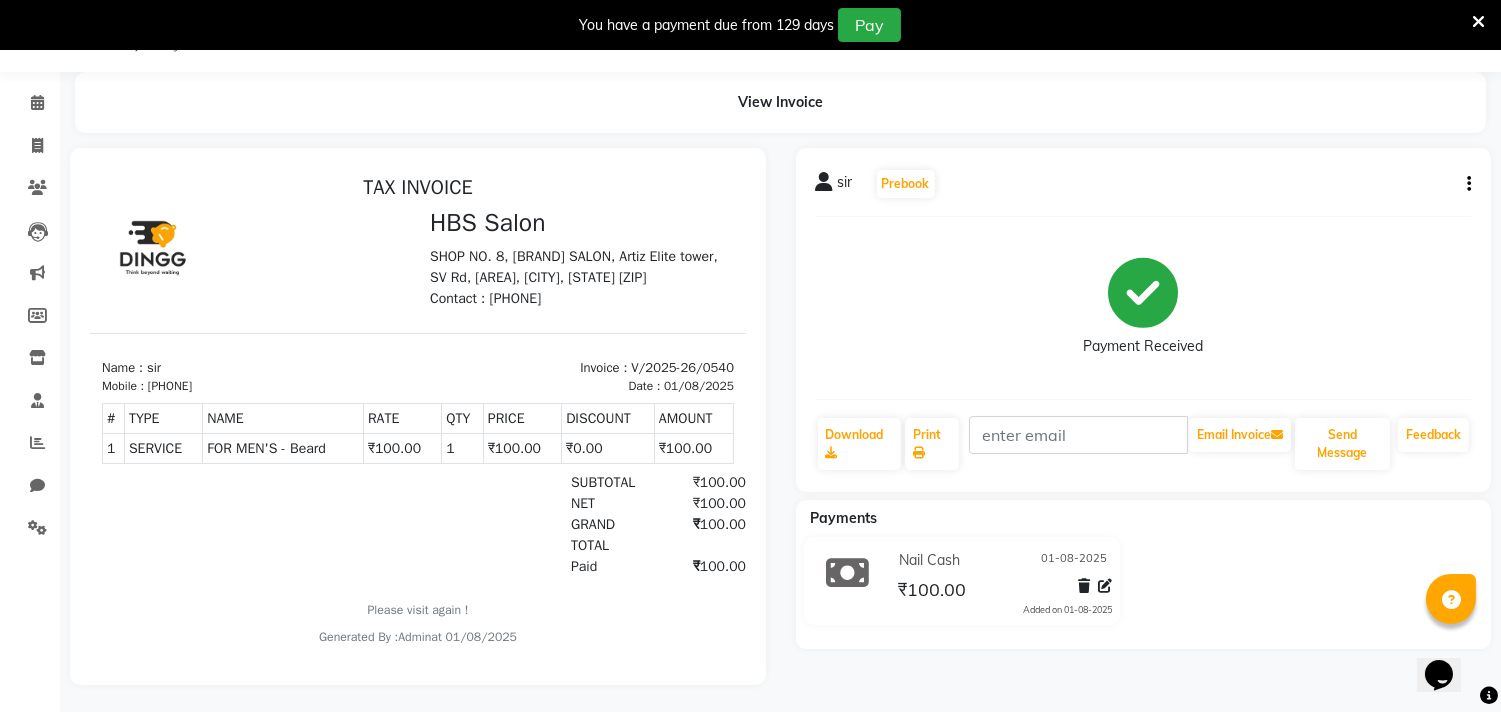 select on "service" 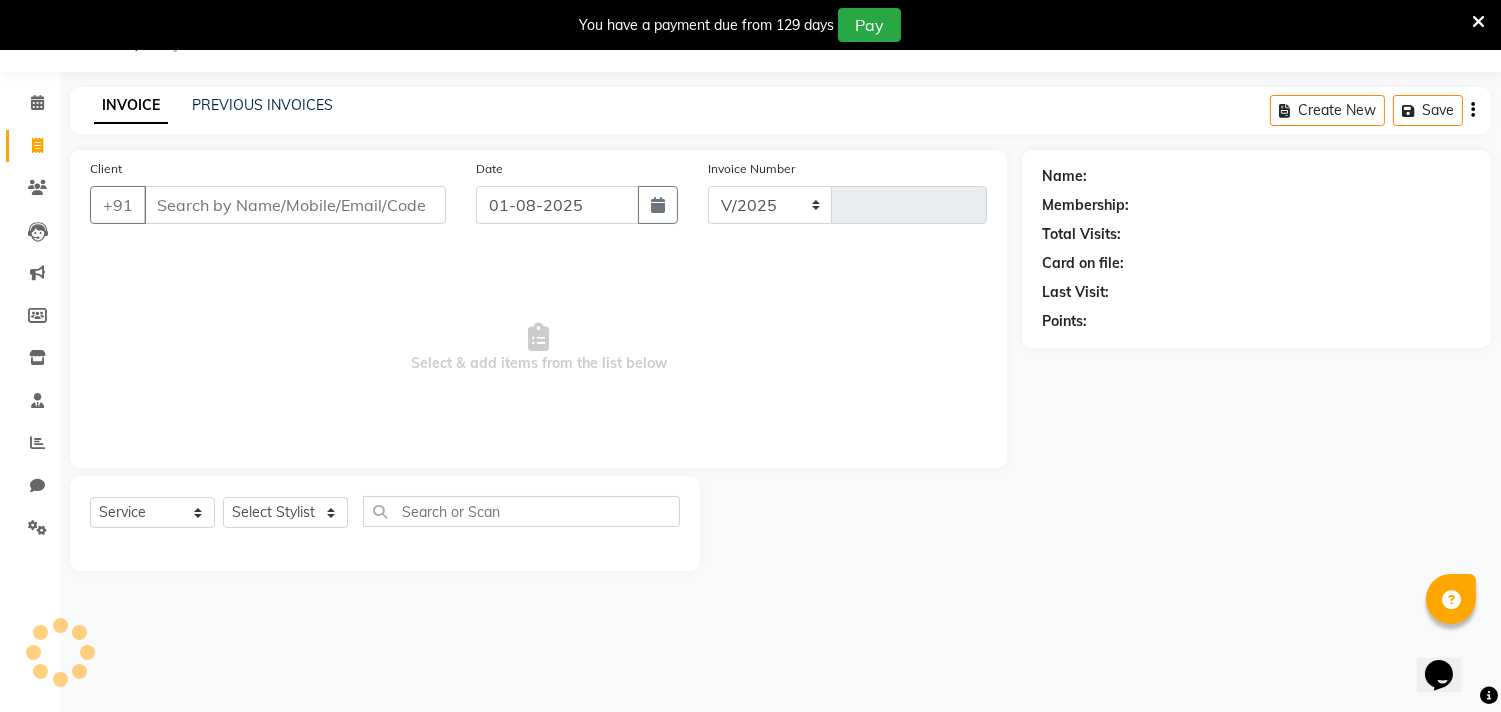 select on "7935" 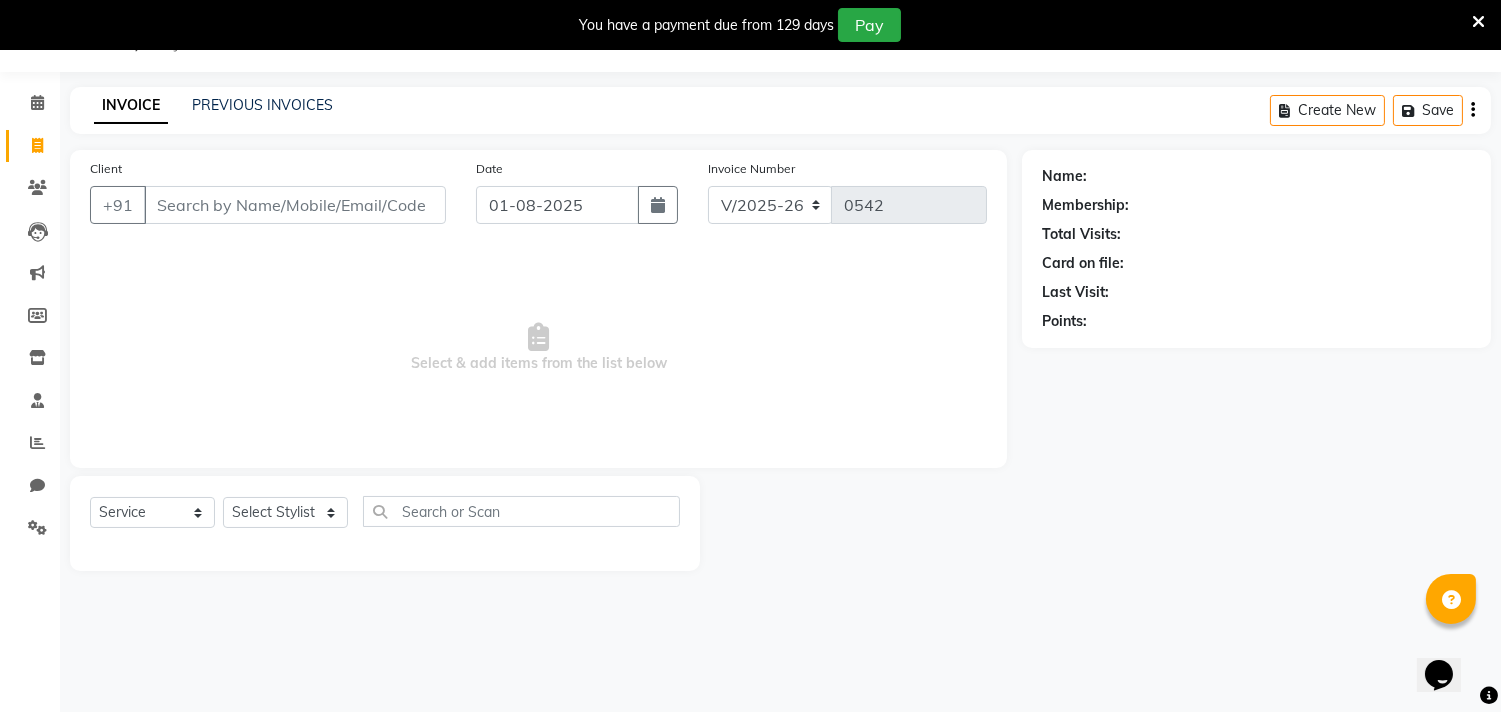 click on "Client" at bounding box center [295, 205] 